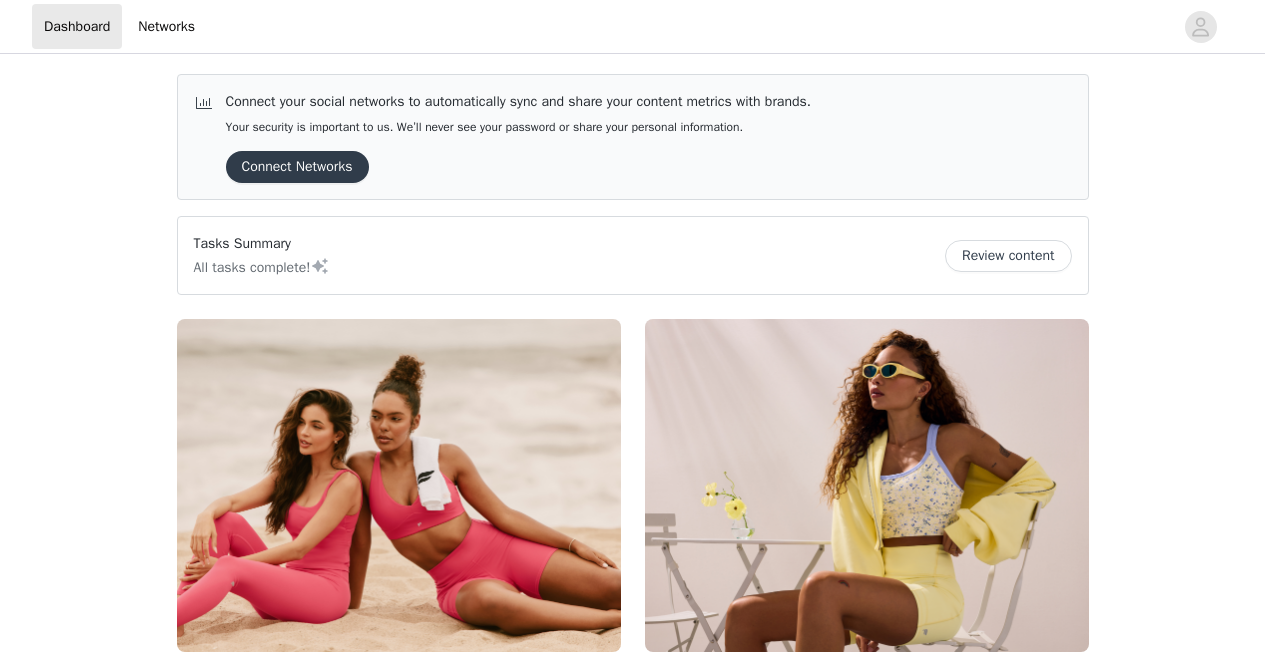 scroll, scrollTop: 0, scrollLeft: 0, axis: both 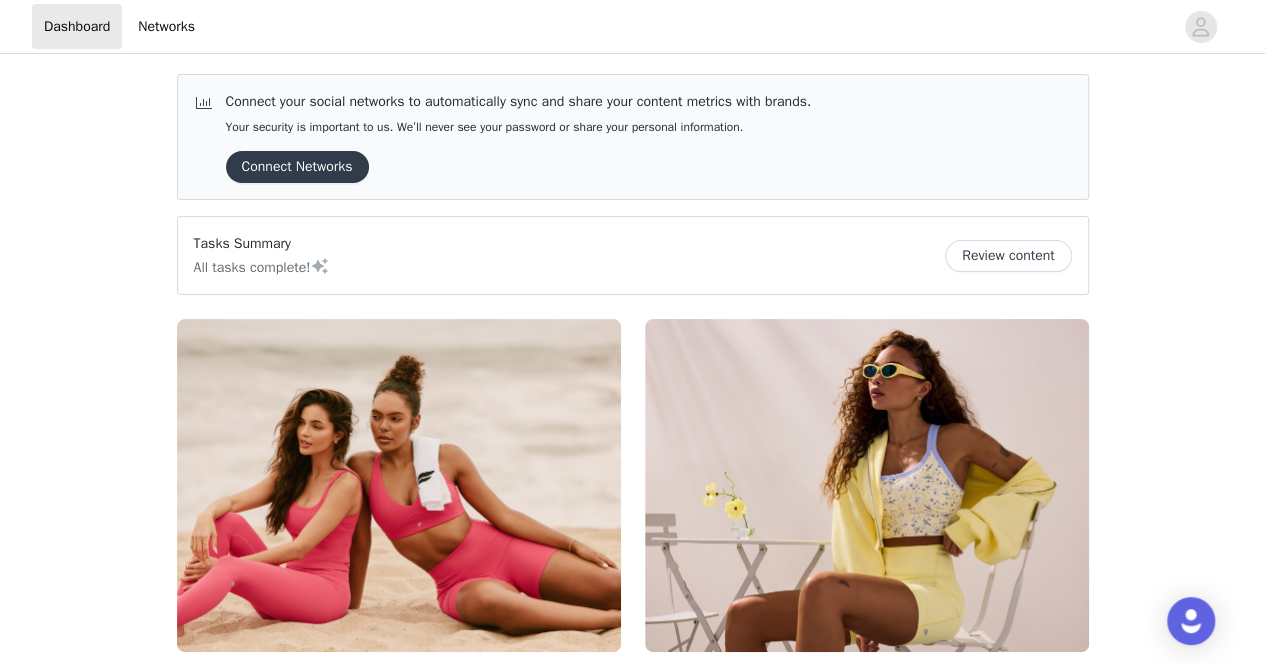 click on "Review content" at bounding box center [1008, 256] 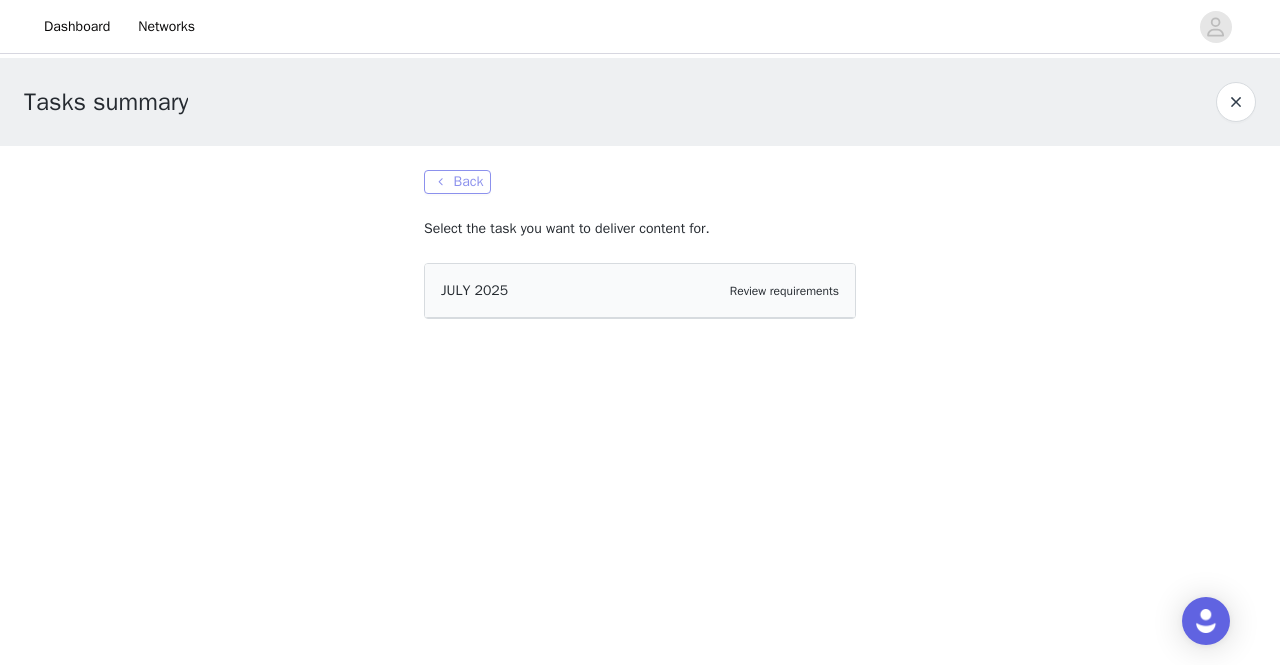 click on "Back" at bounding box center [457, 182] 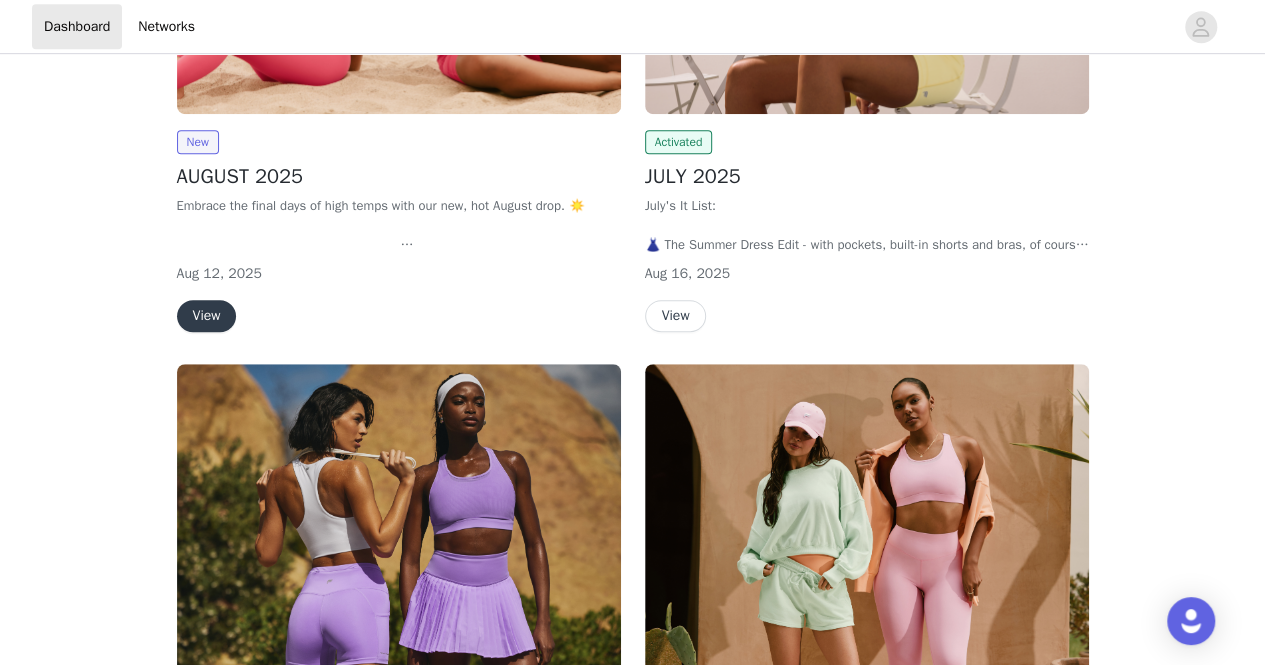 scroll, scrollTop: 539, scrollLeft: 0, axis: vertical 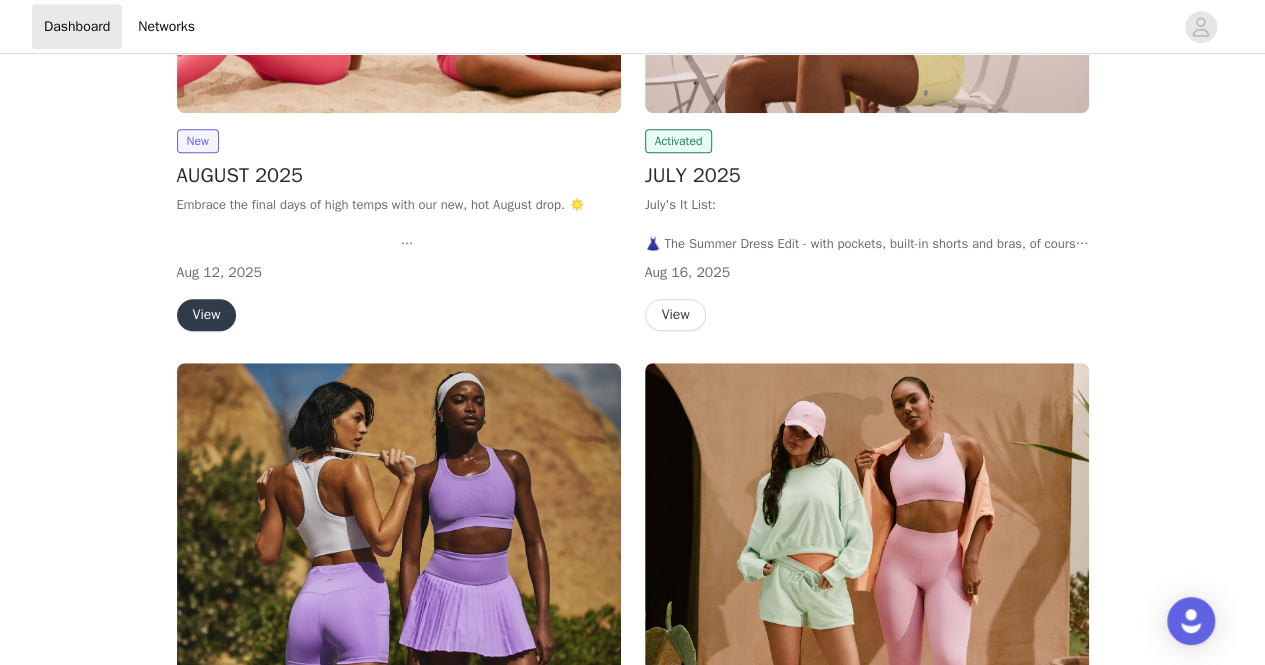 click on "View" at bounding box center (207, 315) 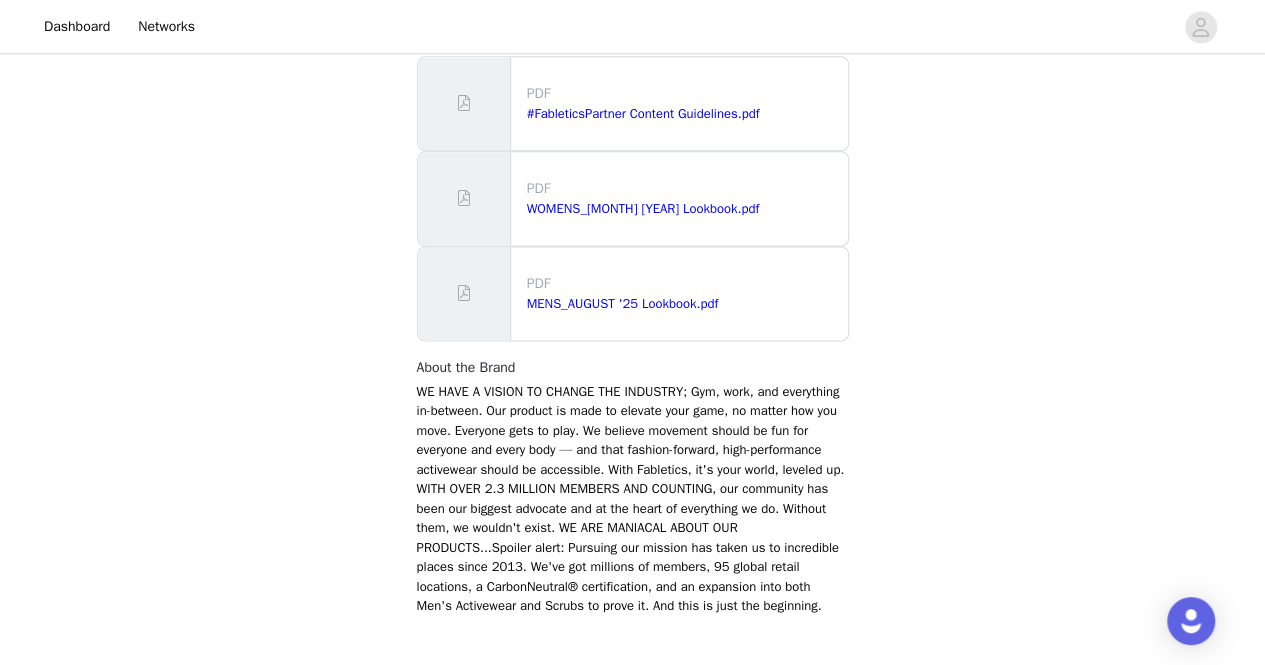 scroll, scrollTop: 1349, scrollLeft: 0, axis: vertical 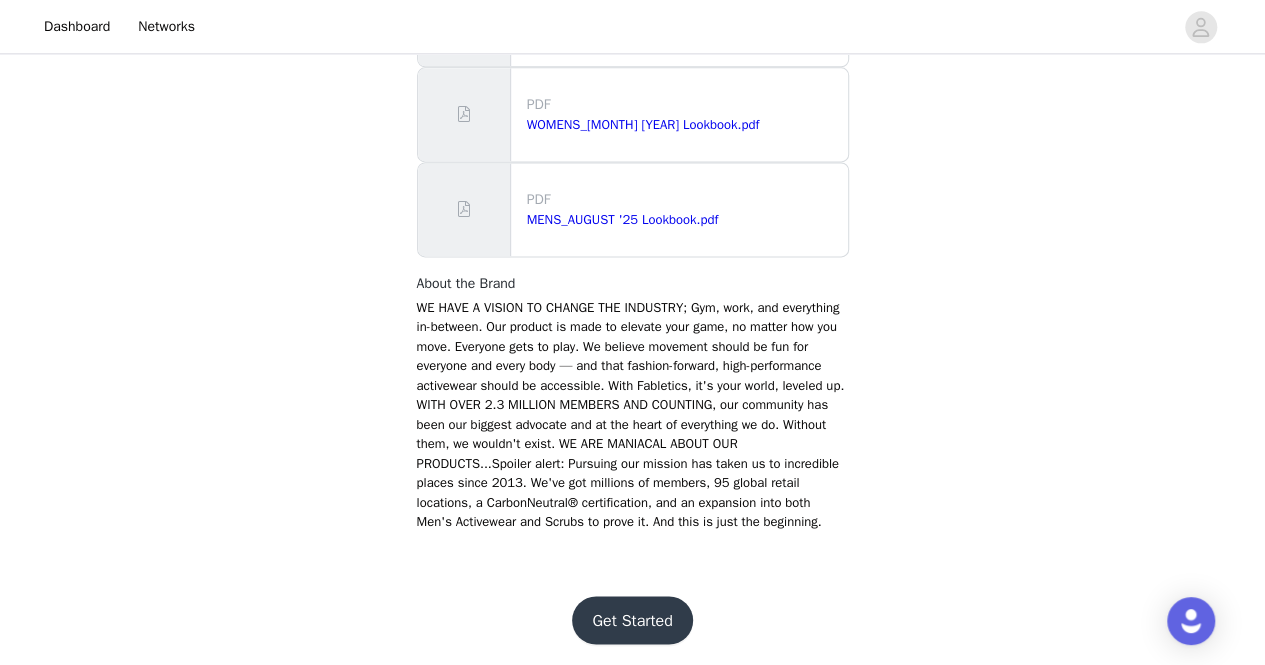 click on "Get Started" at bounding box center (632, 620) 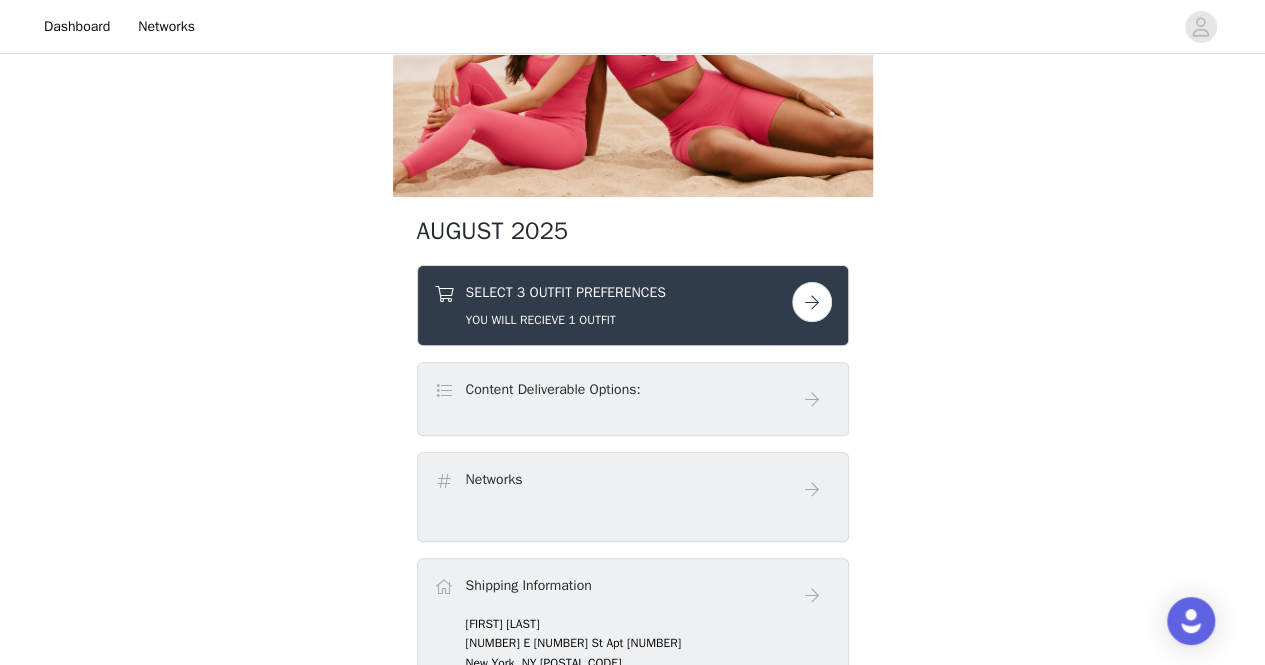 scroll, scrollTop: 182, scrollLeft: 0, axis: vertical 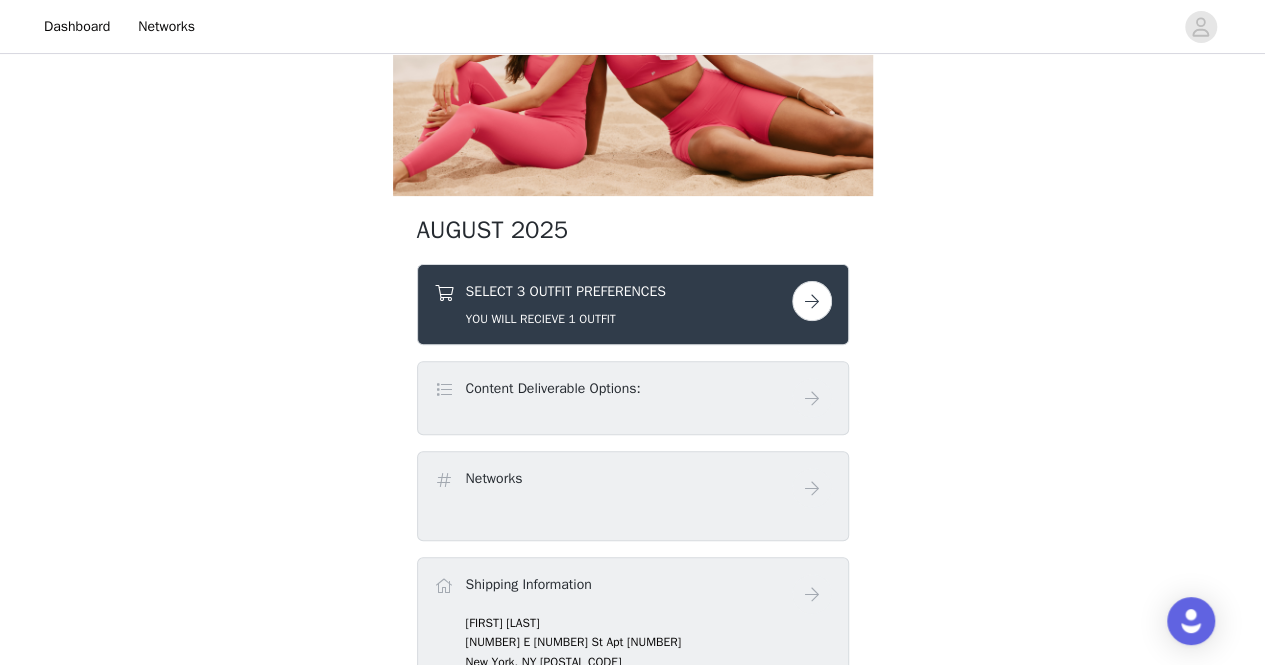 click at bounding box center (812, 301) 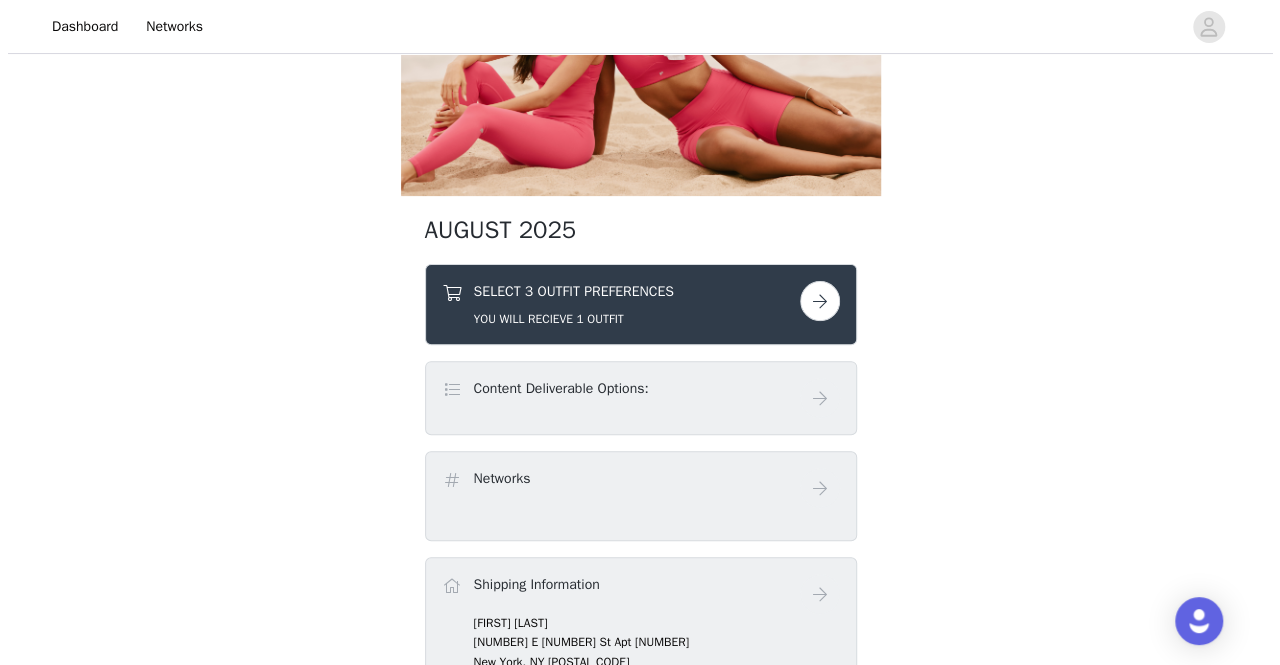 scroll, scrollTop: 0, scrollLeft: 0, axis: both 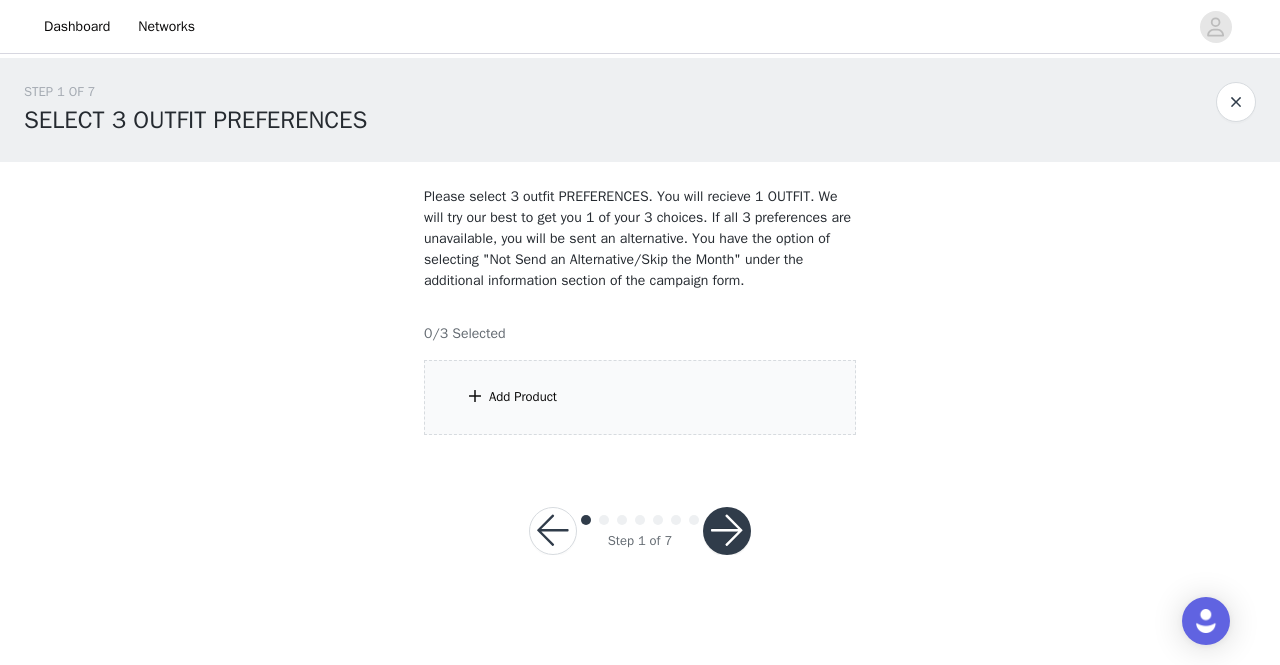 click on "Add Product" at bounding box center [523, 397] 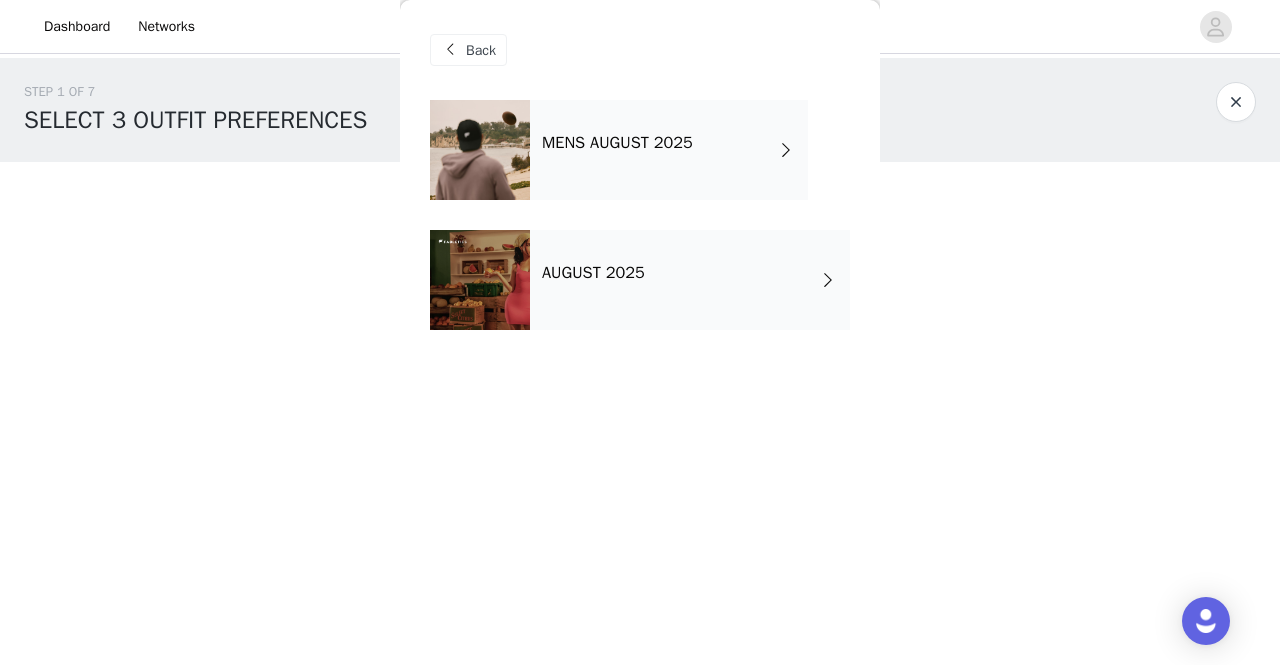 click on "AUGUST 2025" at bounding box center [690, 280] 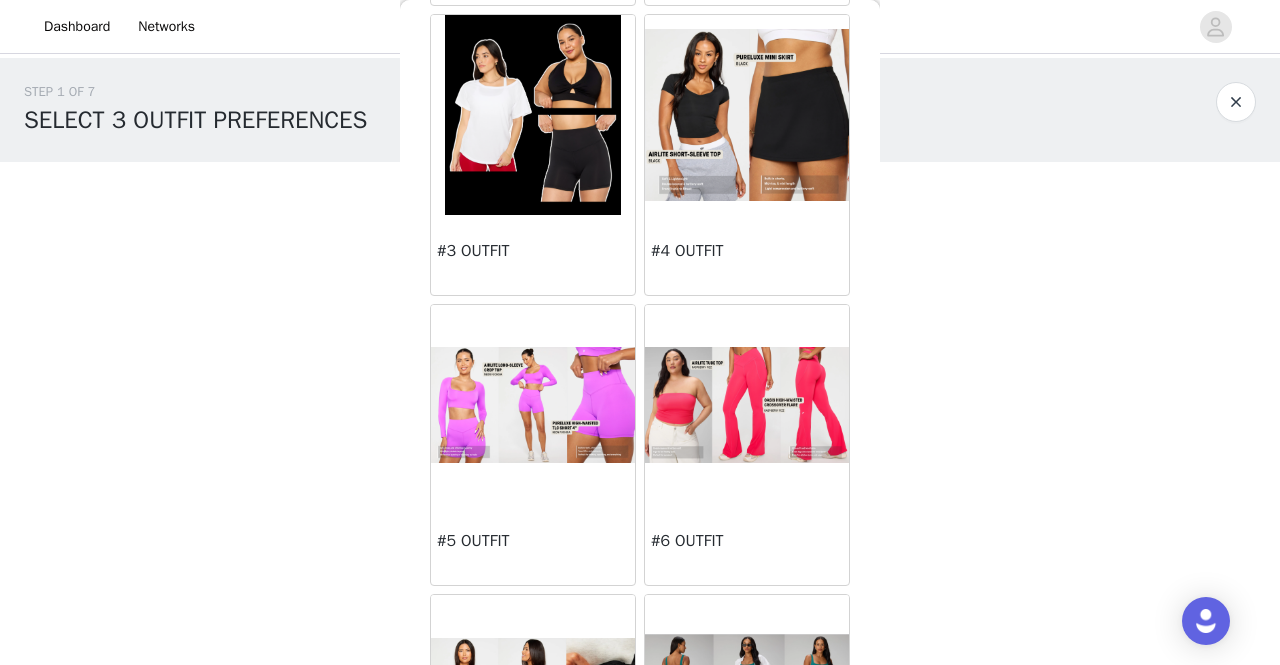 scroll, scrollTop: 0, scrollLeft: 0, axis: both 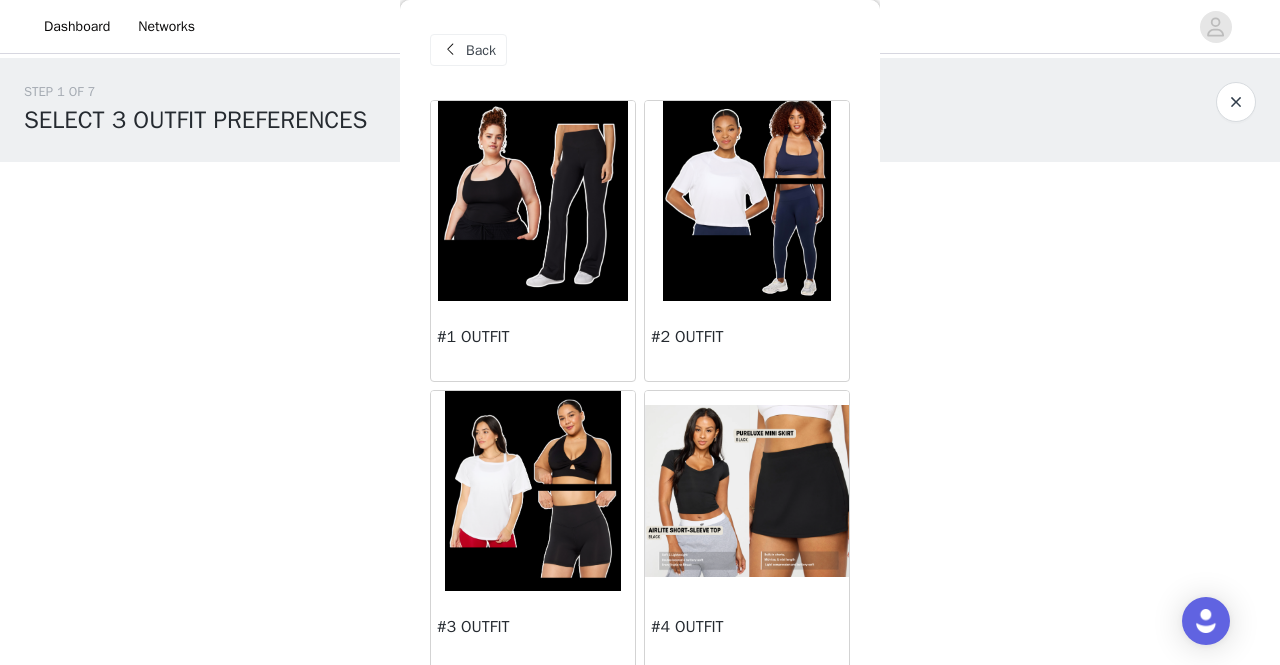 click at bounding box center (450, 50) 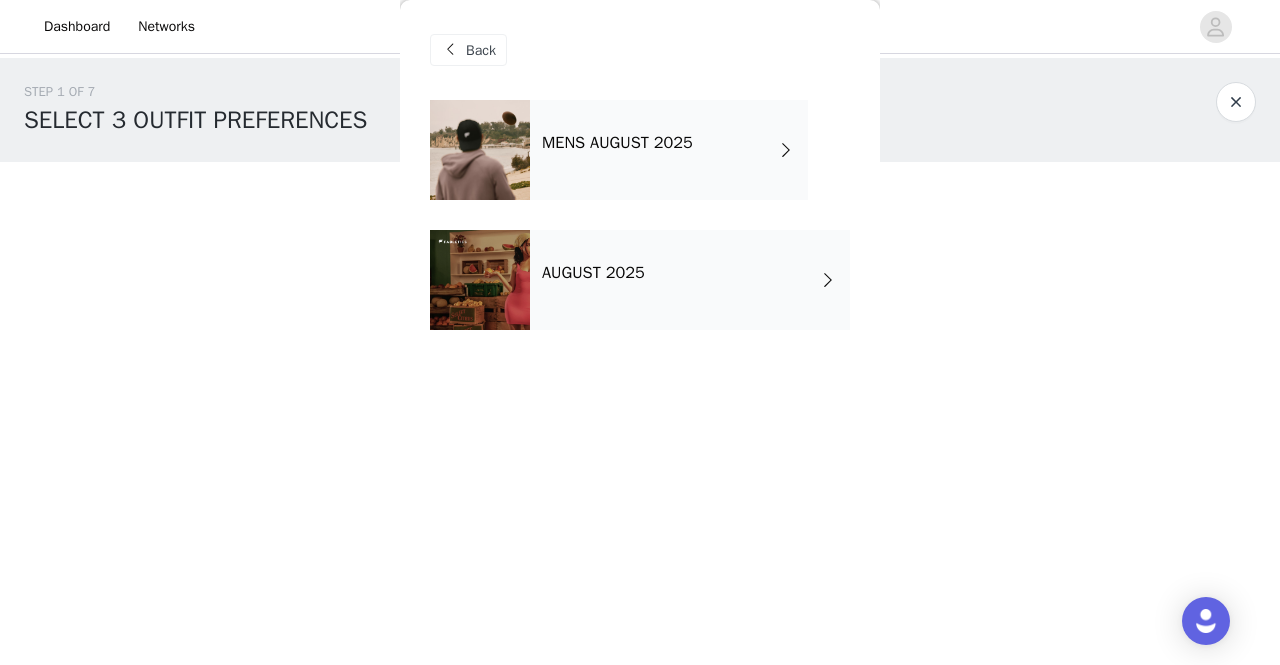 click on "MENS AUGUST 2025" at bounding box center [669, 150] 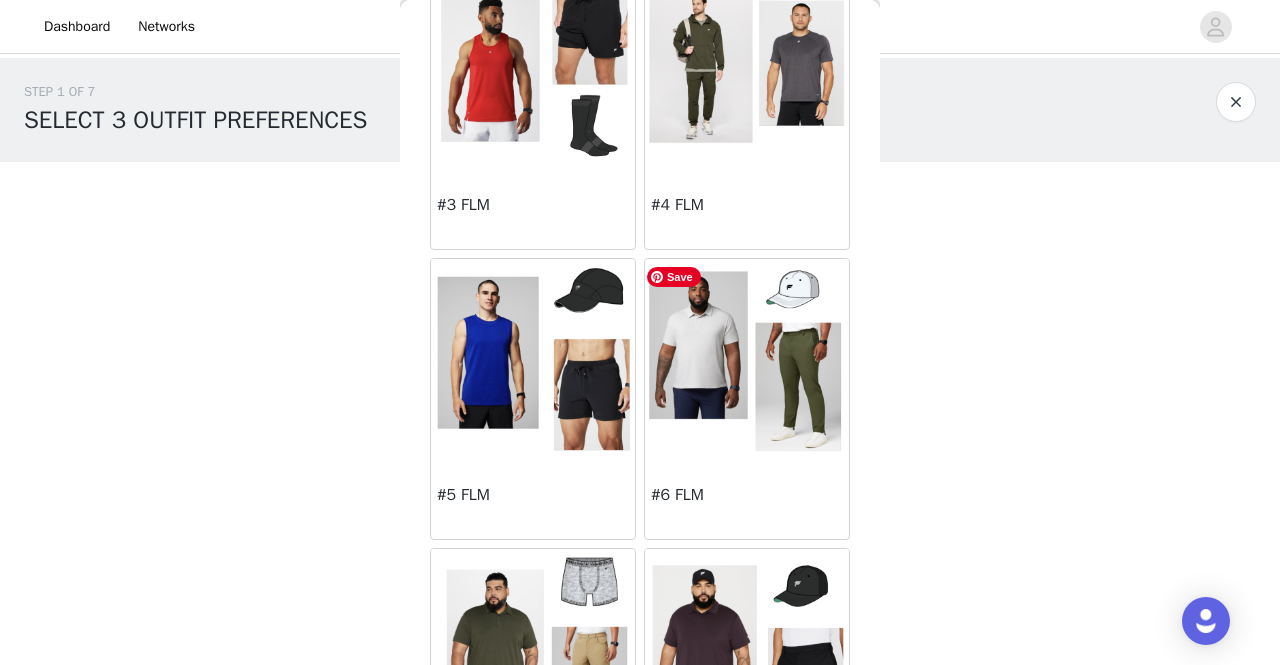 scroll, scrollTop: 0, scrollLeft: 0, axis: both 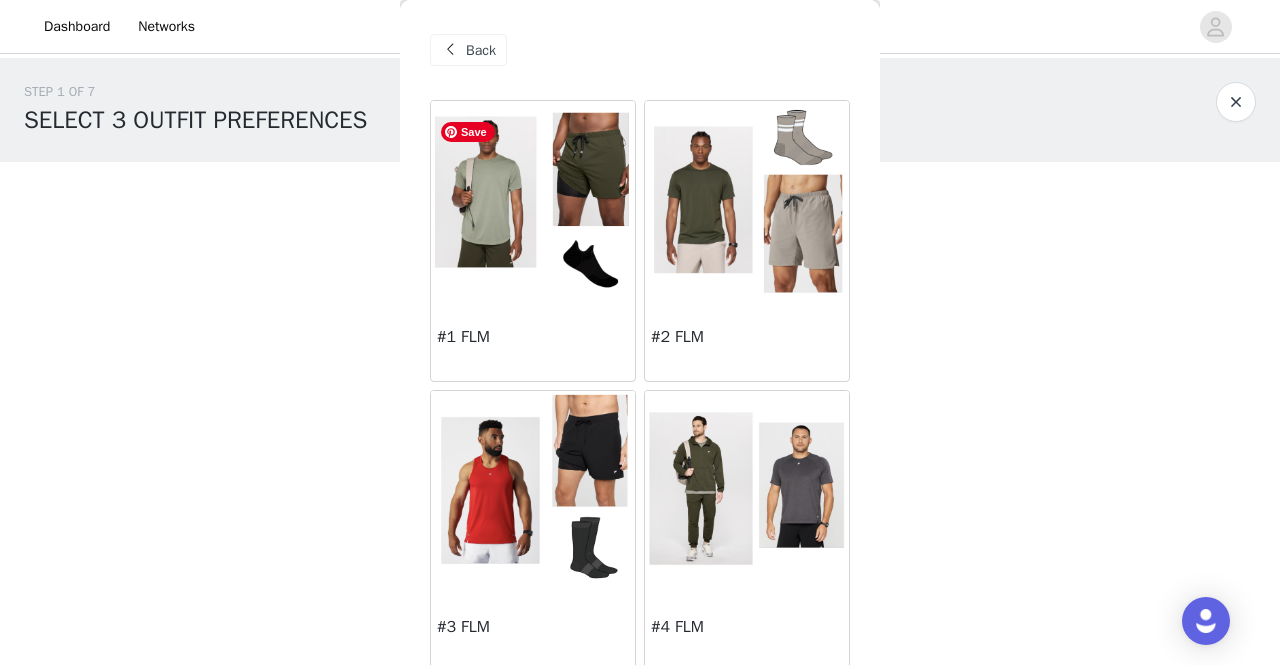 click at bounding box center [533, 201] 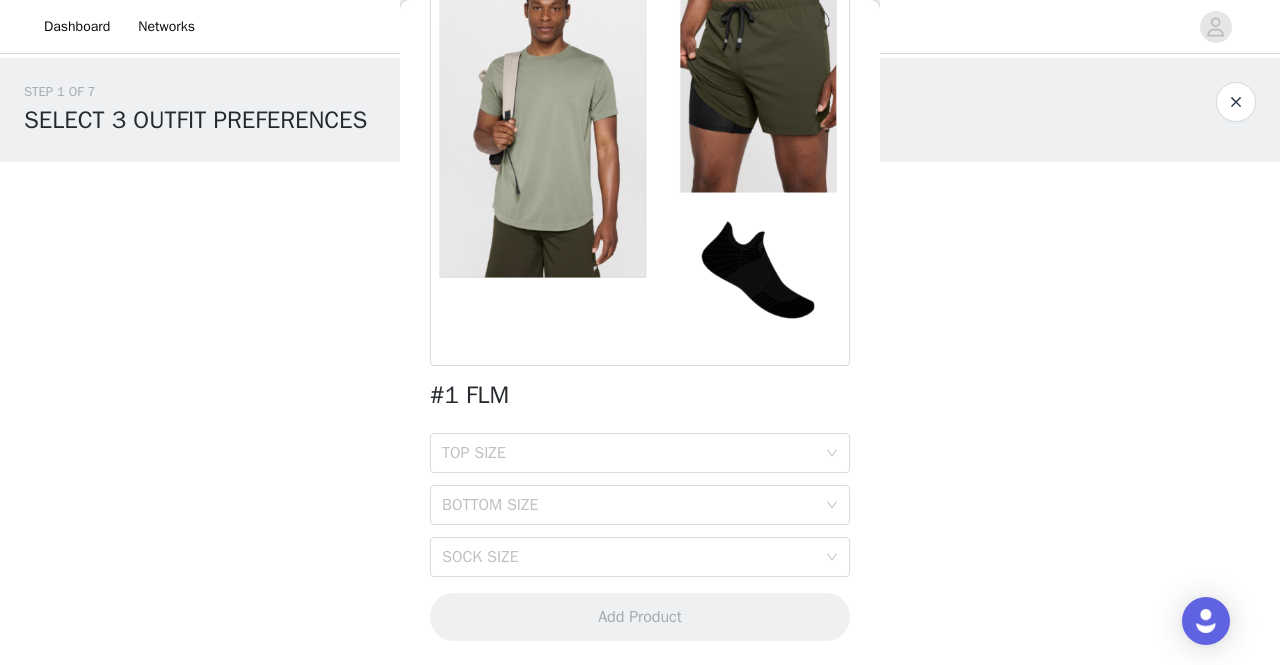 scroll, scrollTop: 0, scrollLeft: 0, axis: both 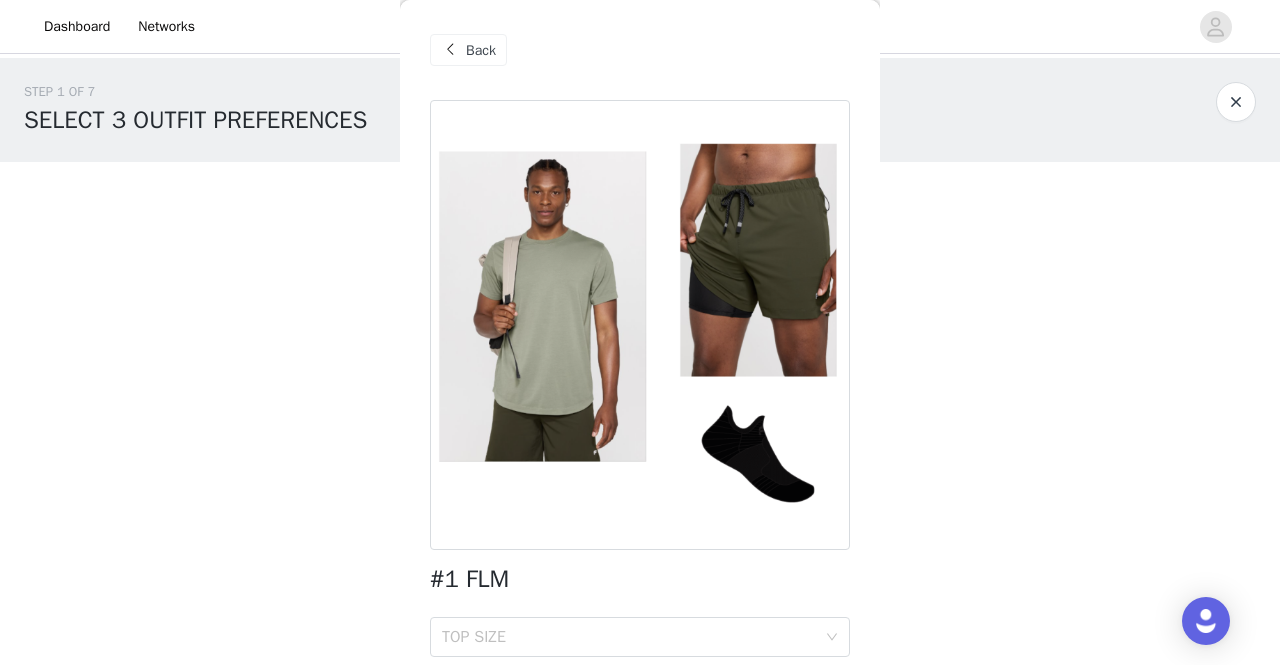 click on "Back" at bounding box center [481, 50] 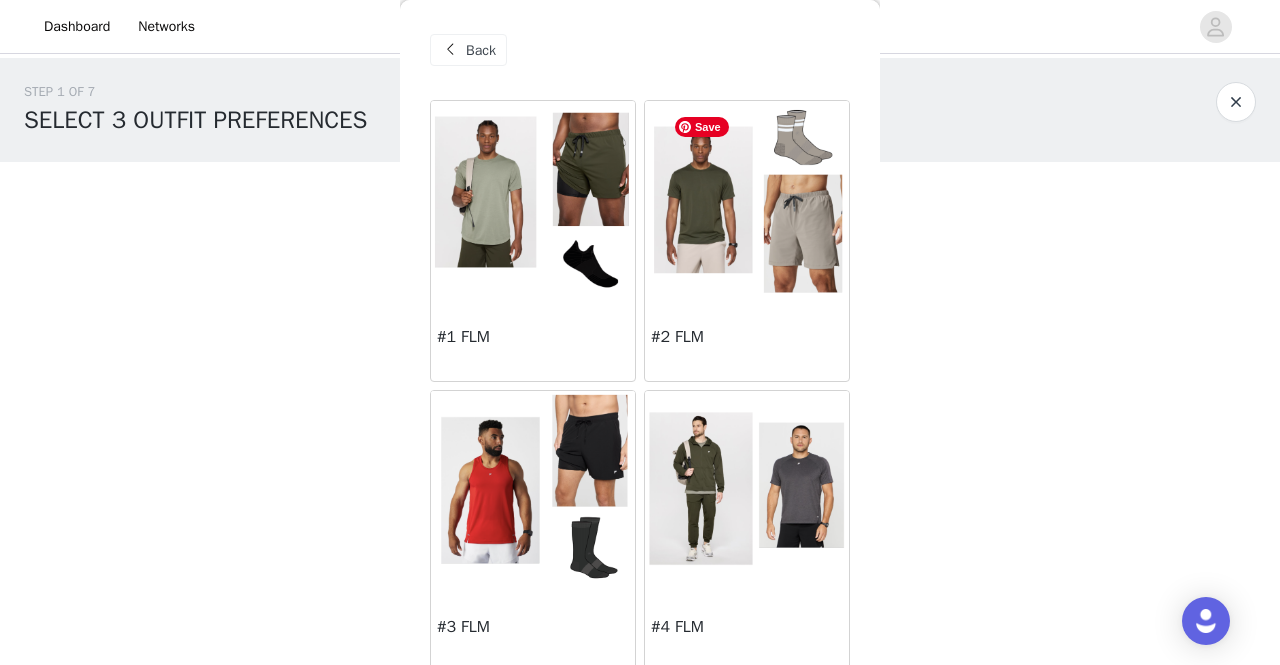 click at bounding box center (747, 201) 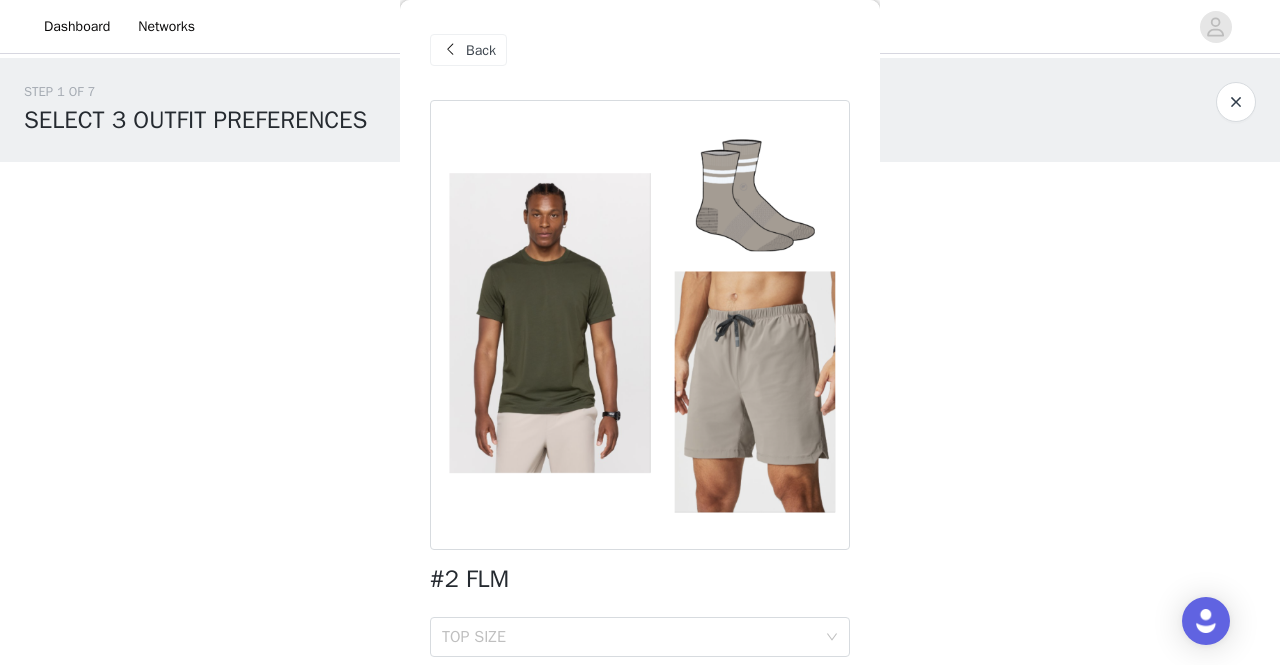 click on "Back" at bounding box center [481, 50] 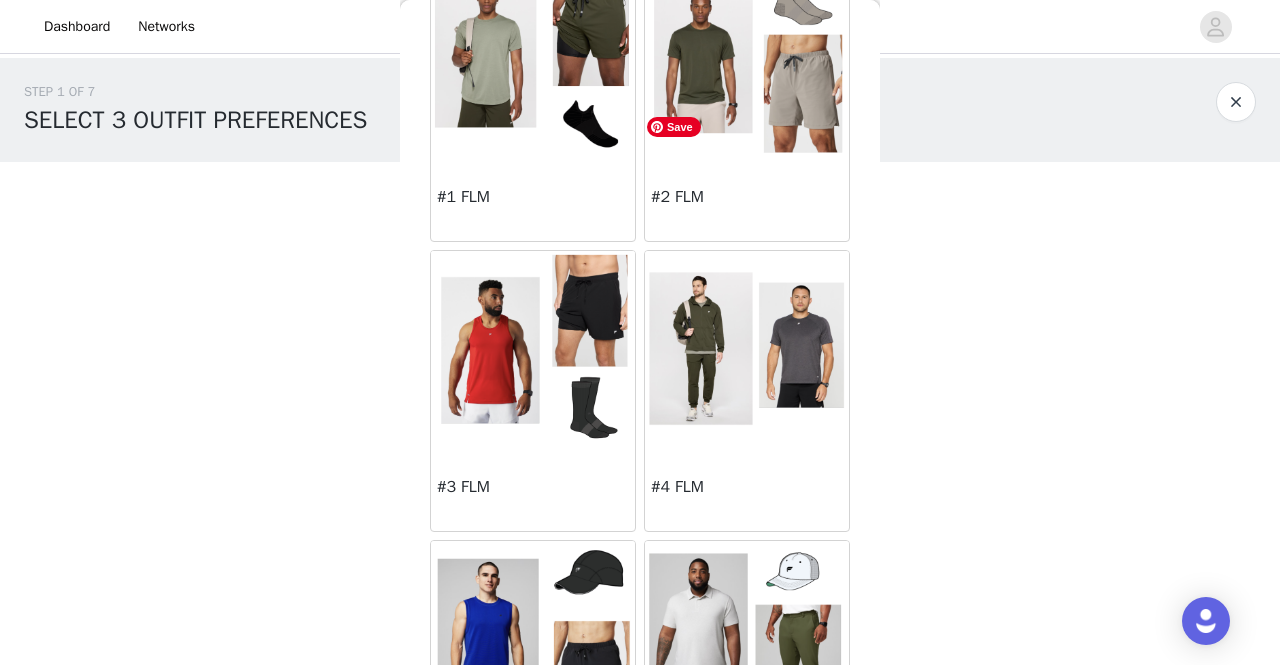 scroll, scrollTop: 142, scrollLeft: 0, axis: vertical 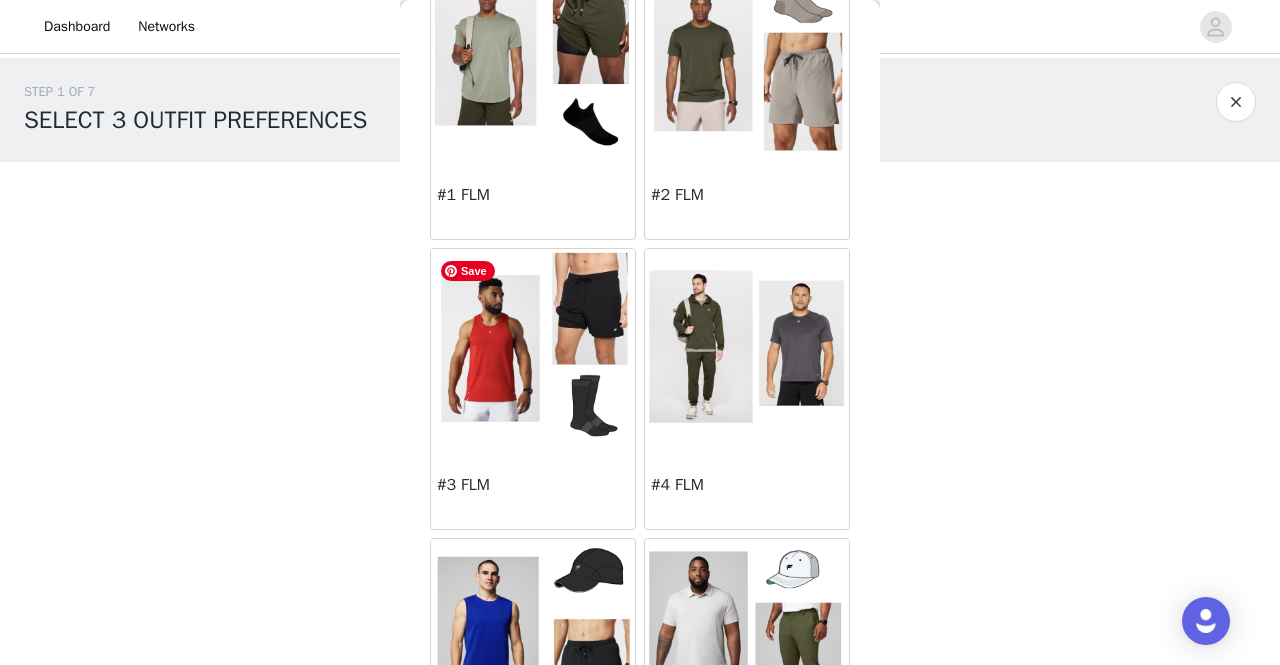 click at bounding box center (532, 349) 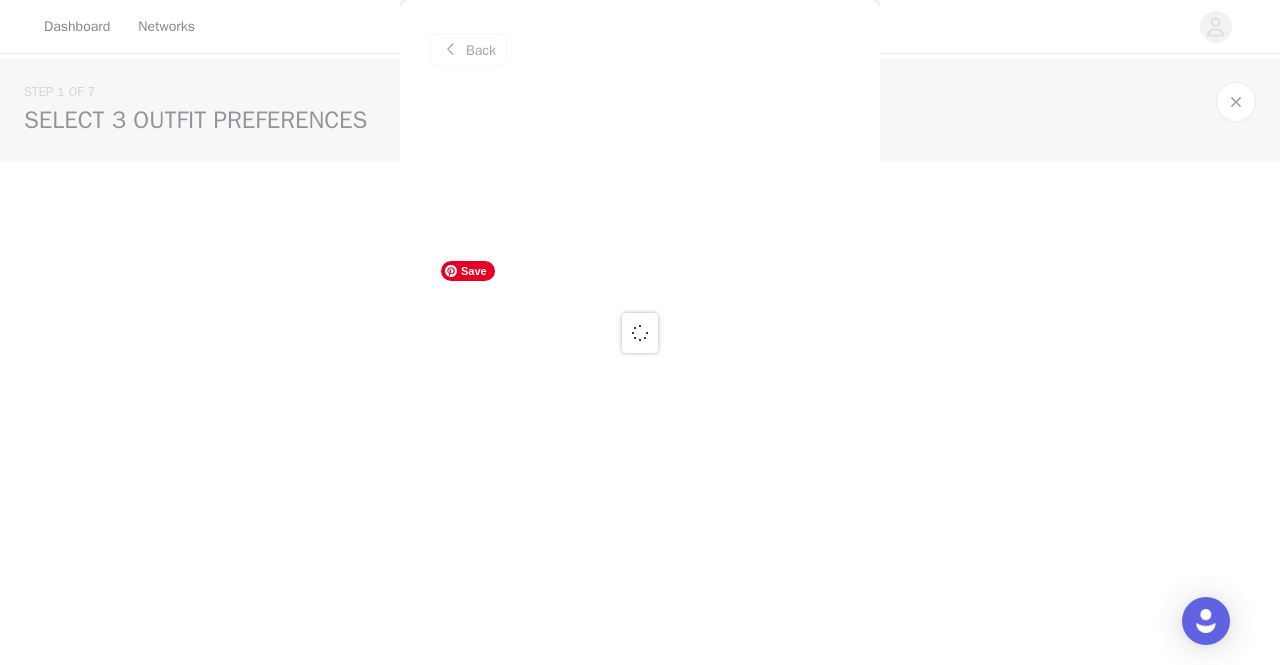 scroll, scrollTop: 0, scrollLeft: 0, axis: both 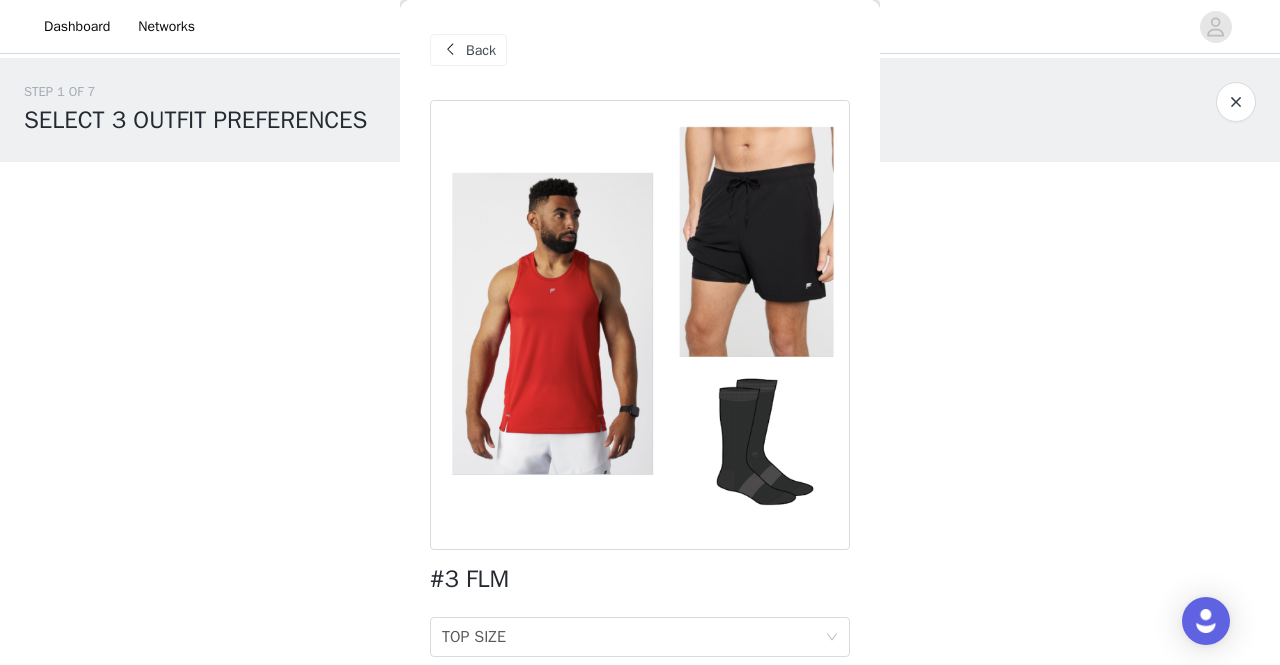 click at bounding box center [450, 50] 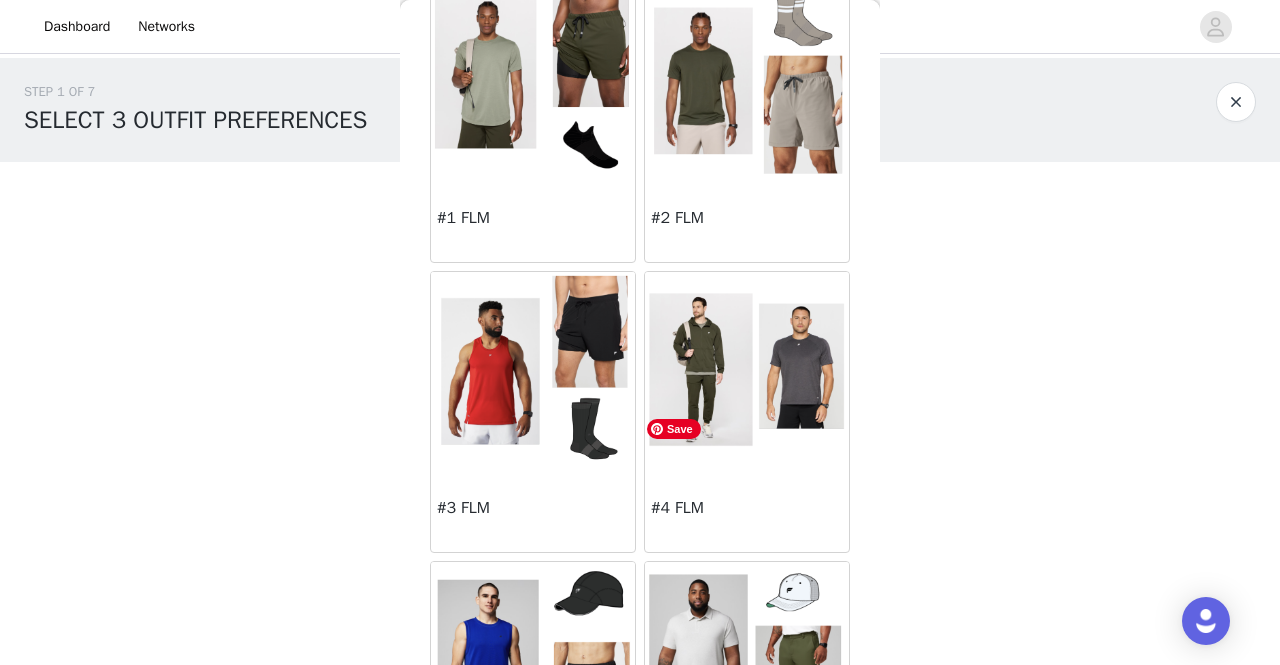 scroll, scrollTop: 120, scrollLeft: 0, axis: vertical 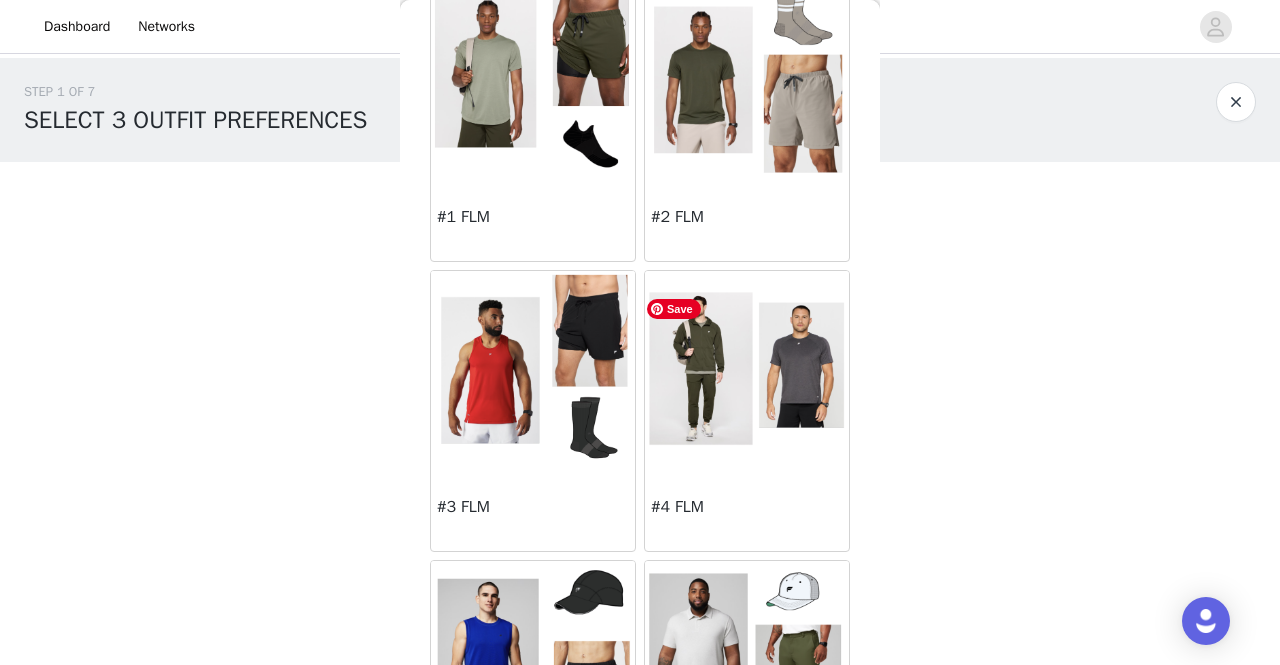 click at bounding box center (747, 371) 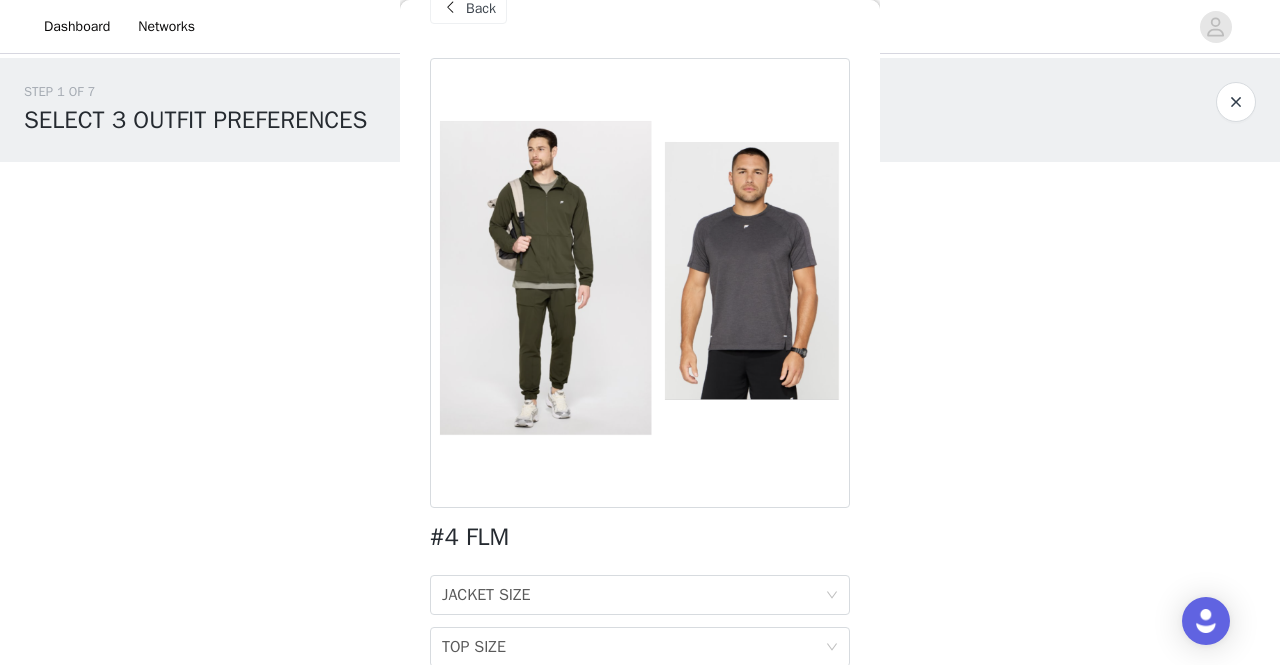 scroll, scrollTop: 36, scrollLeft: 0, axis: vertical 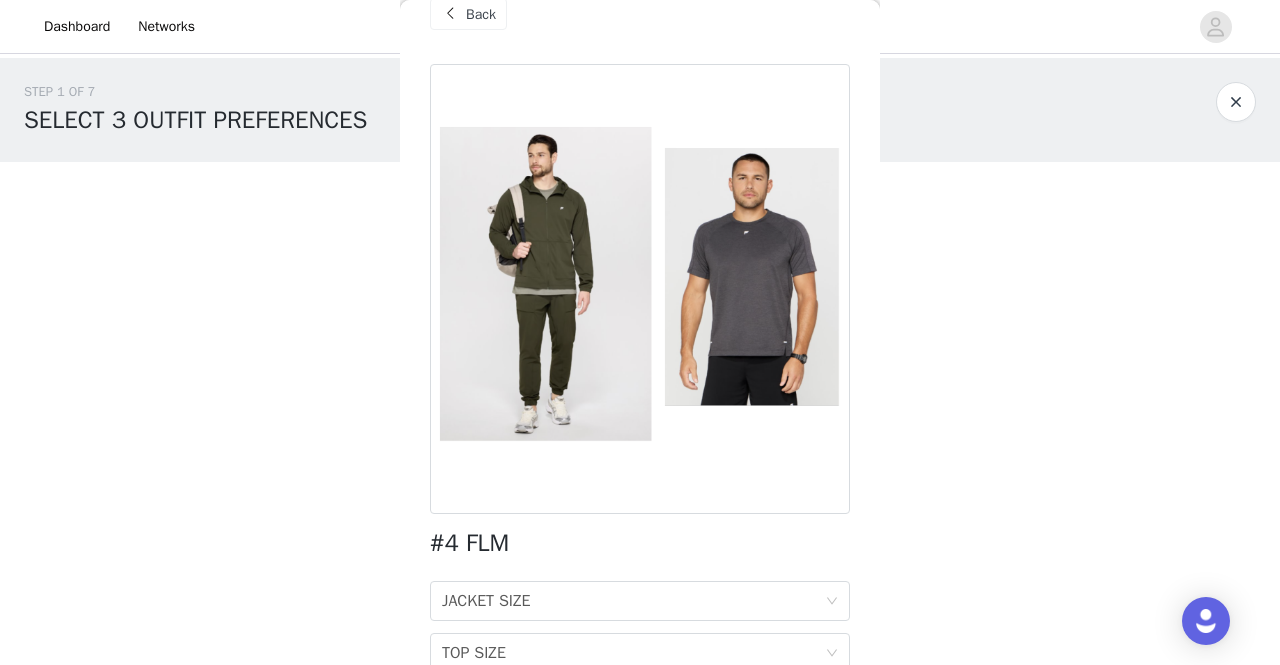 click at bounding box center [450, 14] 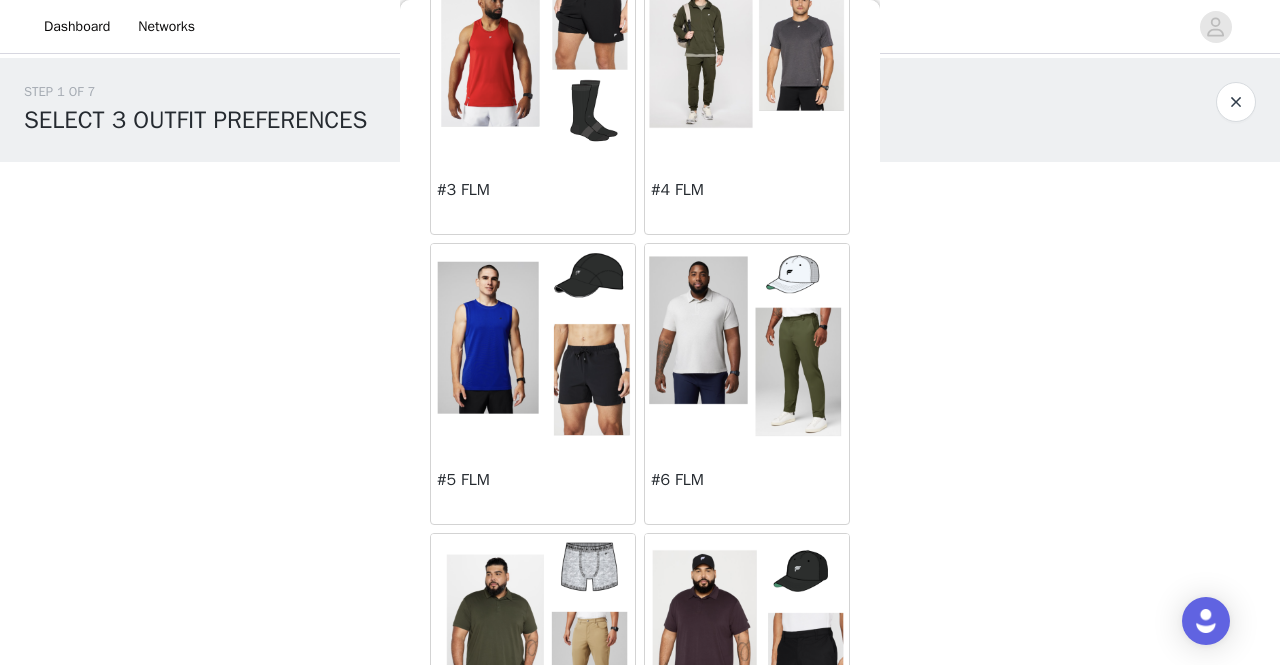 scroll, scrollTop: 439, scrollLeft: 0, axis: vertical 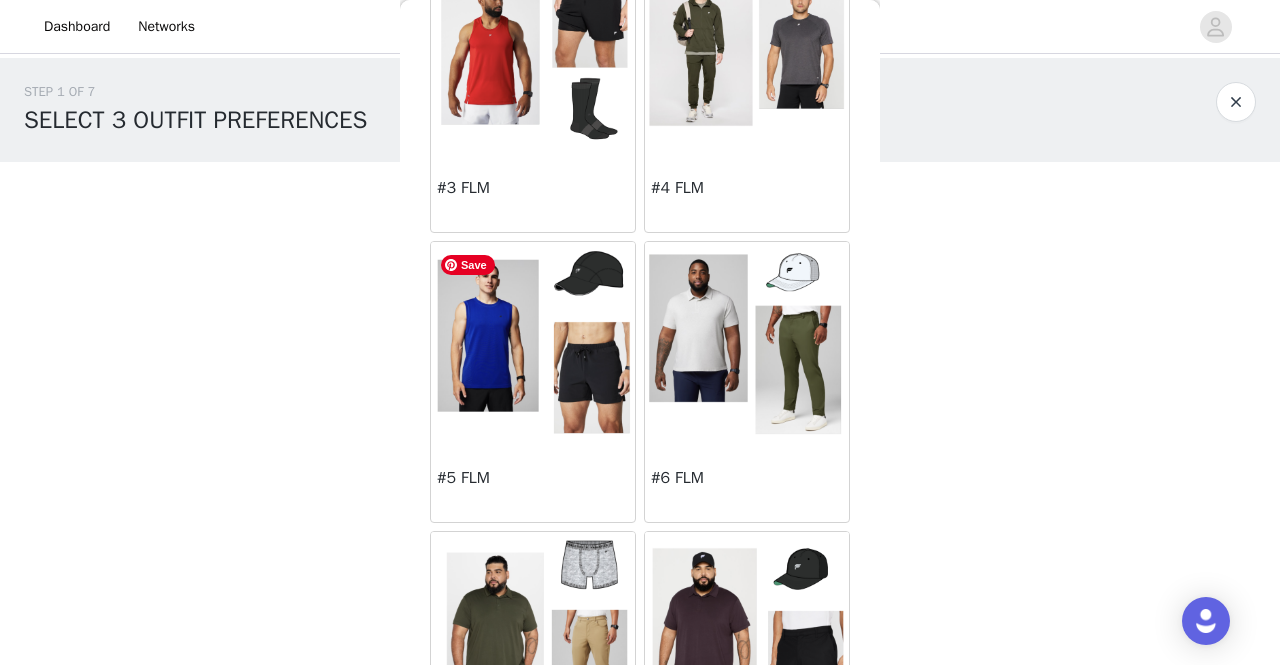 click at bounding box center [533, 342] 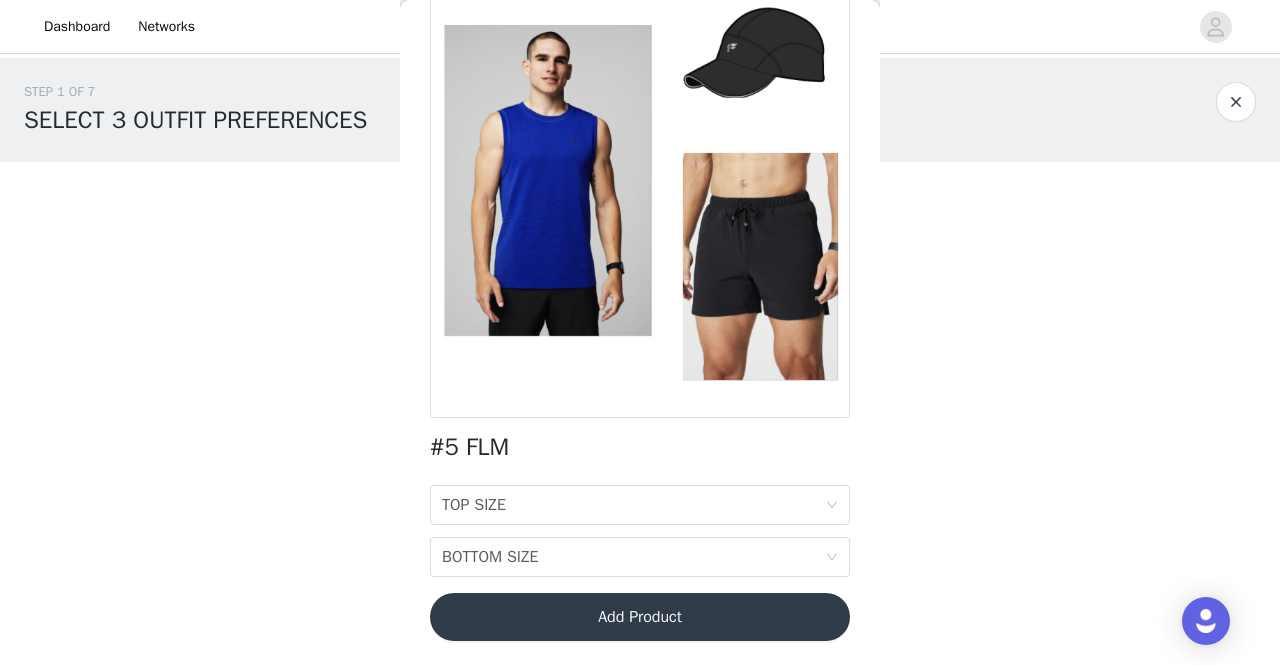 scroll, scrollTop: 0, scrollLeft: 0, axis: both 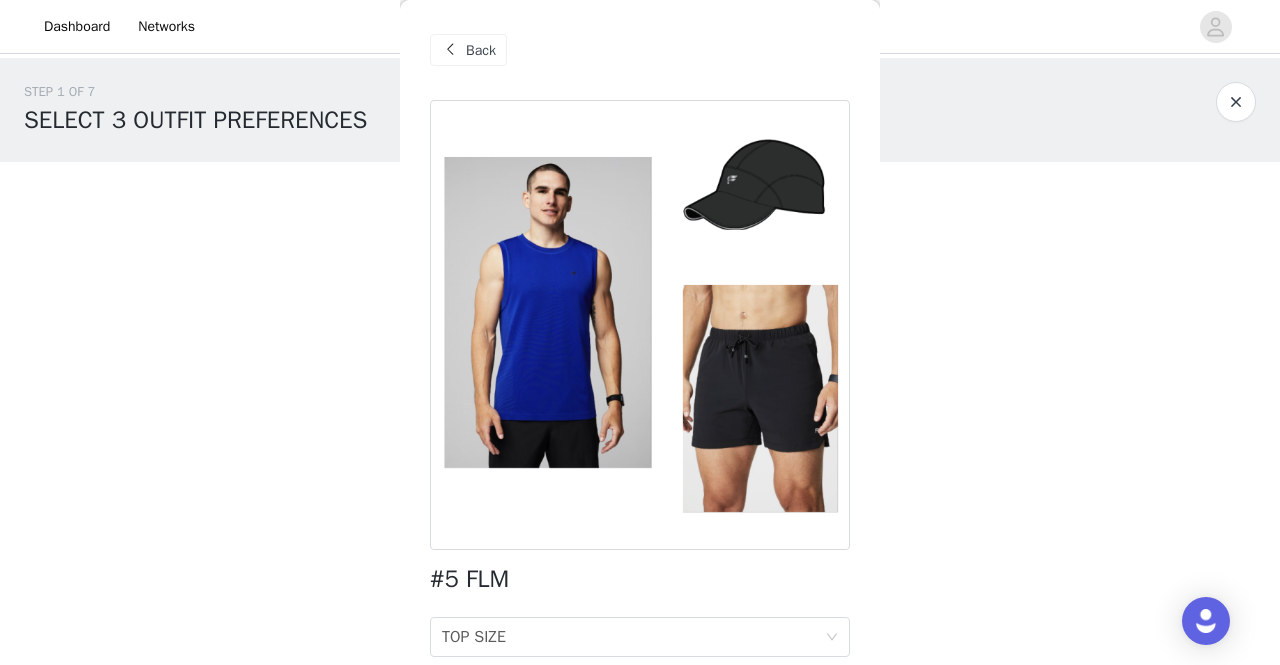 click at bounding box center [450, 50] 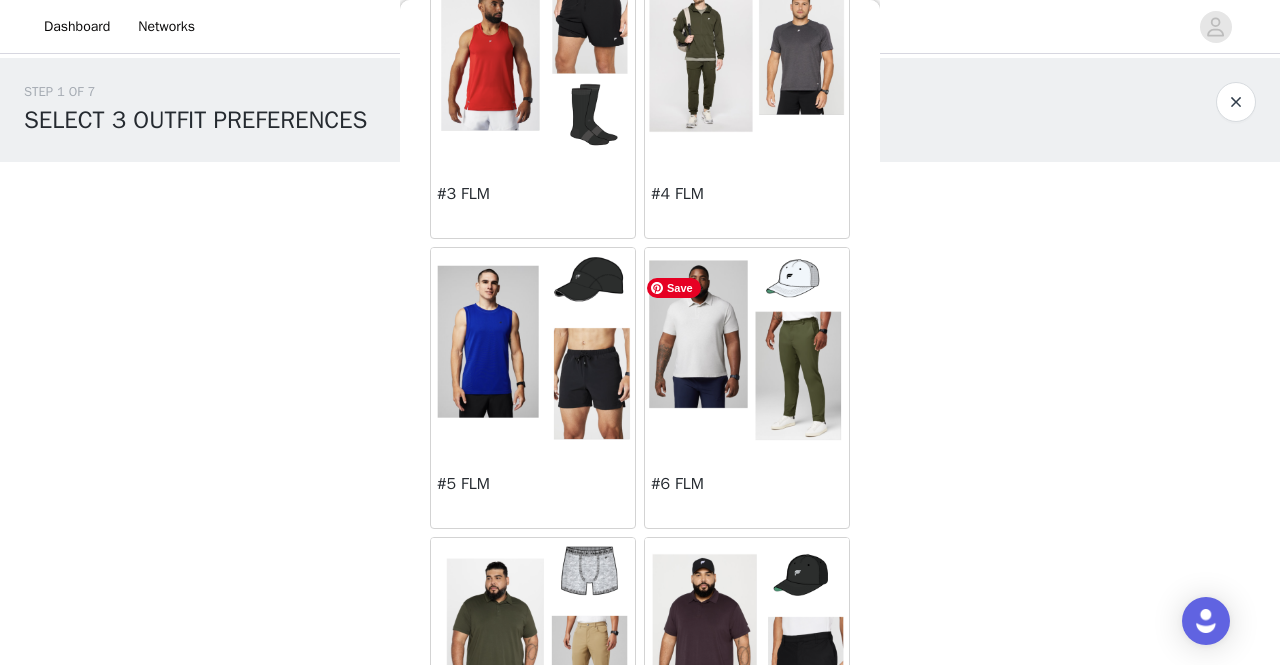 scroll, scrollTop: 438, scrollLeft: 0, axis: vertical 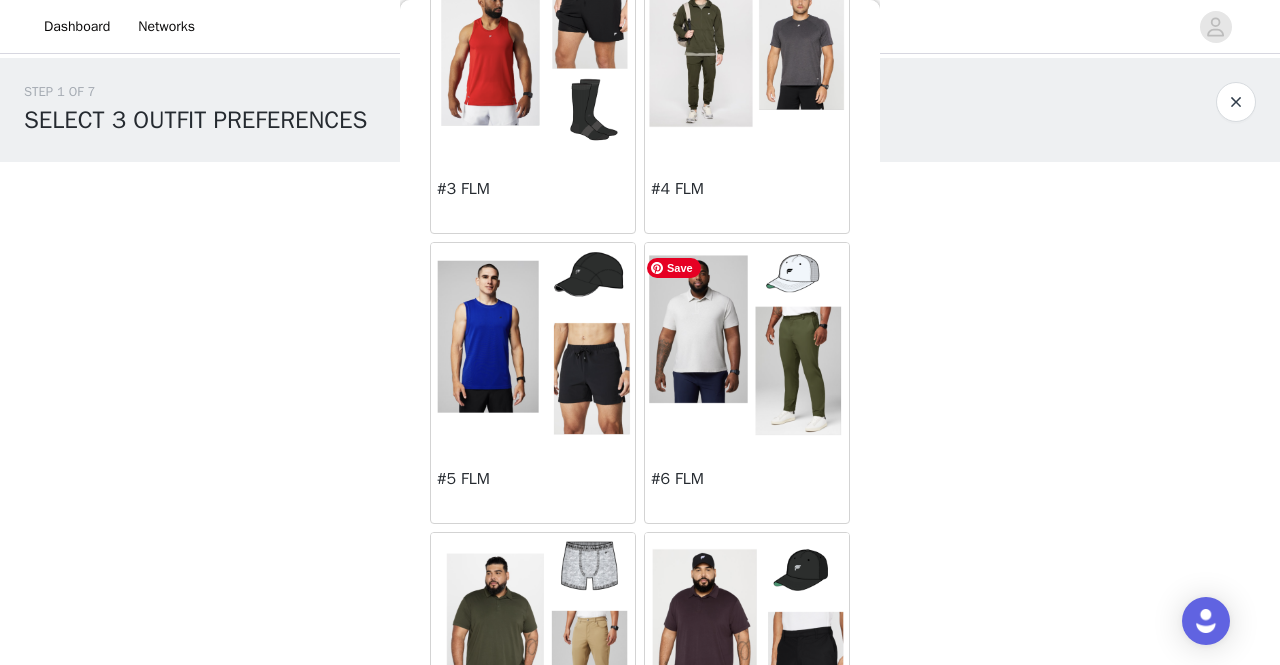 click at bounding box center (747, 343) 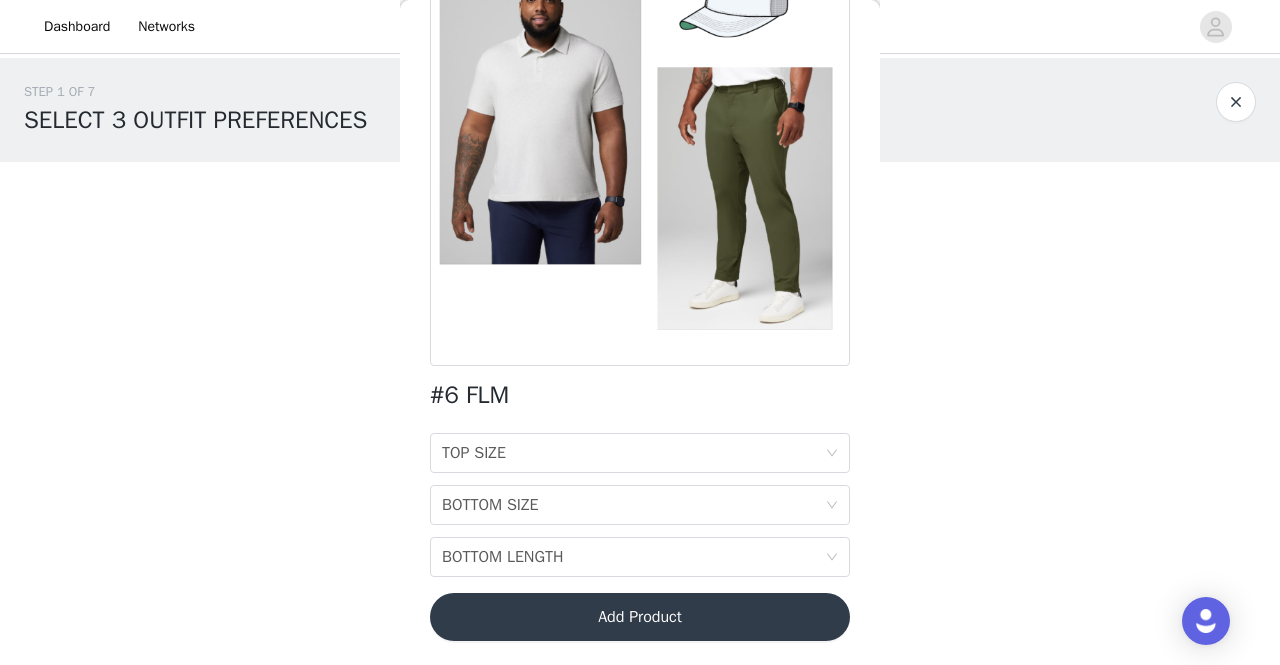 scroll, scrollTop: 0, scrollLeft: 0, axis: both 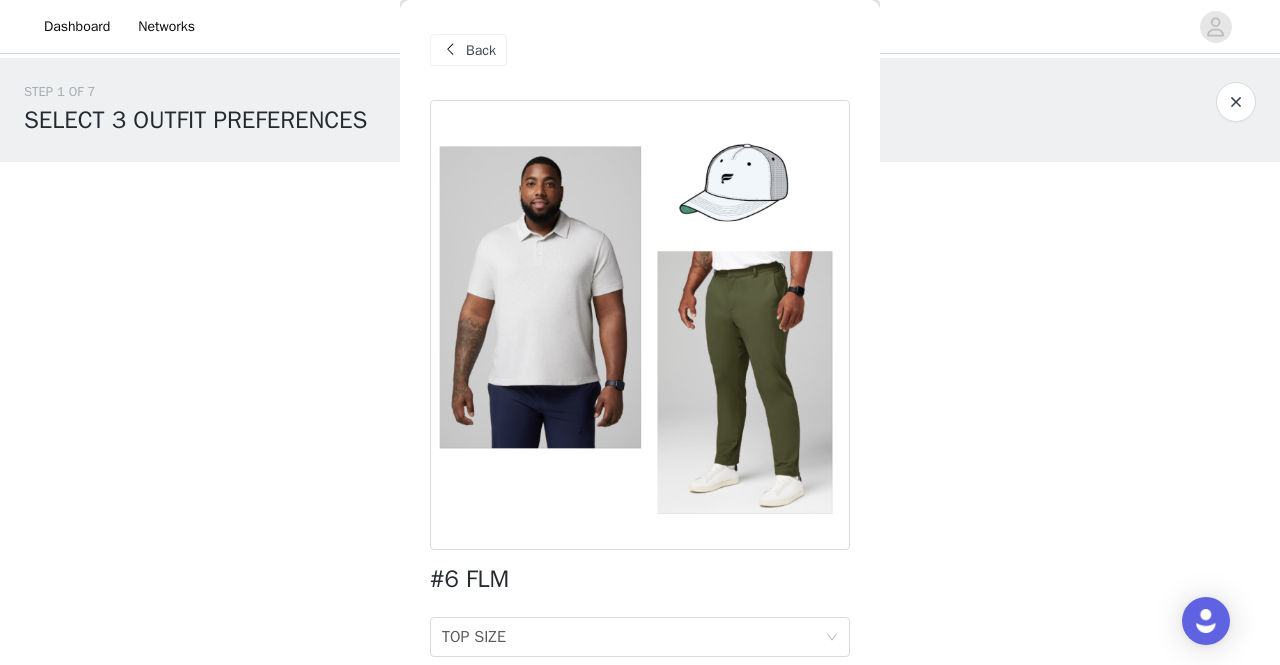 click on "Back" at bounding box center (468, 50) 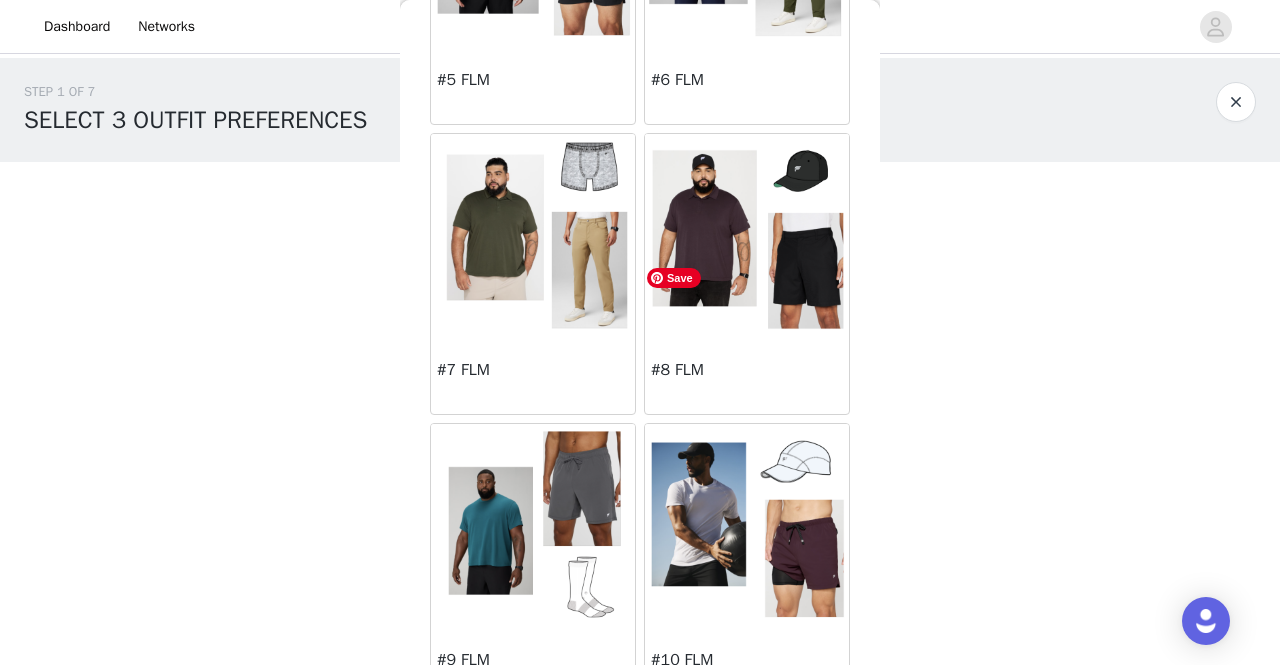 scroll, scrollTop: 842, scrollLeft: 0, axis: vertical 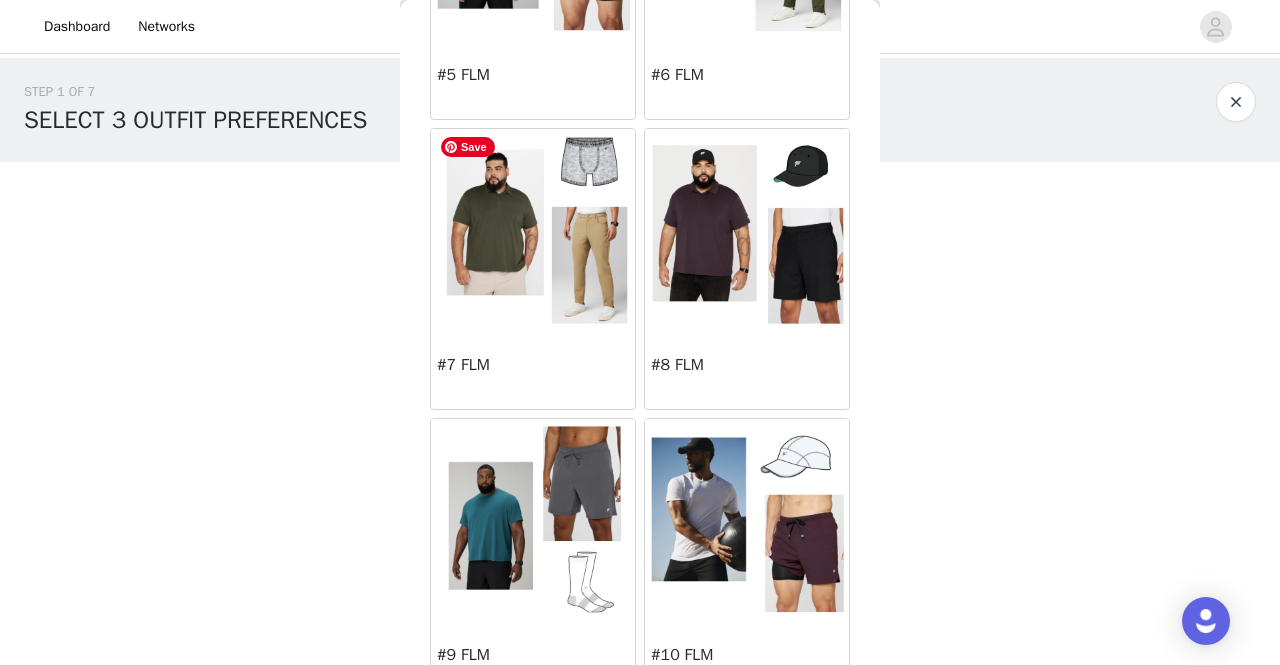 click at bounding box center (533, 229) 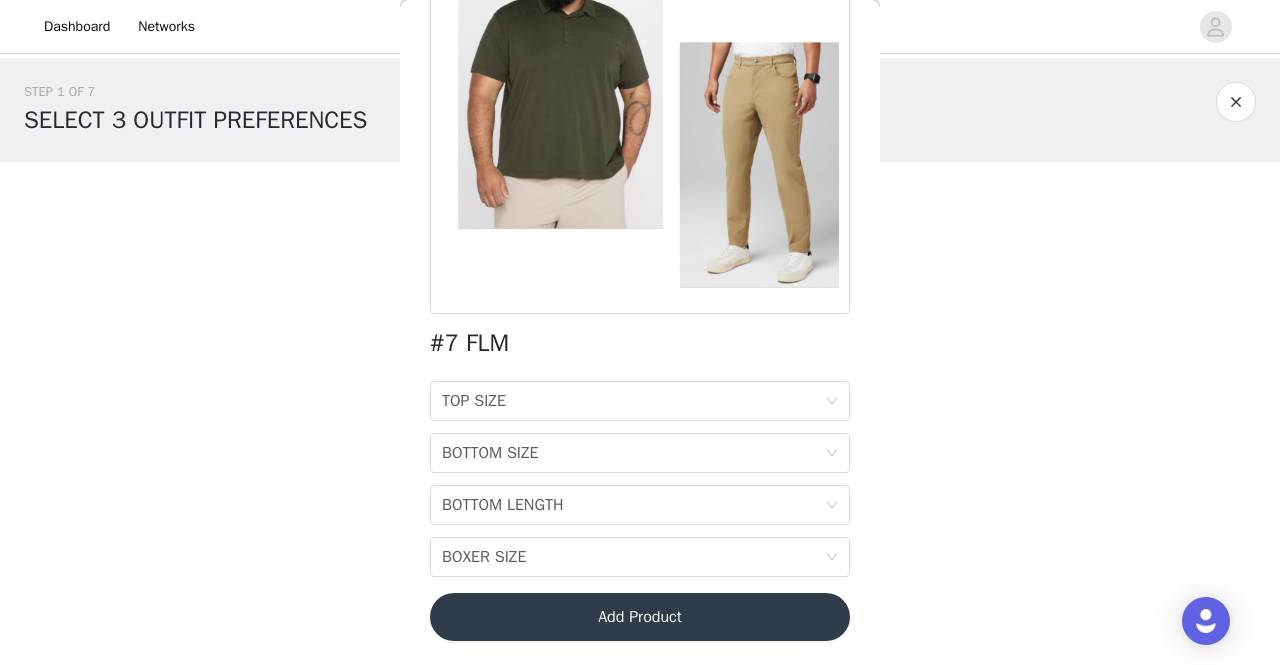 scroll, scrollTop: 0, scrollLeft: 0, axis: both 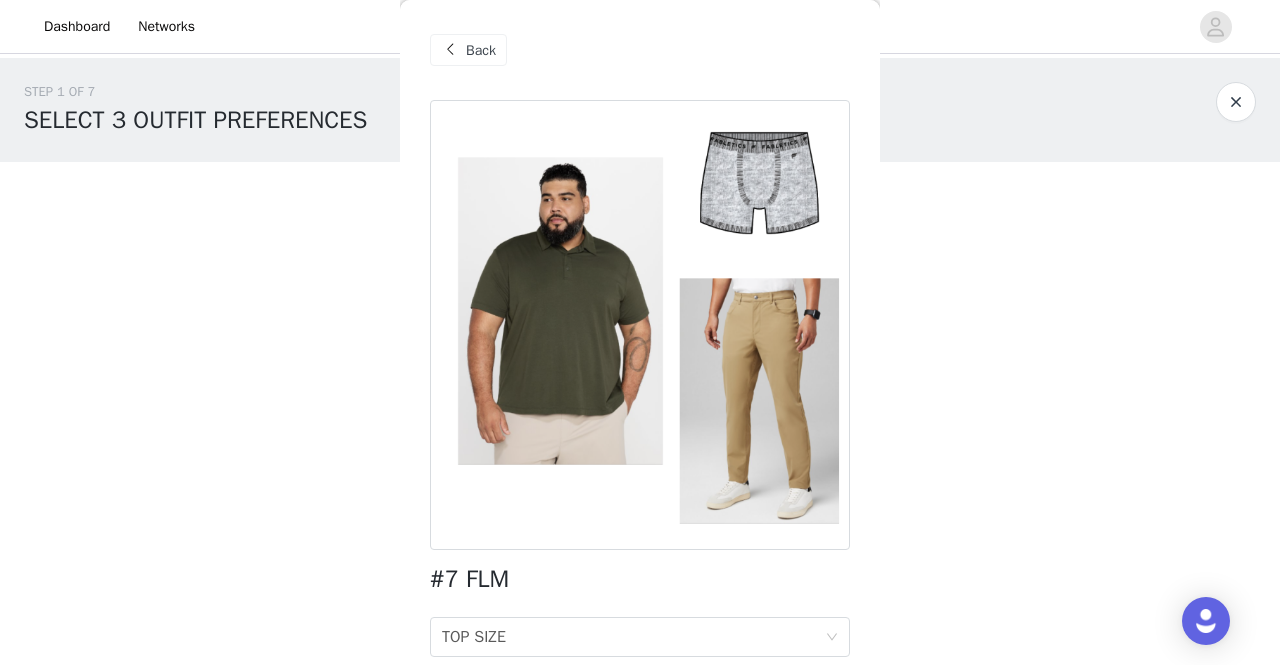 click at bounding box center (450, 50) 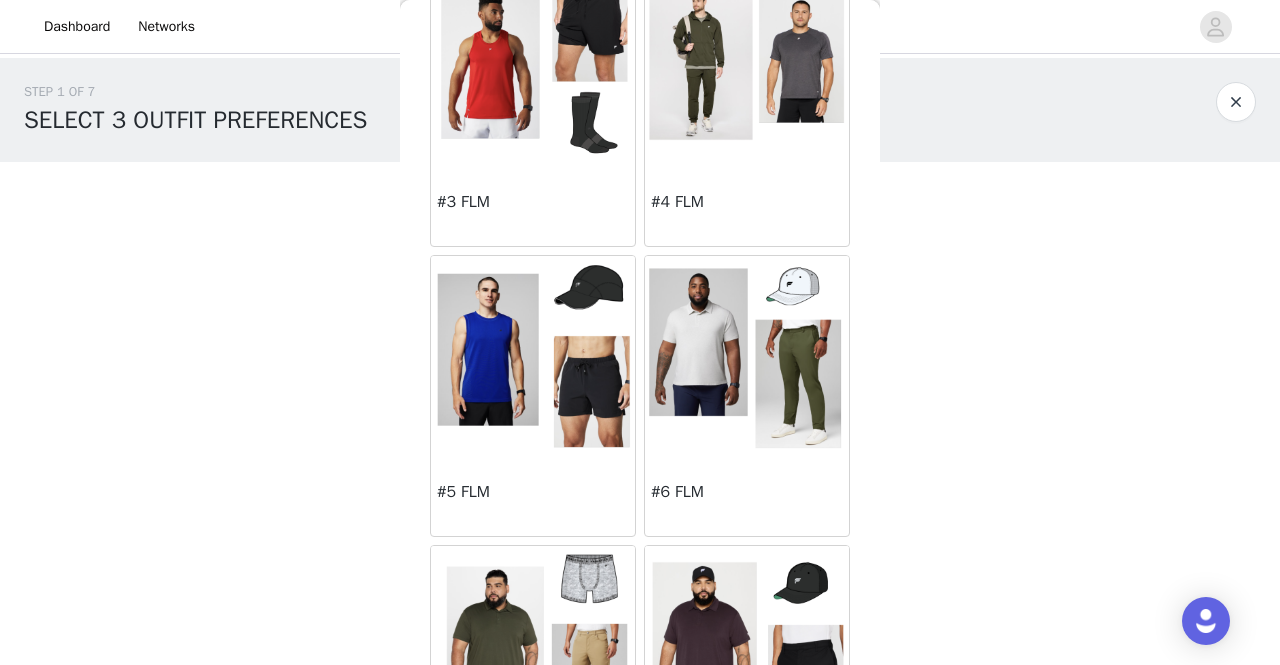 scroll, scrollTop: 426, scrollLeft: 0, axis: vertical 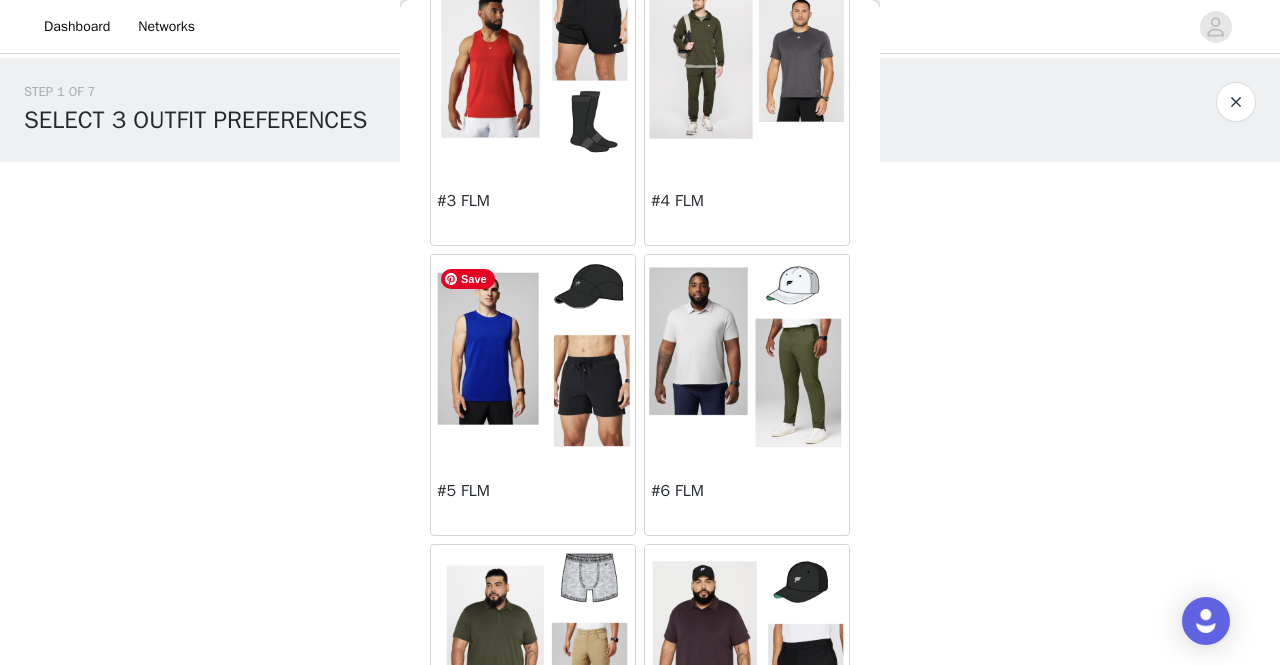 click at bounding box center [533, 355] 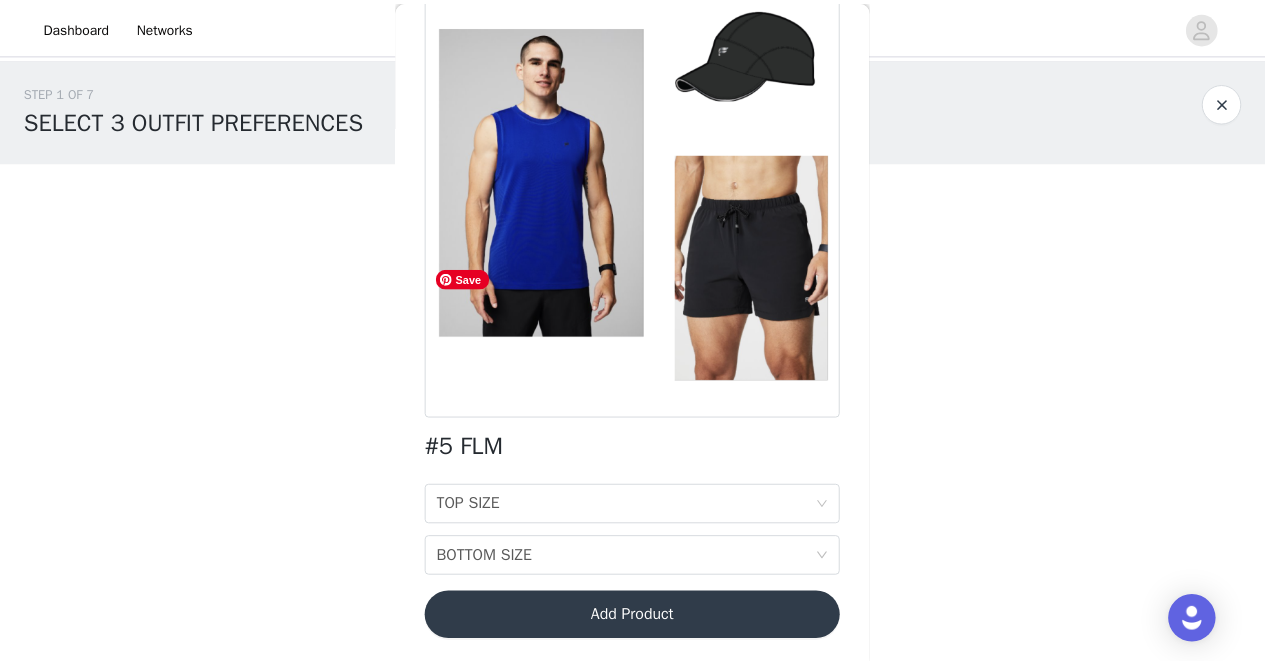 scroll, scrollTop: 132, scrollLeft: 0, axis: vertical 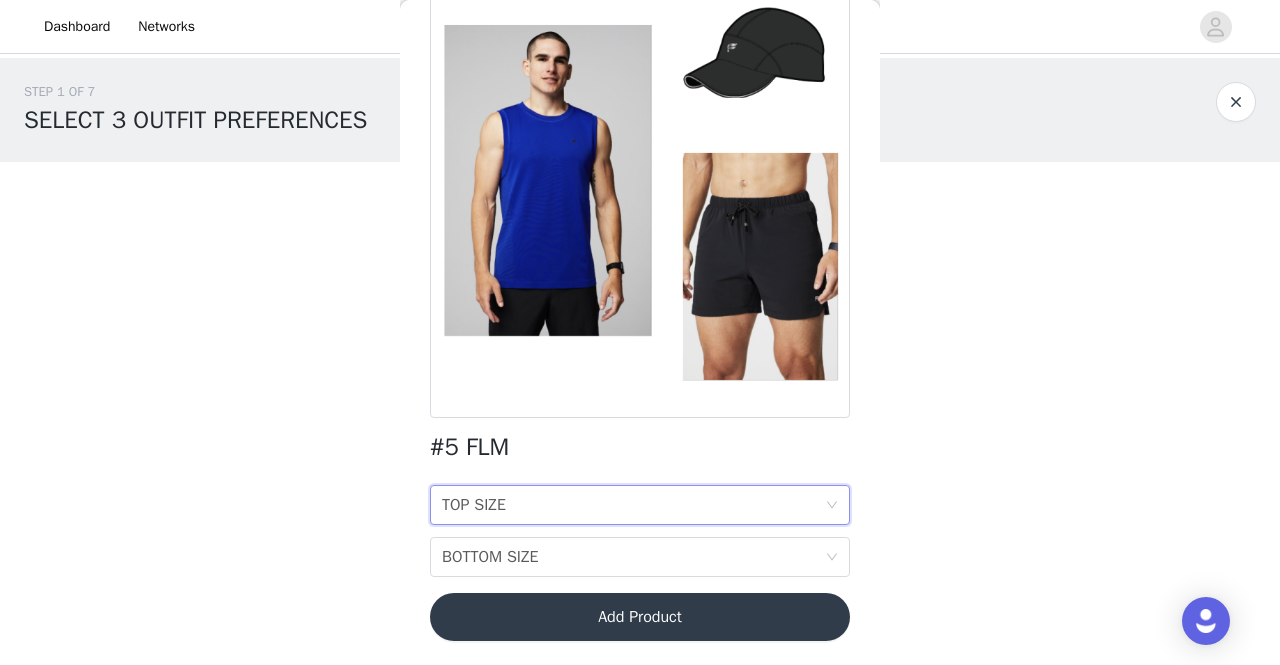 click on "TOP SIZE TOP SIZE" at bounding box center (633, 505) 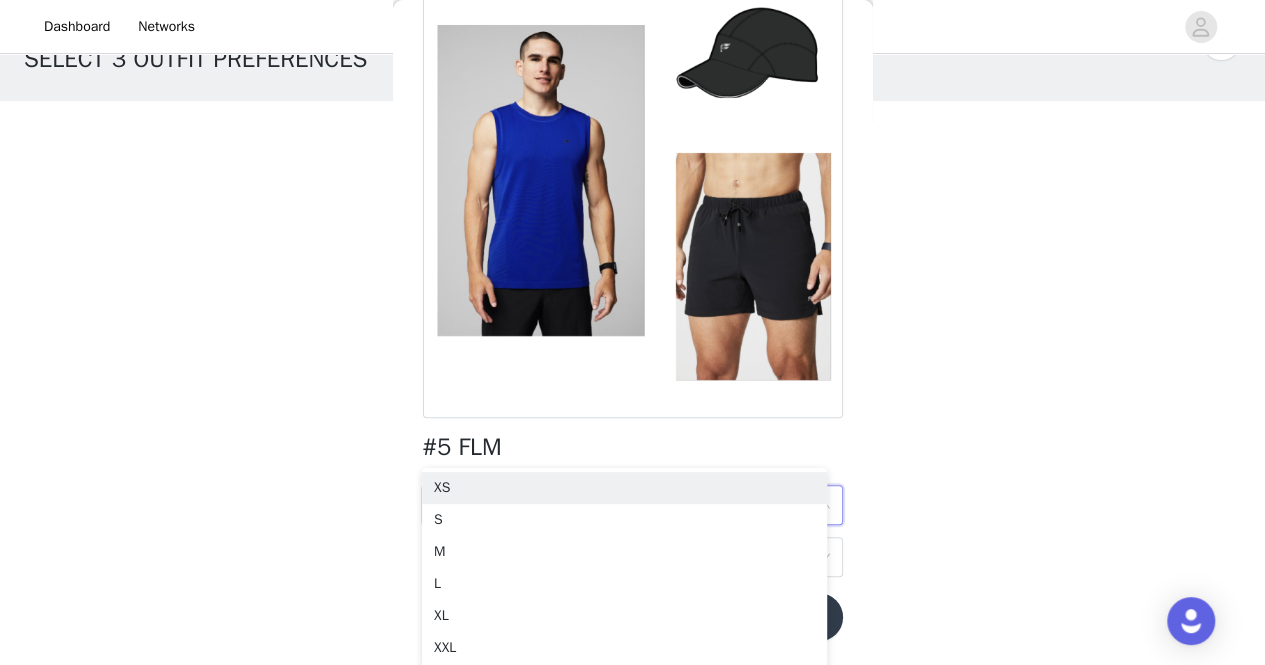 scroll, scrollTop: 64, scrollLeft: 0, axis: vertical 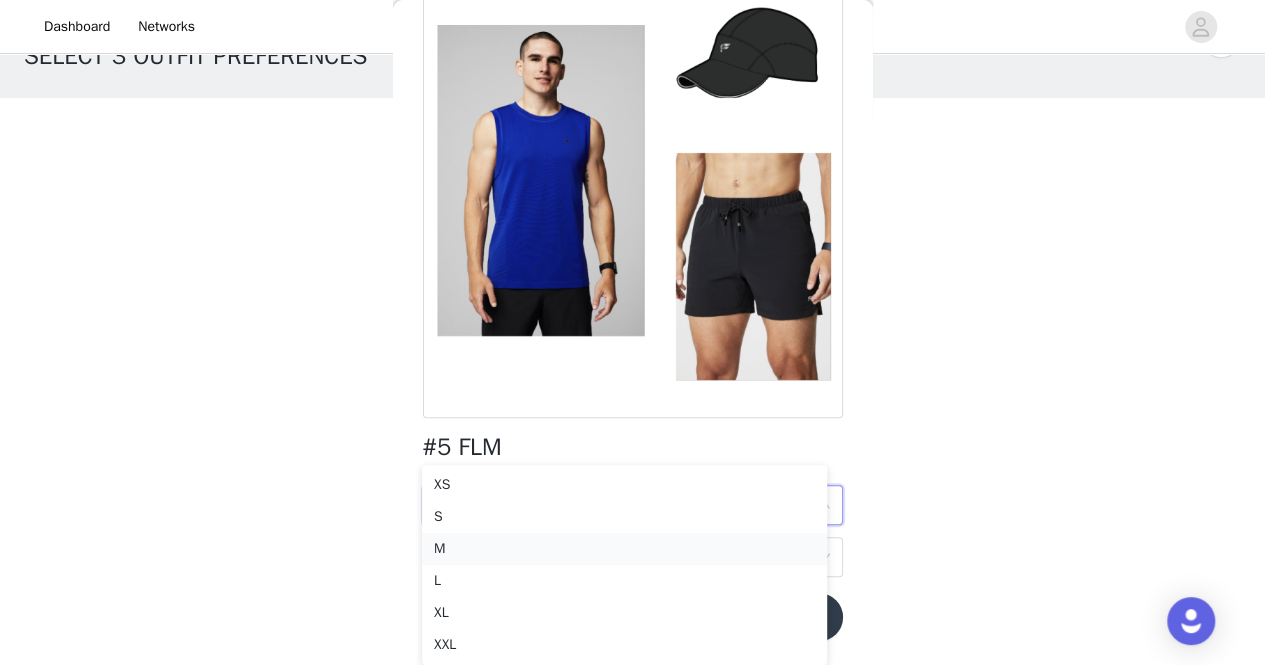 click on "M" at bounding box center [624, 549] 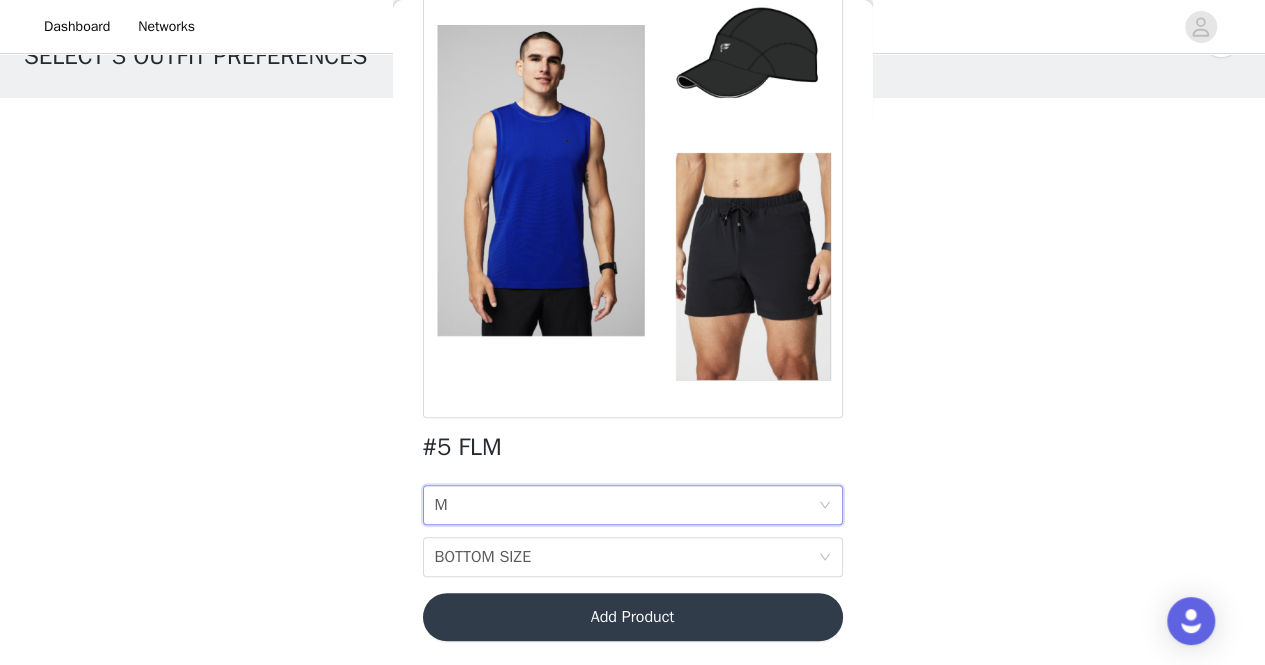 scroll, scrollTop: 0, scrollLeft: 0, axis: both 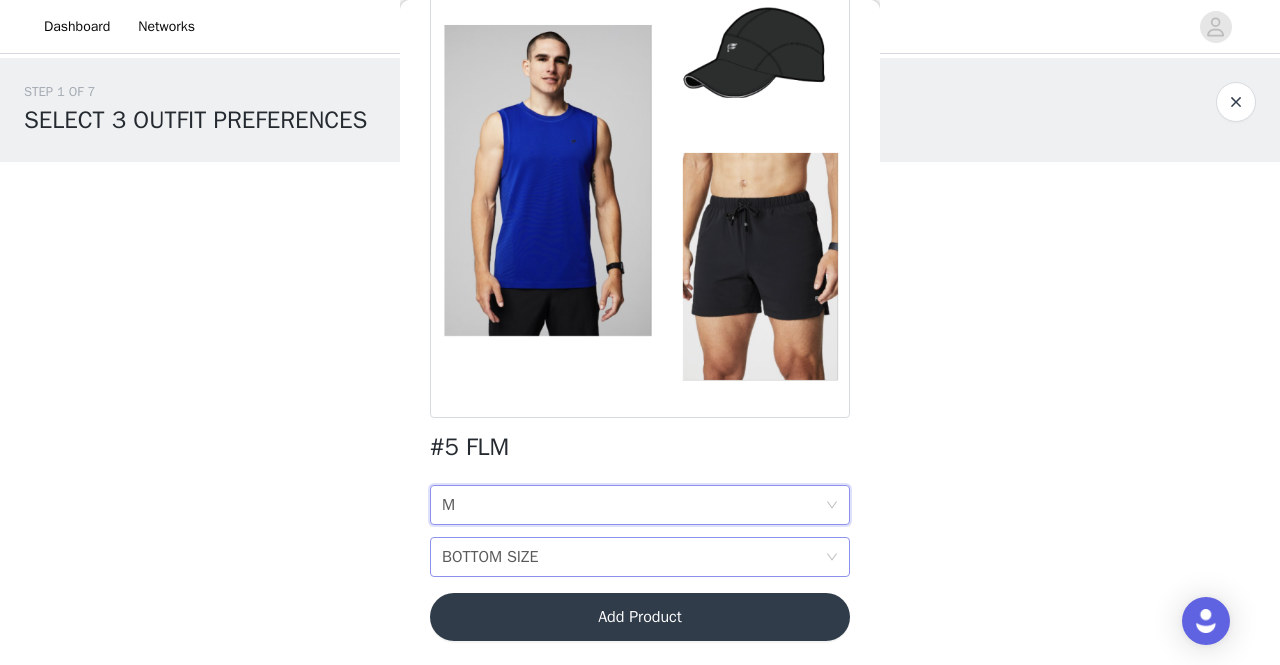 click on "BOTTOM SIZE BOTTOM SIZE" at bounding box center (633, 557) 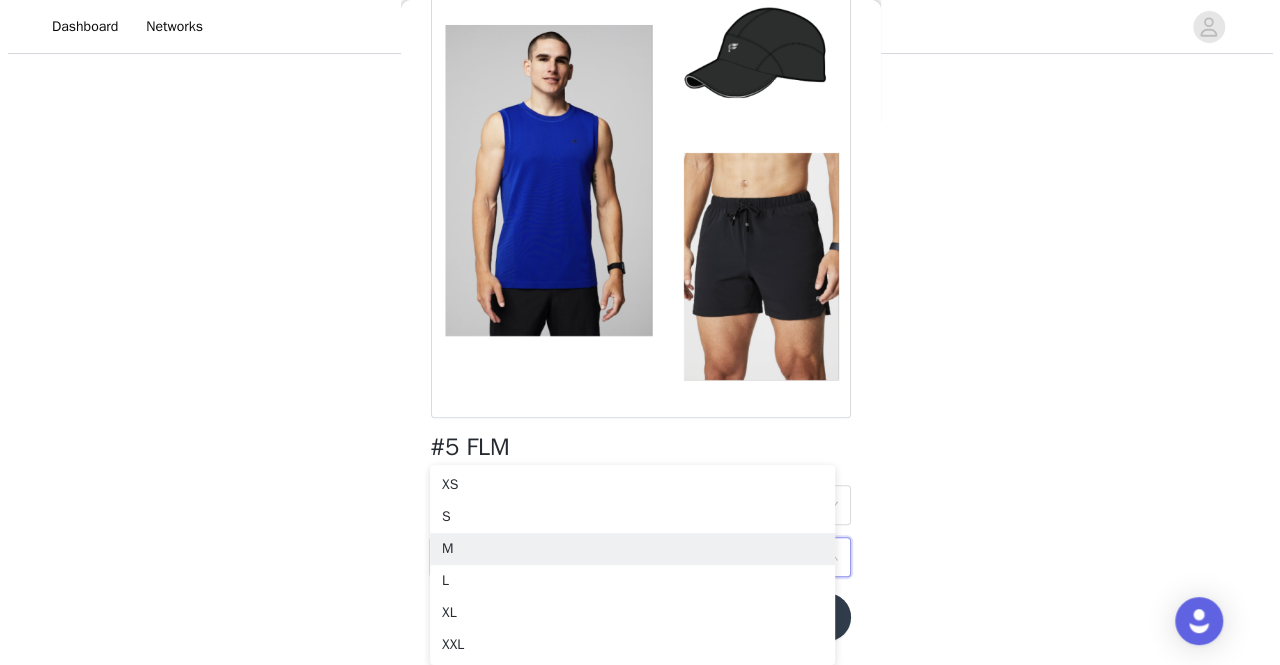 scroll, scrollTop: 0, scrollLeft: 0, axis: both 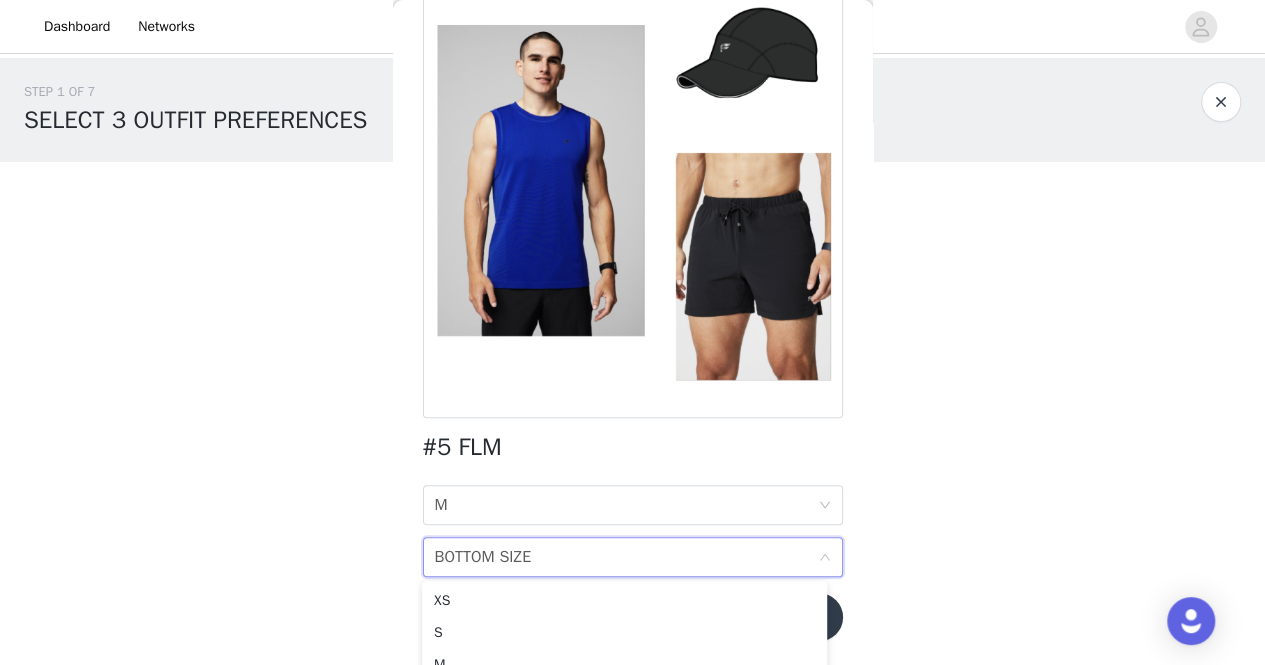 click on "STEP 1 OF 7
SELECT 3 OUTFIT PREFERENCES
Please select 3 outfit PREFERENCES. You will recieve 1 OUTFIT.  We will try our best to get you 1 of your 3 choices. If all 3 preferences are unavailable, you will be sent an alternative. You have the option of selecting "Not Send an Alternative/Skip the Month" under the additional information section of the campaign form.       0/3 Selected           Add Product       Back     #5 FLM               TOP SIZE M BOTTOM SIZE BOTTOM SIZE     Add Product
Step 1 of 7" at bounding box center [632, 330] 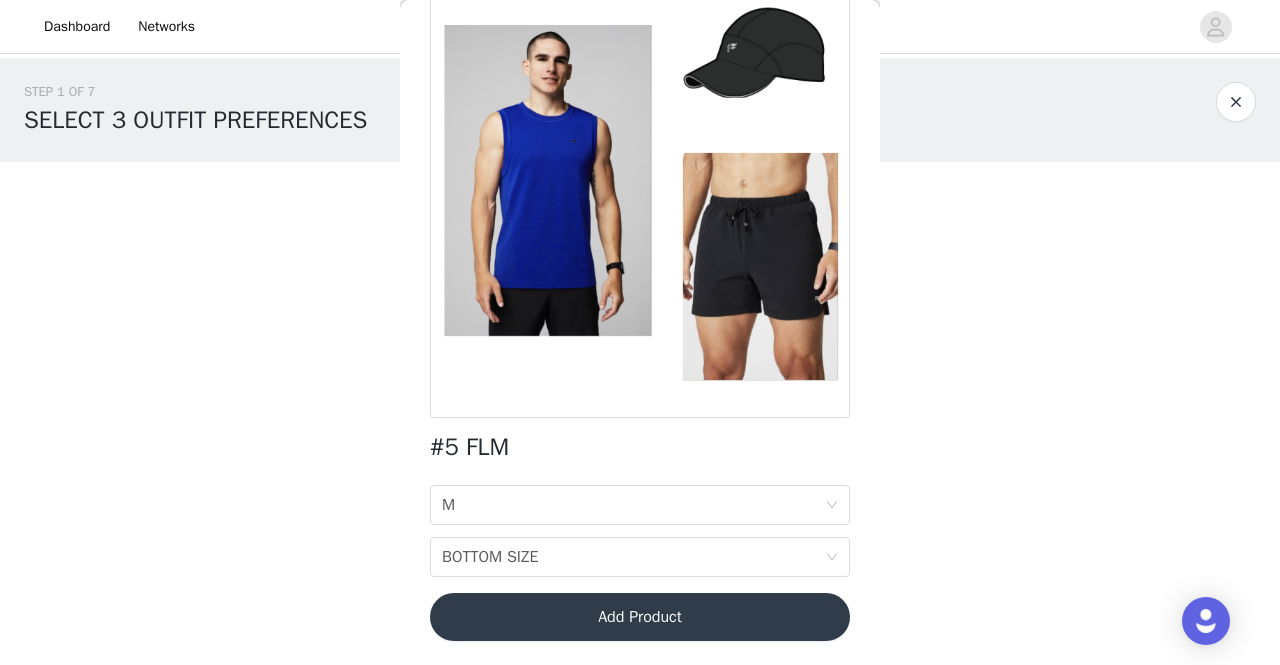 scroll, scrollTop: 0, scrollLeft: 0, axis: both 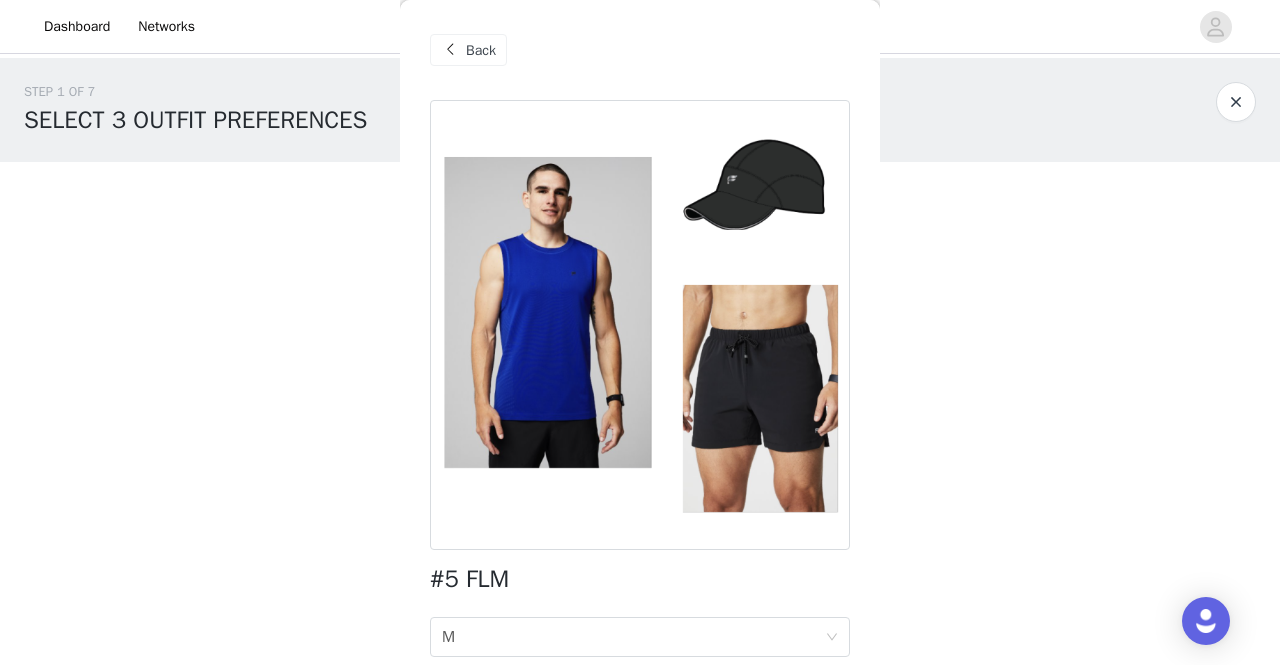 click at bounding box center (450, 50) 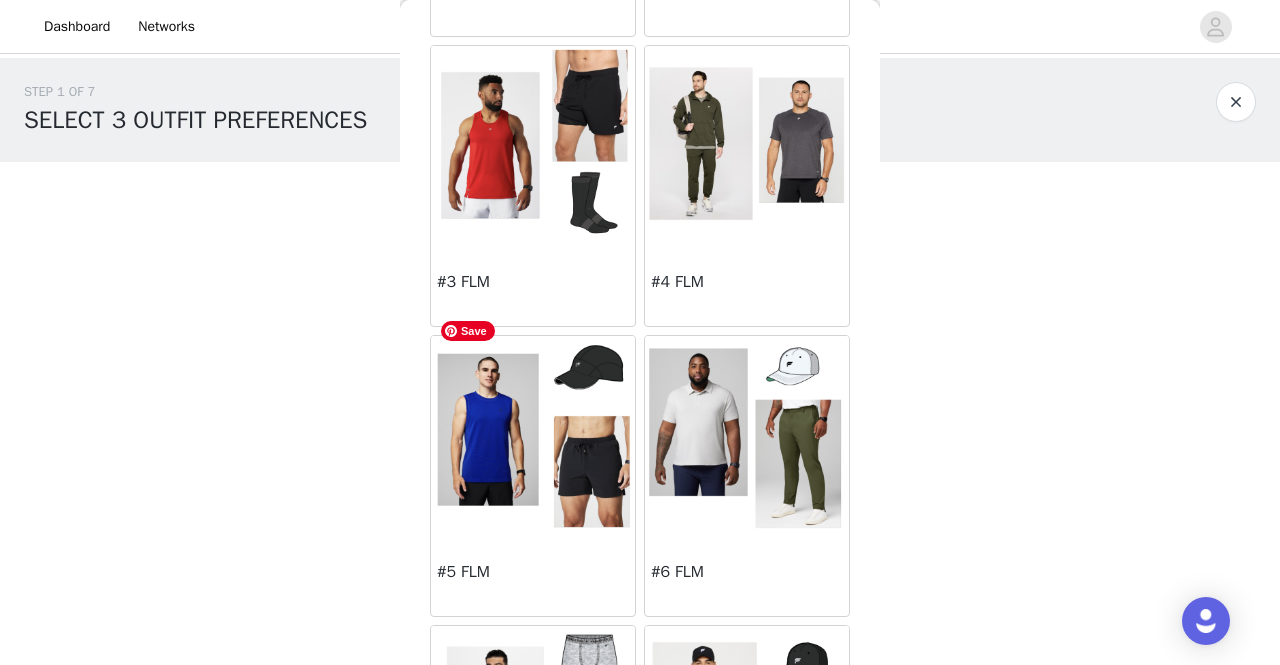 scroll, scrollTop: 354, scrollLeft: 0, axis: vertical 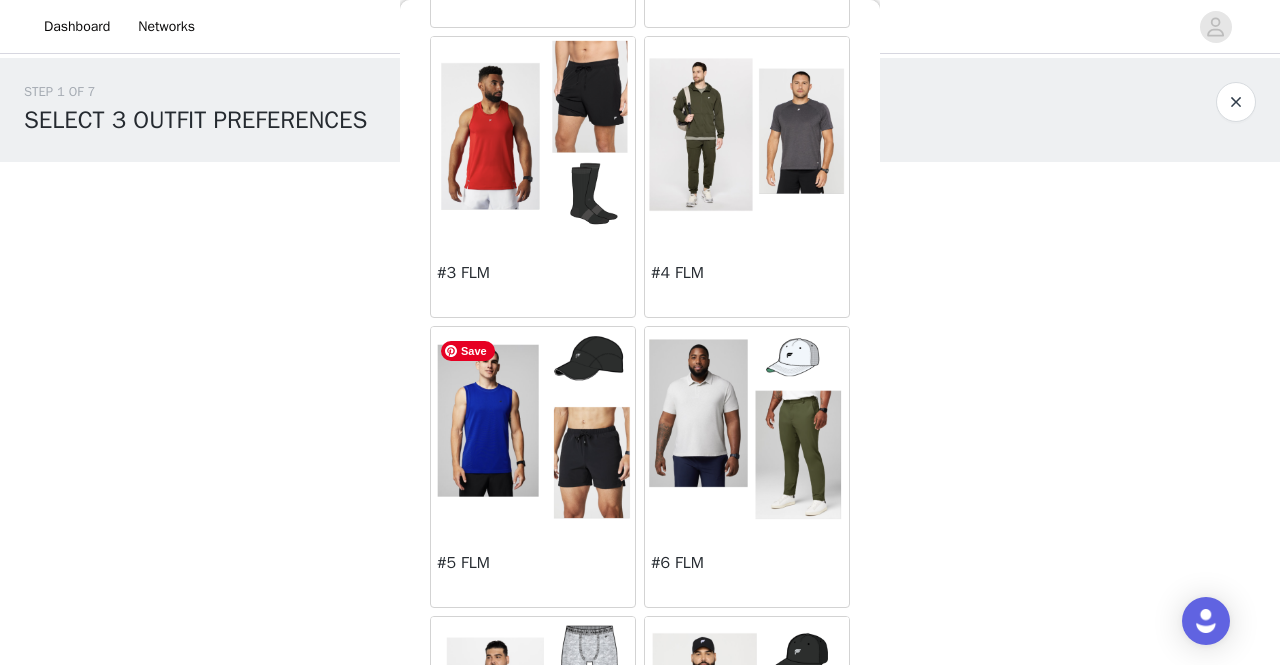 click at bounding box center (533, 427) 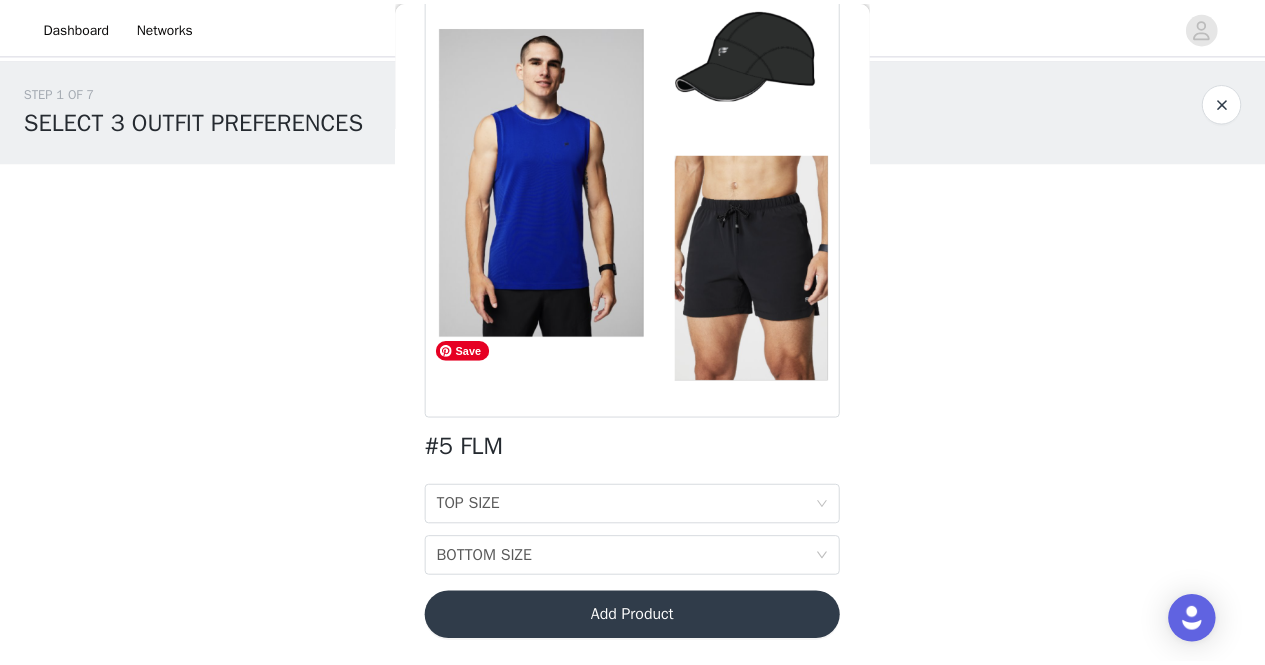 scroll, scrollTop: 132, scrollLeft: 0, axis: vertical 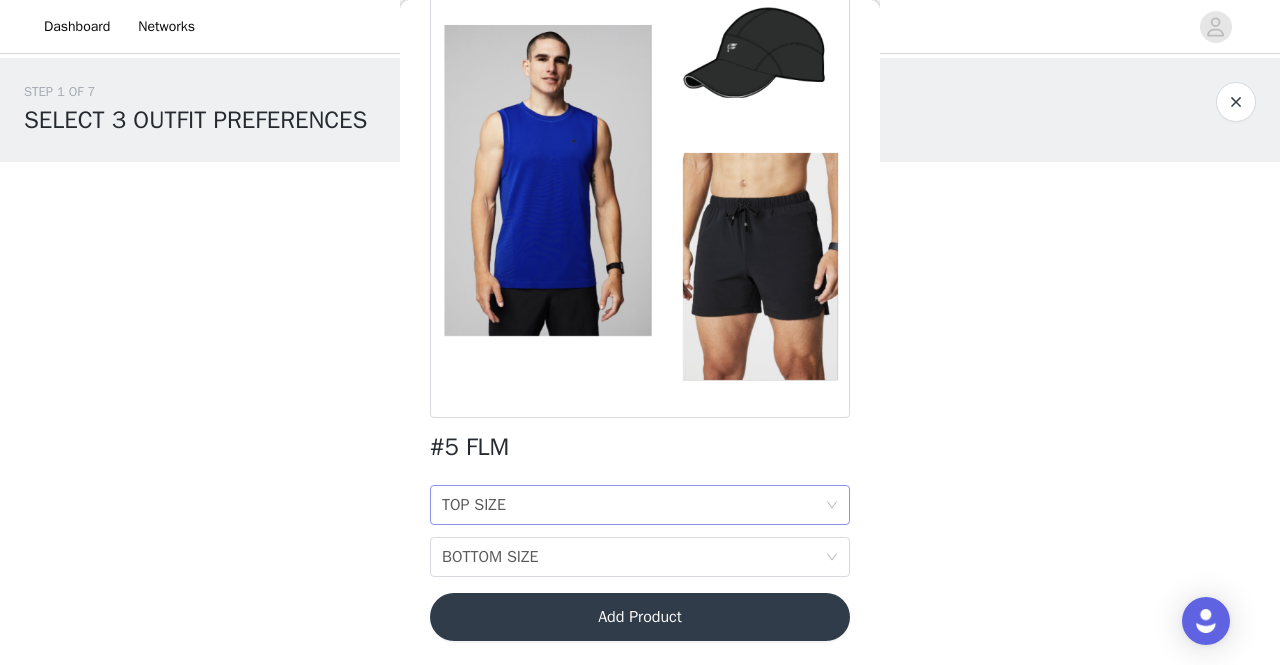 click on "TOP SIZE TOP SIZE" at bounding box center [633, 505] 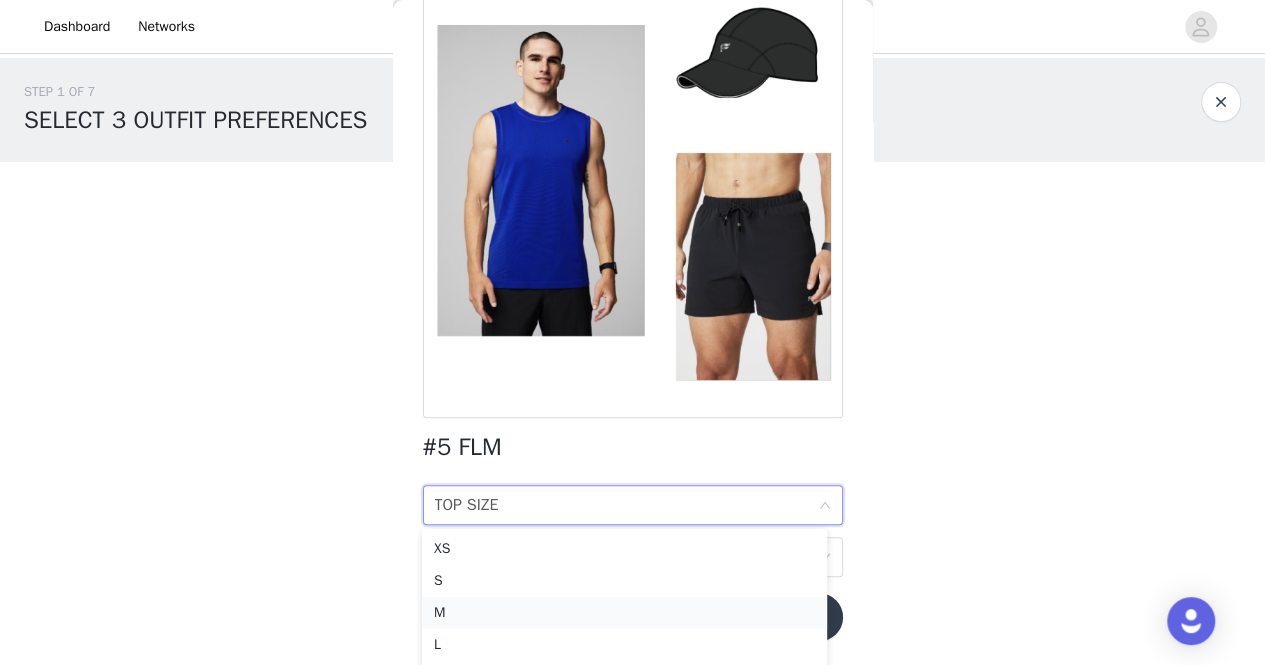 click on "M" at bounding box center (624, 613) 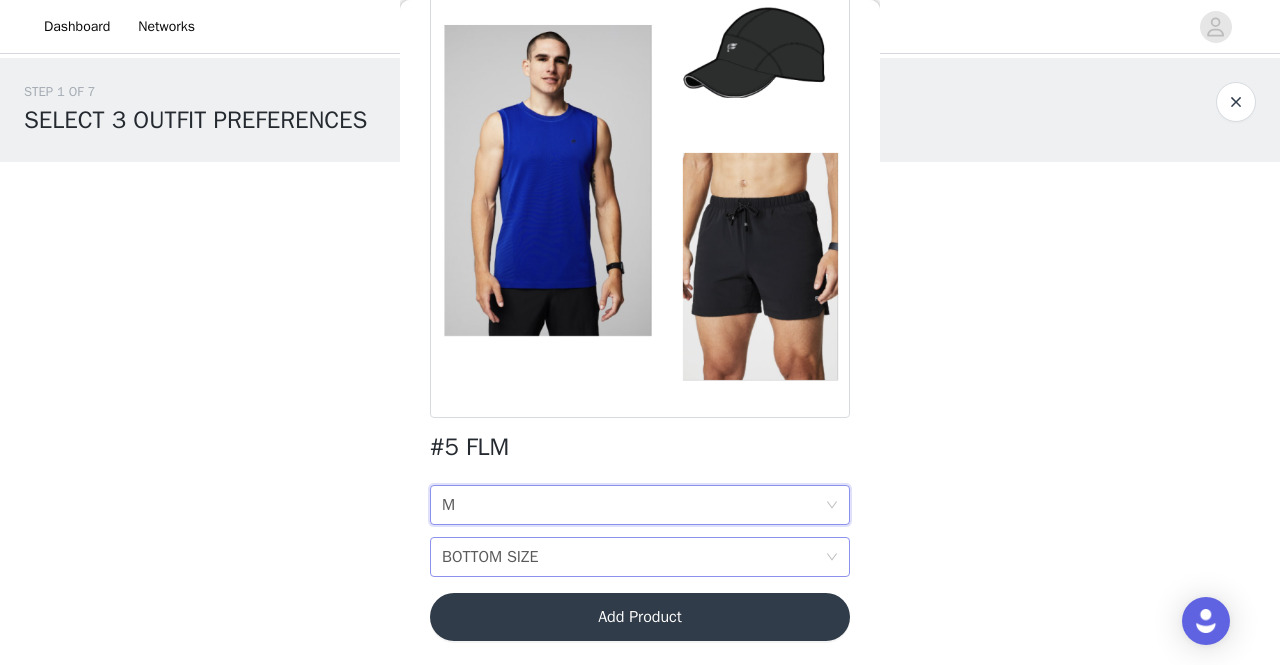 click on "BOTTOM SIZE BOTTOM SIZE" at bounding box center (633, 557) 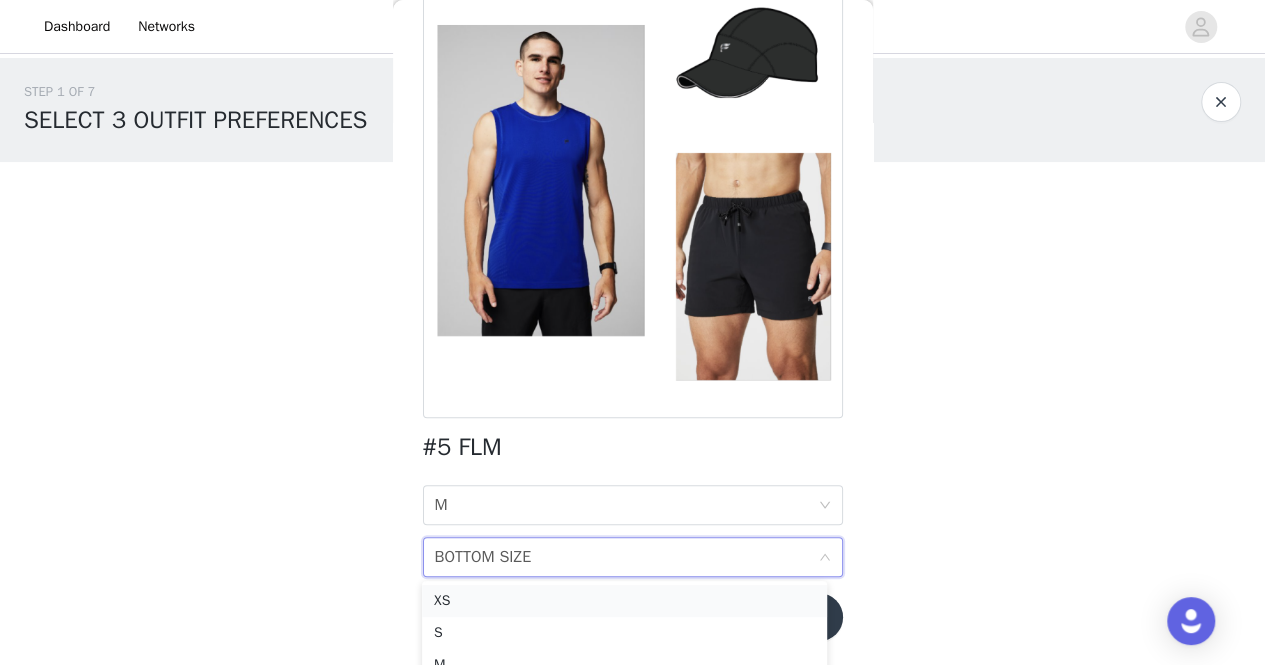 scroll, scrollTop: 116, scrollLeft: 0, axis: vertical 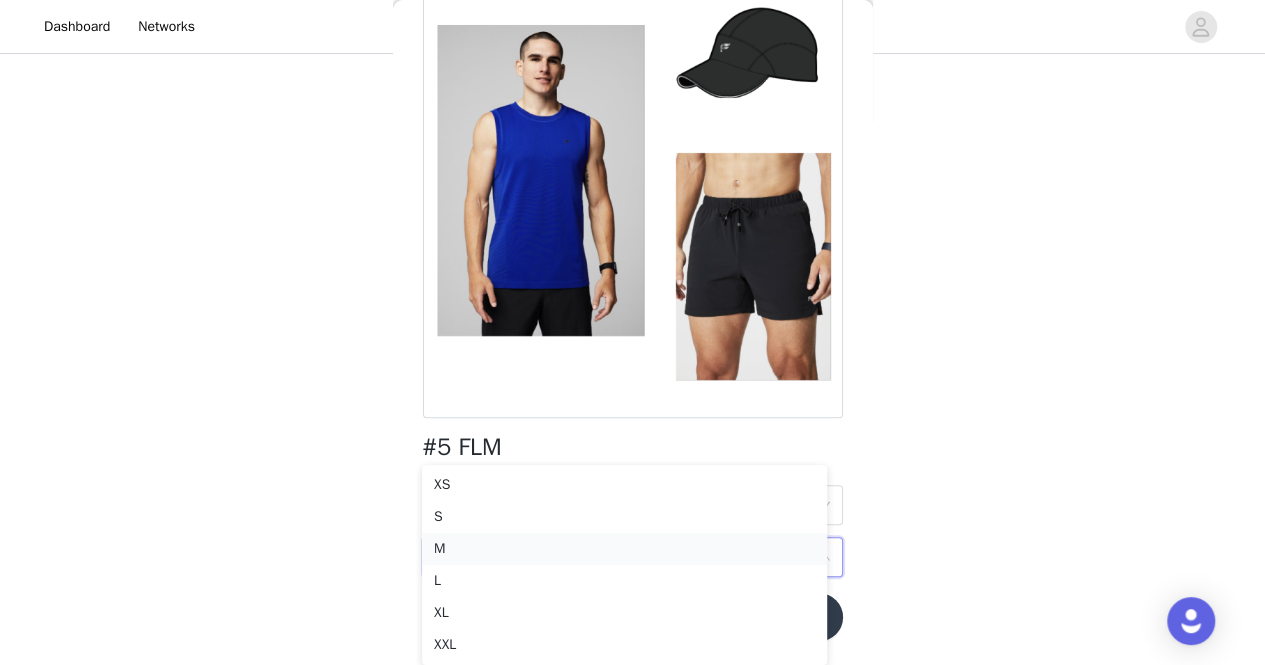 click on "M" at bounding box center [624, 549] 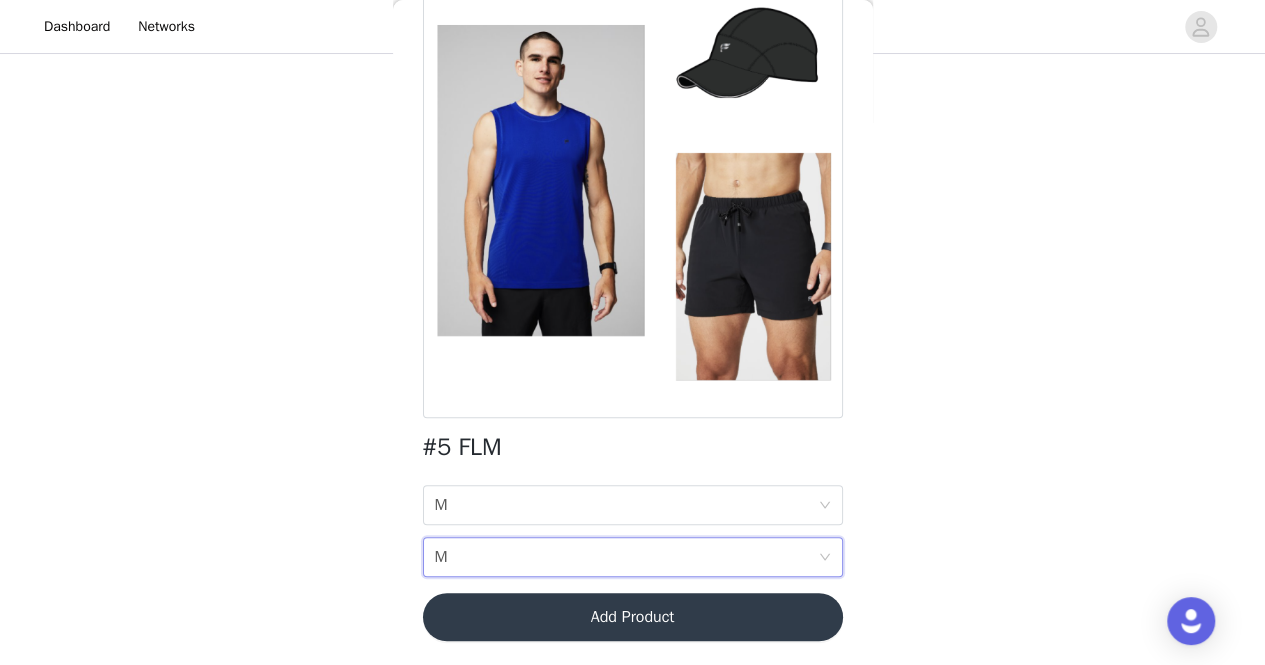 scroll, scrollTop: 0, scrollLeft: 0, axis: both 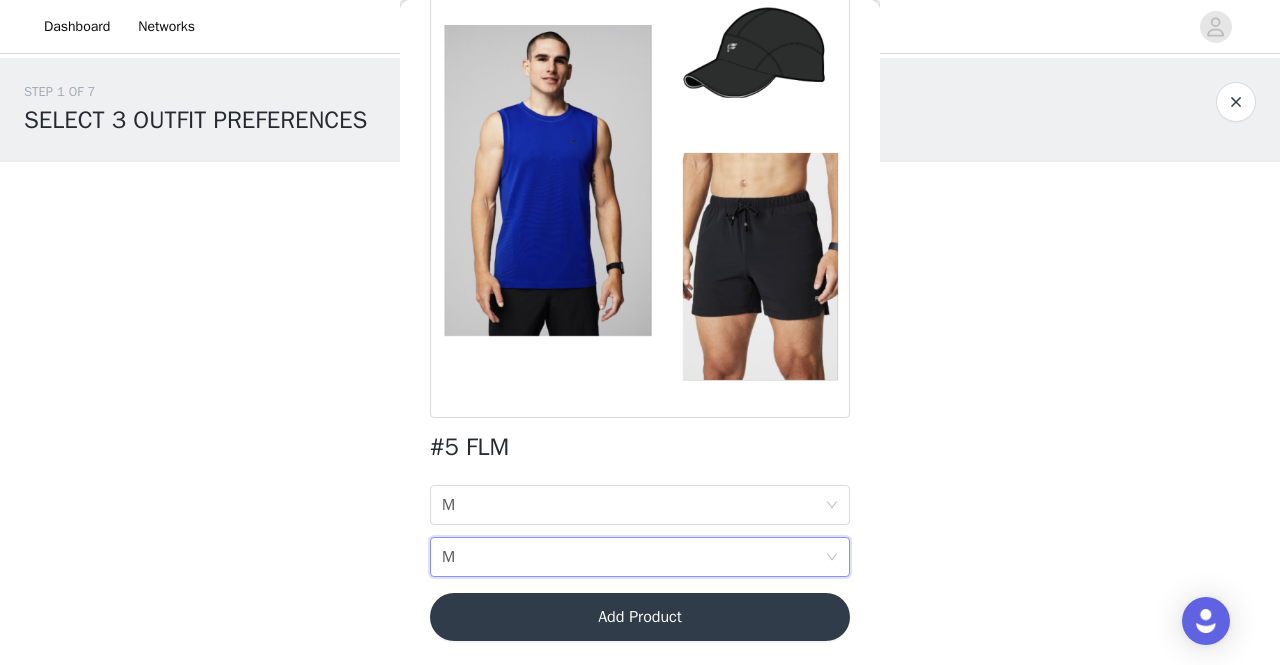 click on "Add Product" at bounding box center (640, 617) 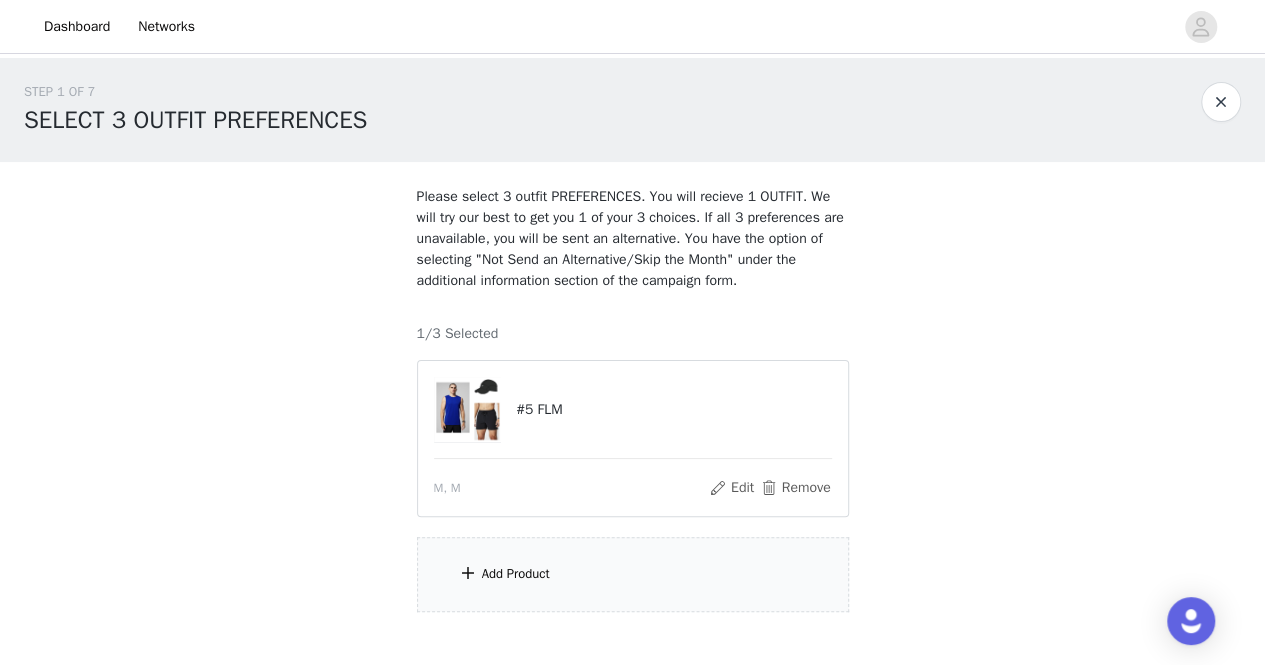 scroll, scrollTop: 113, scrollLeft: 0, axis: vertical 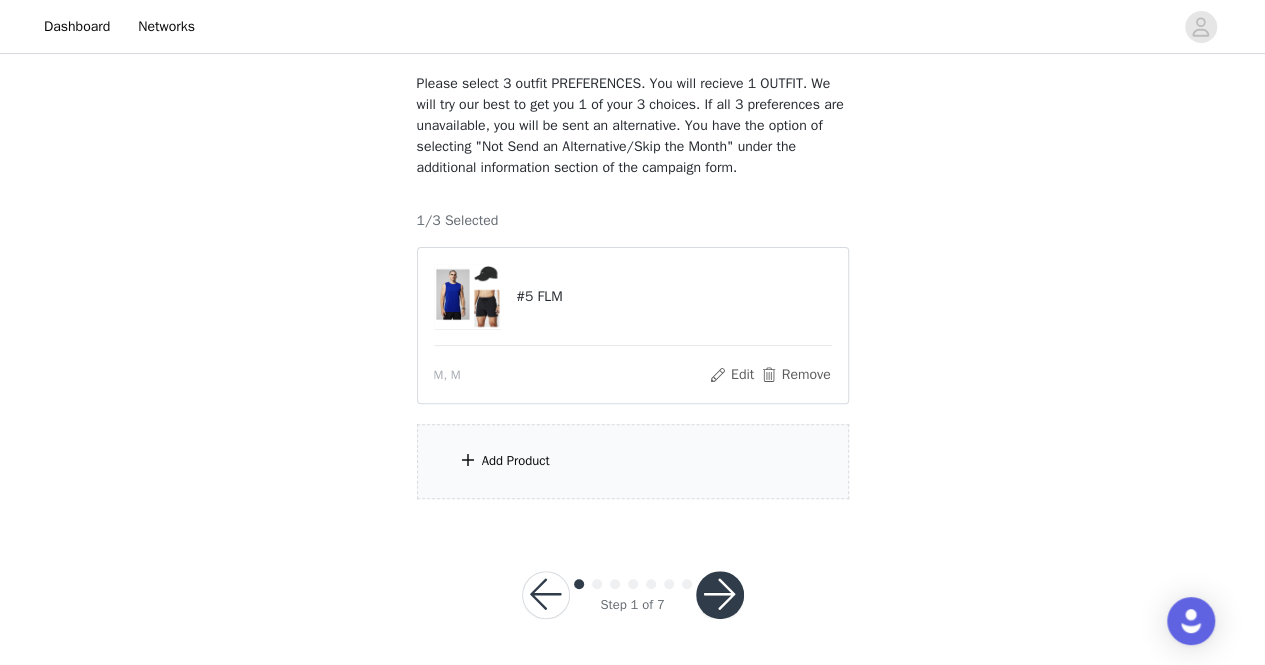 click on "Add Product" at bounding box center [516, 461] 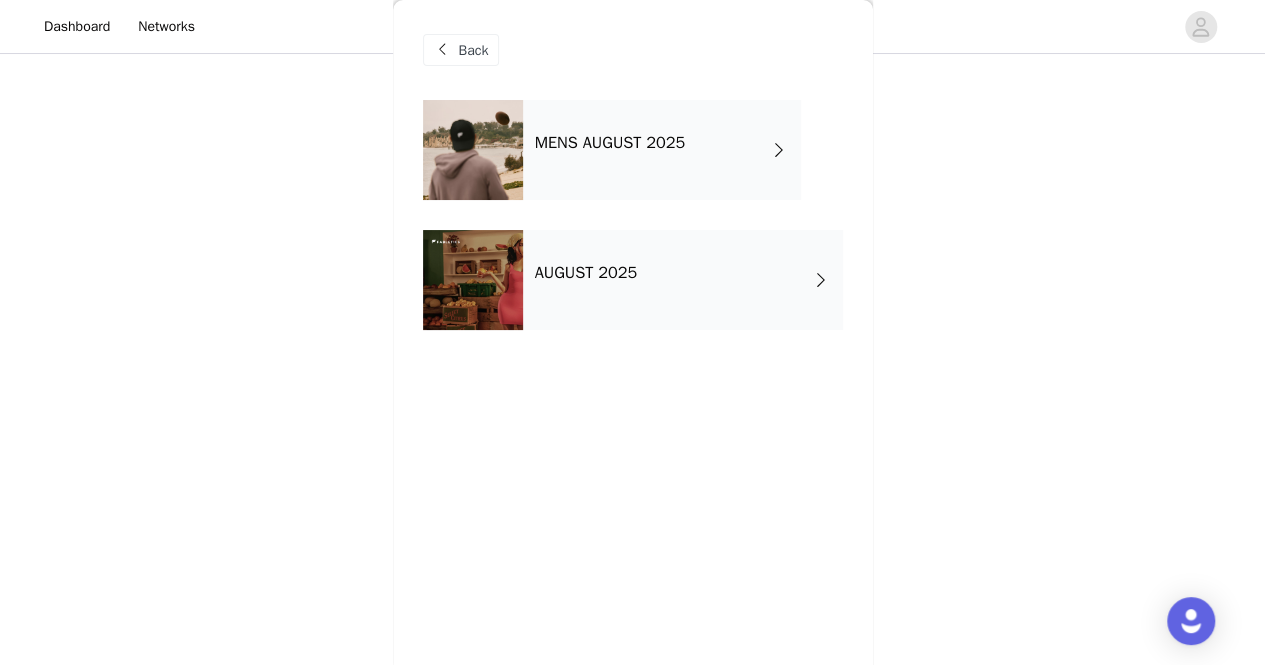 click on "MENS AUGUST 2025" at bounding box center (610, 143) 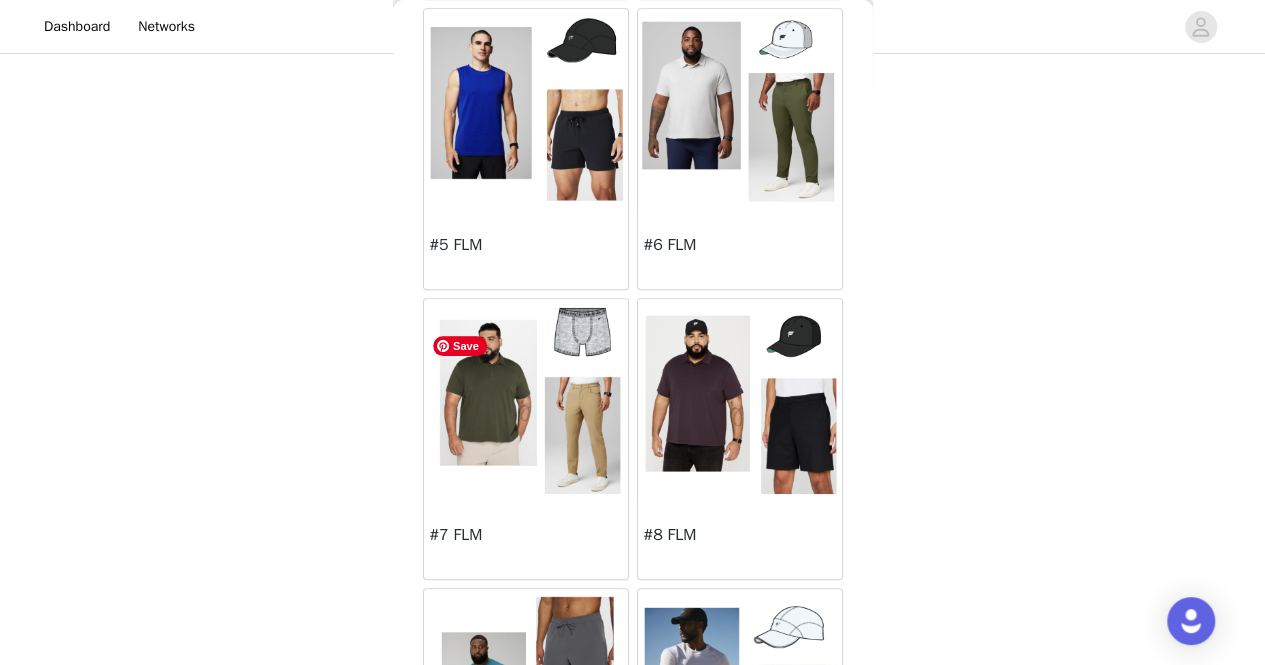 scroll, scrollTop: 675, scrollLeft: 0, axis: vertical 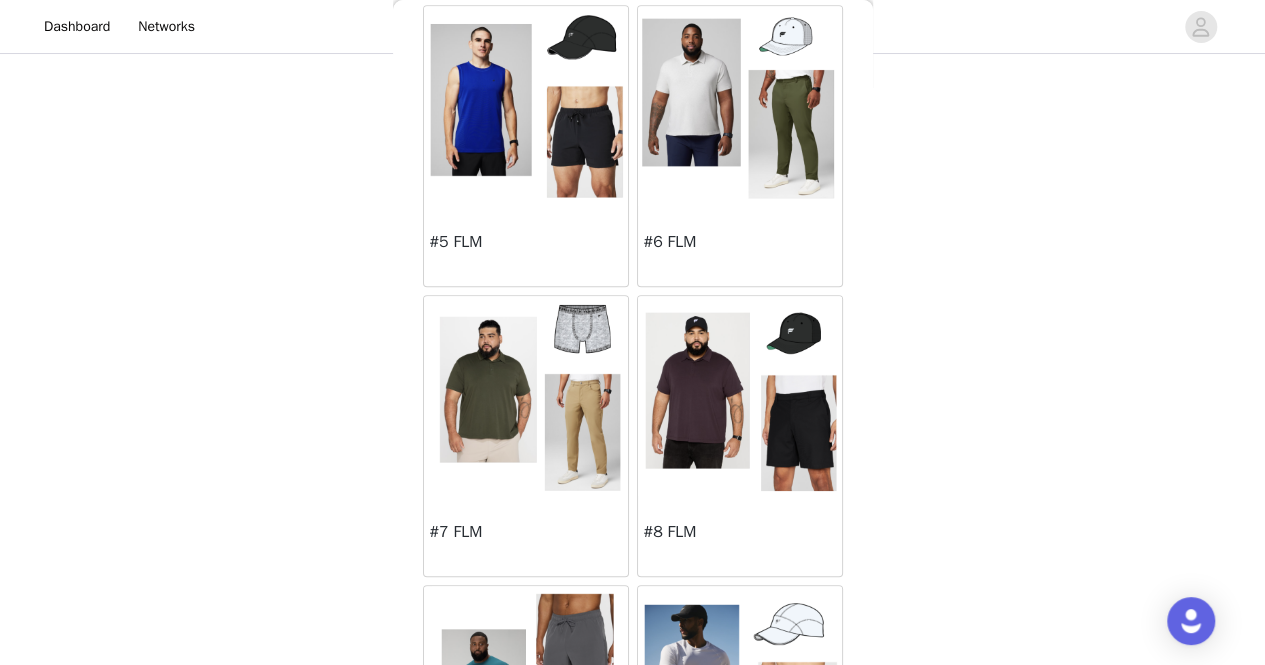 click on "#7 FLM" at bounding box center (526, 536) 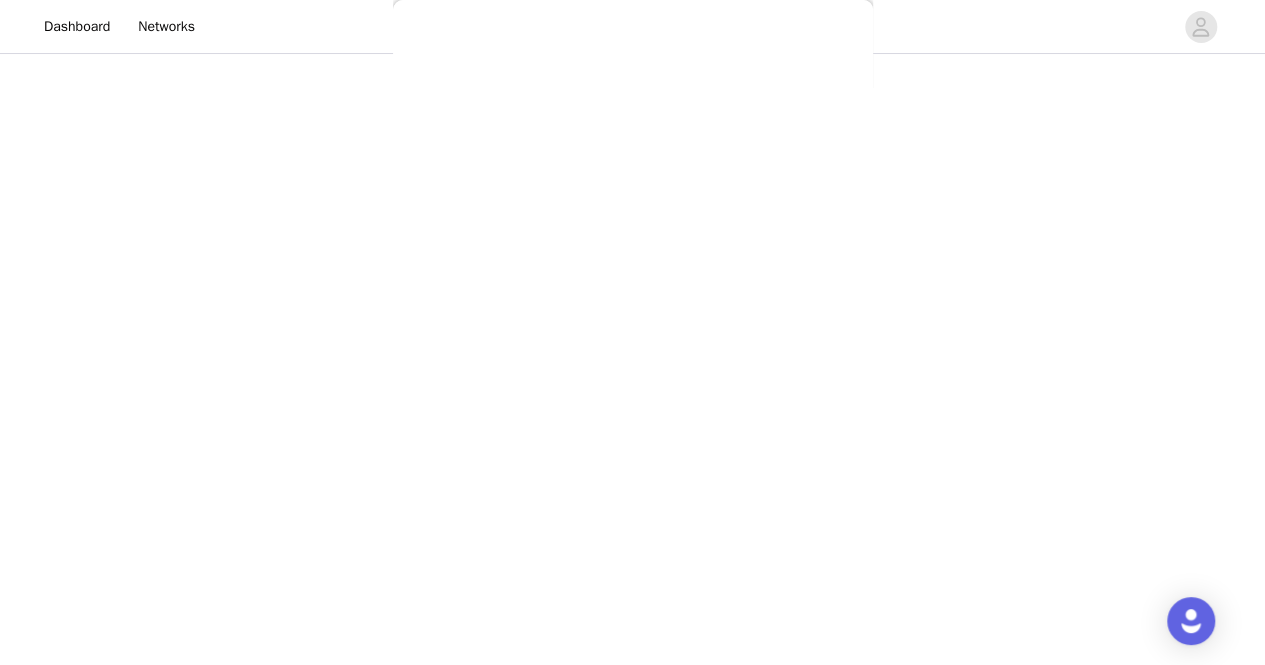 scroll, scrollTop: 236, scrollLeft: 0, axis: vertical 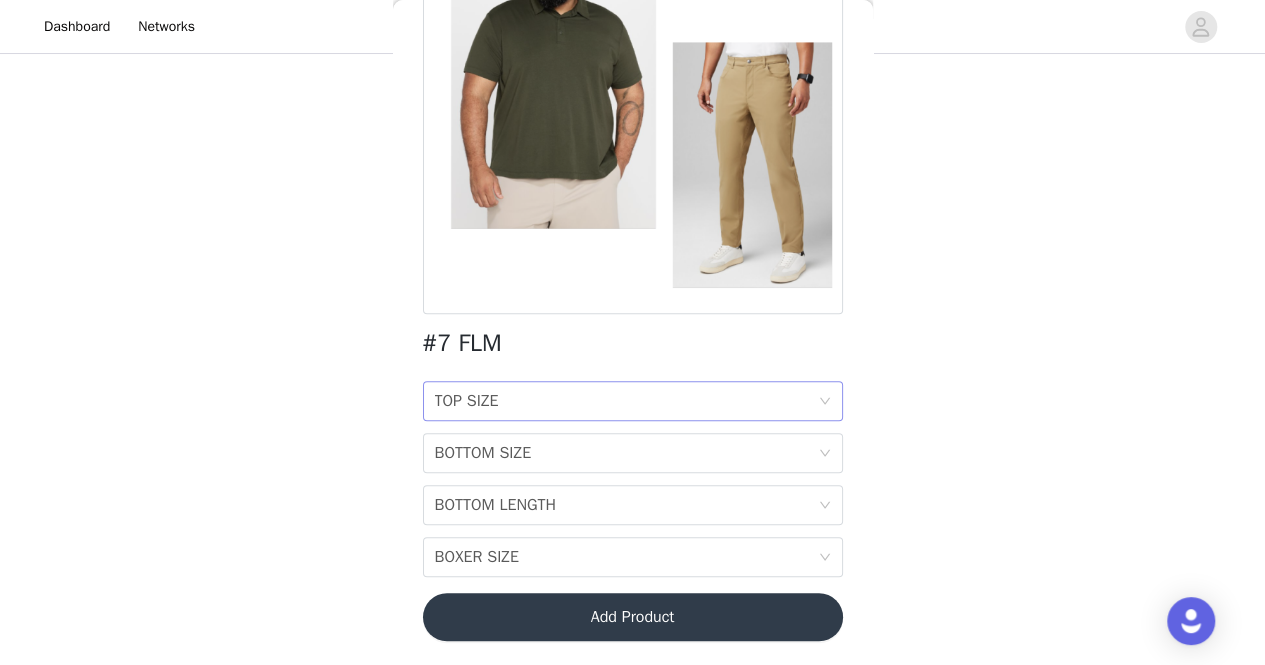 click on "TOP SIZE TOP SIZE" at bounding box center [626, 401] 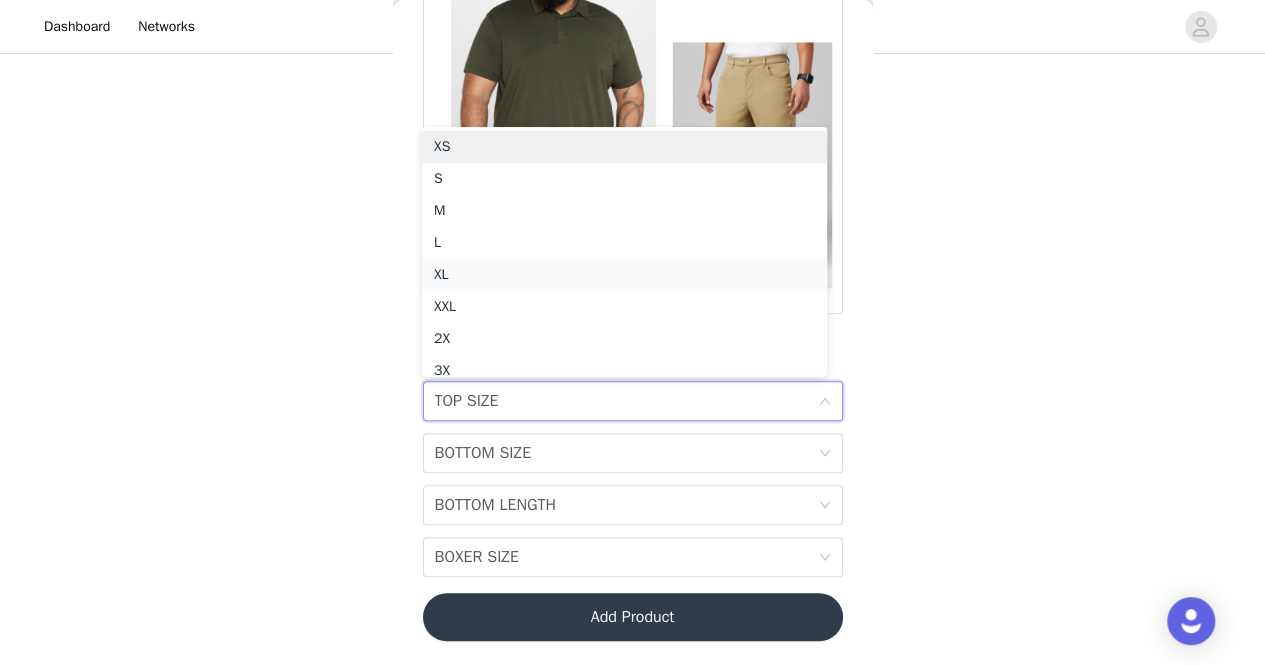 scroll, scrollTop: 10, scrollLeft: 0, axis: vertical 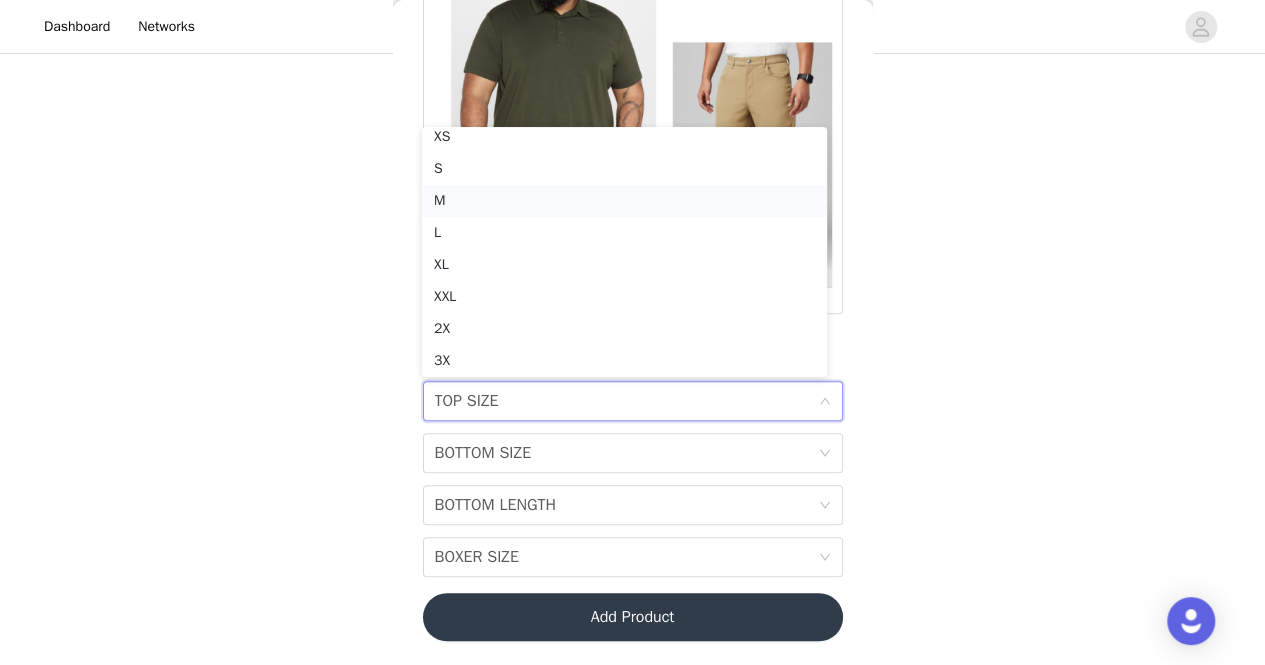 click on "M" at bounding box center [624, 201] 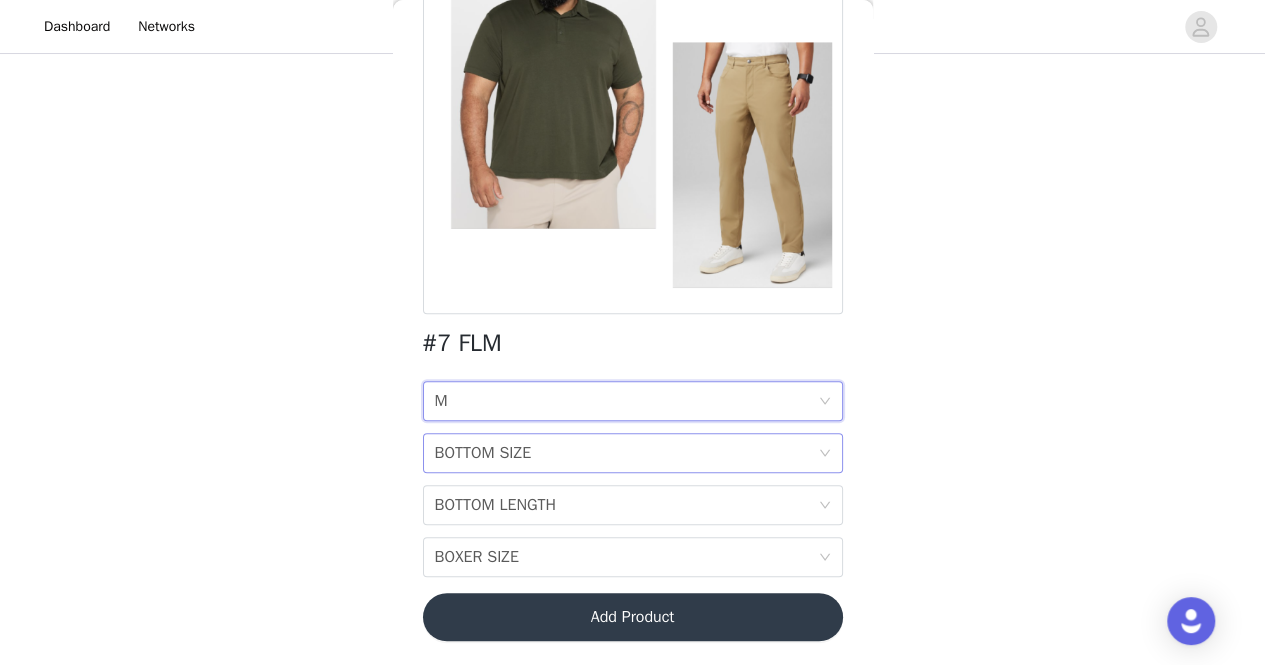 click on "BOTTOM SIZE" at bounding box center (483, 453) 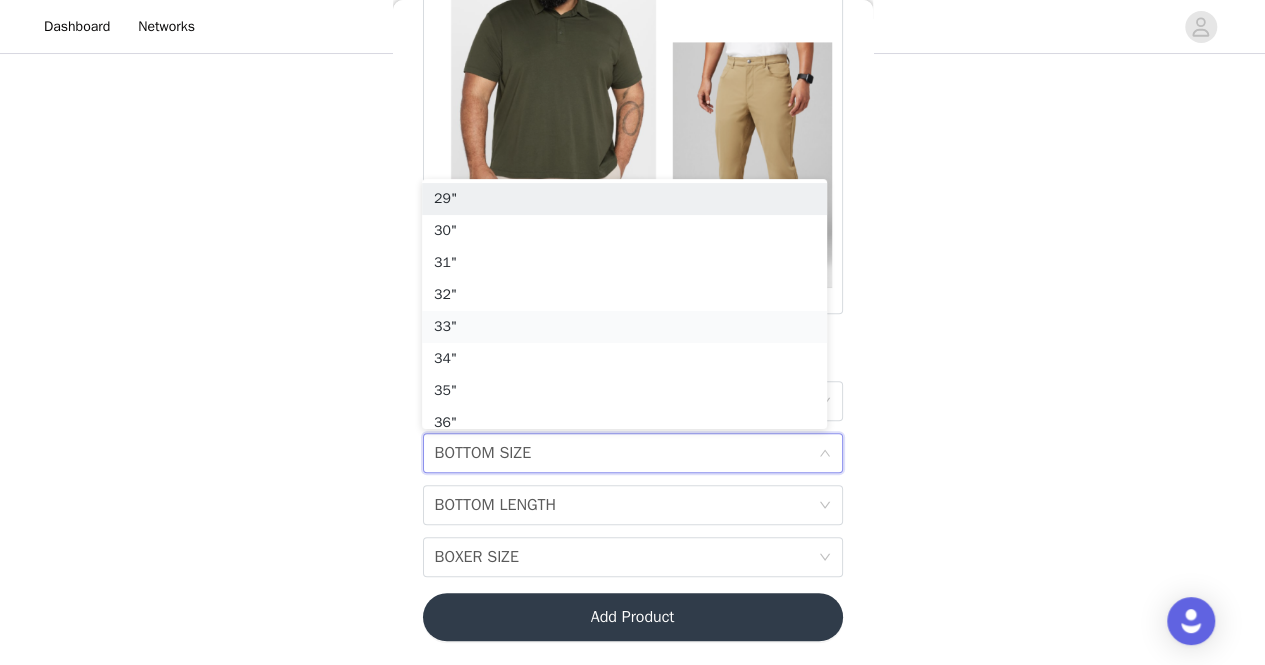 scroll, scrollTop: 10, scrollLeft: 0, axis: vertical 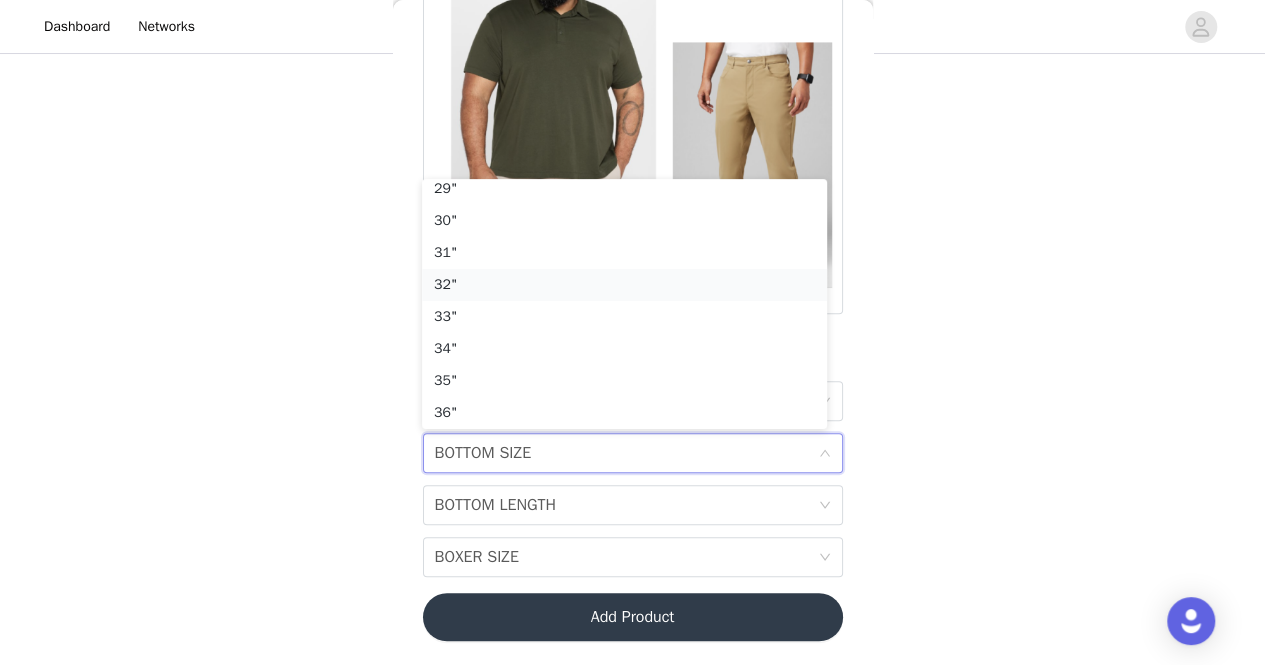 click on "32"" at bounding box center [624, 285] 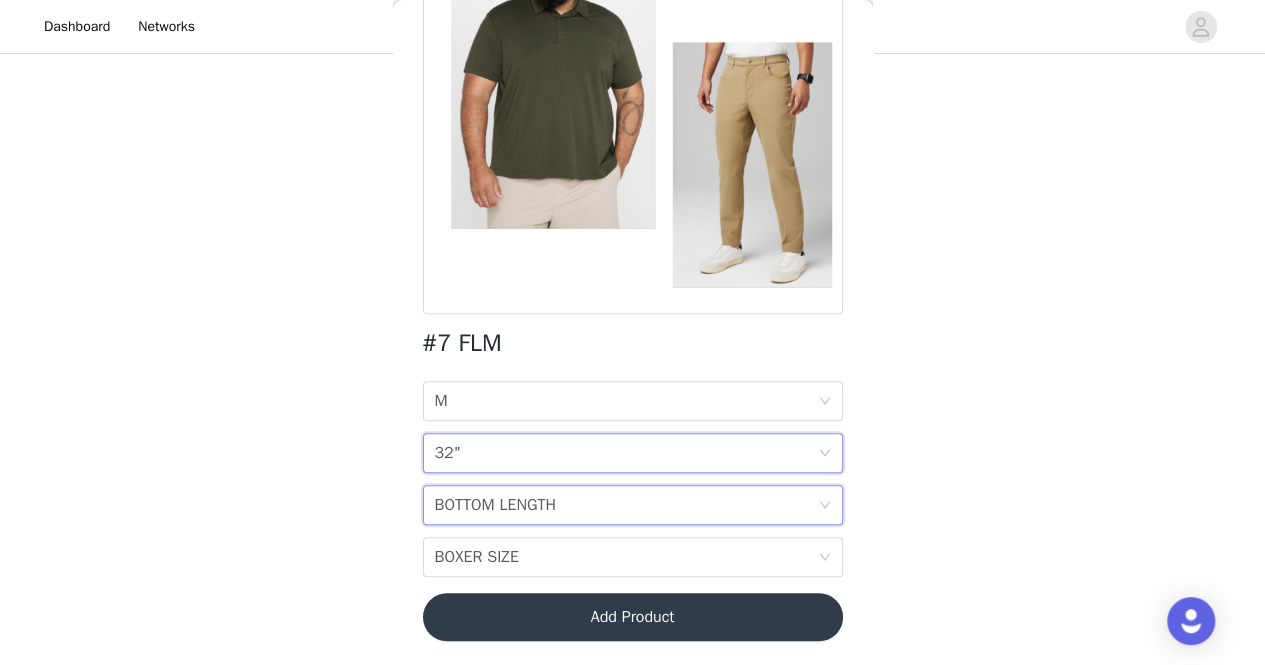 click on "BOTTOM LENGTH" at bounding box center [496, 505] 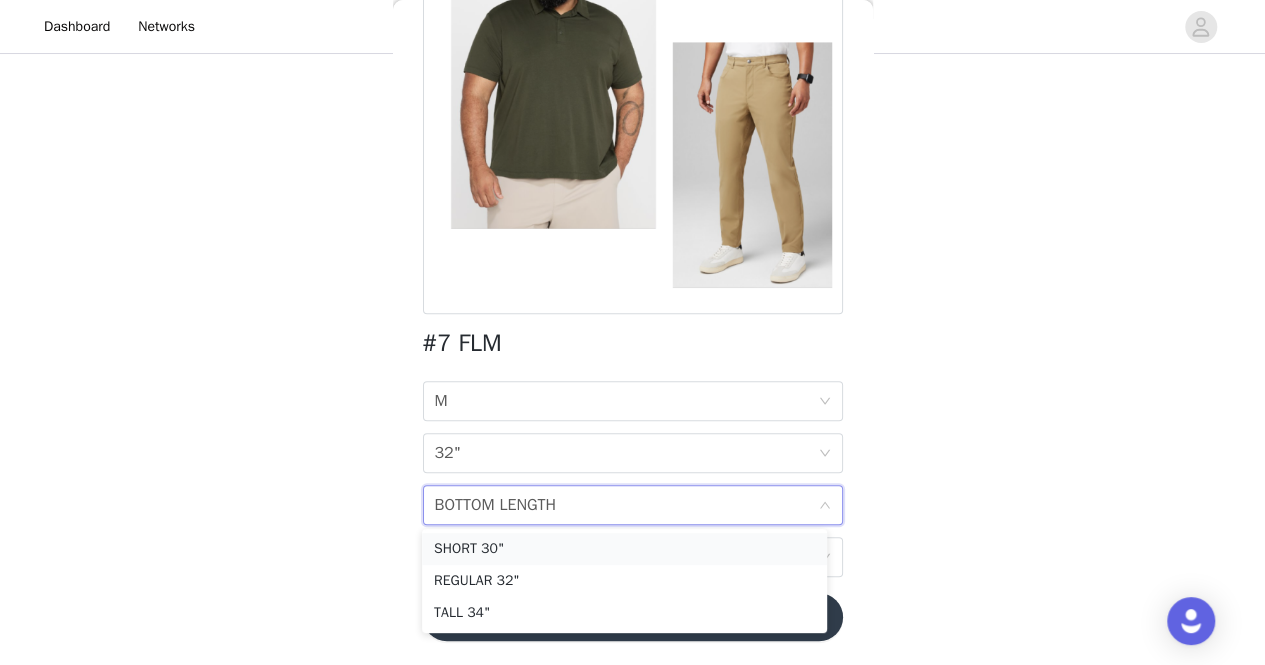 click on "SHORT 30"" at bounding box center [624, 549] 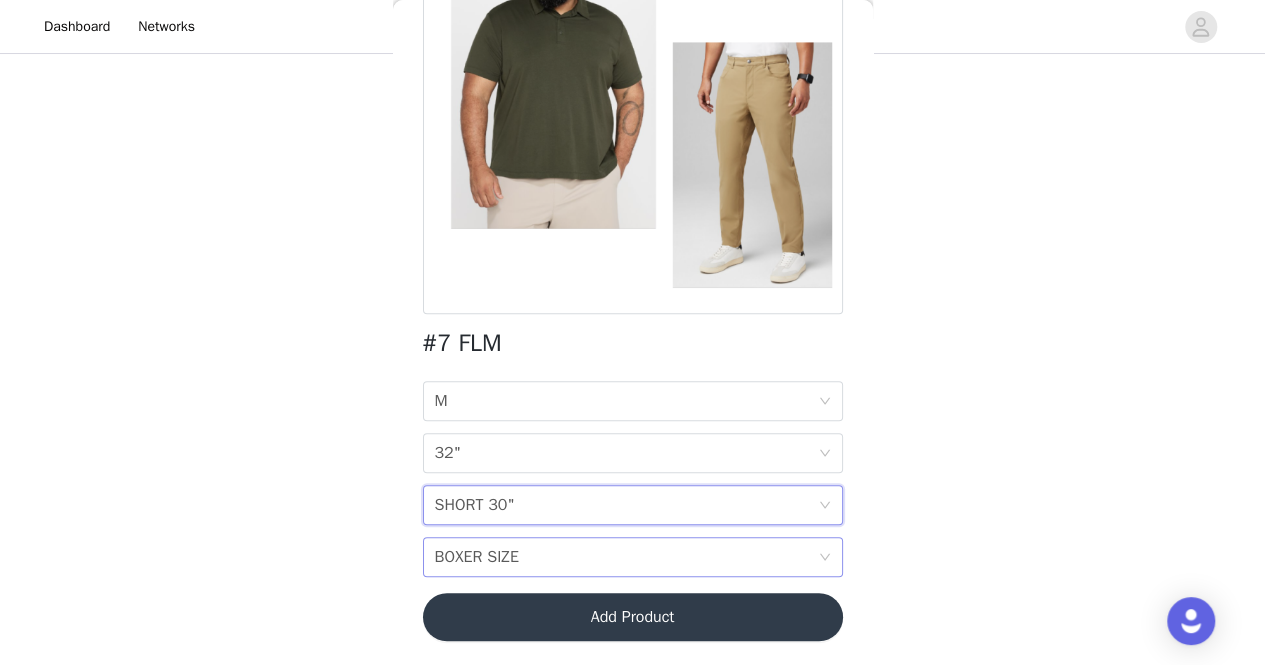 click on "BOXER SIZE" at bounding box center (477, 557) 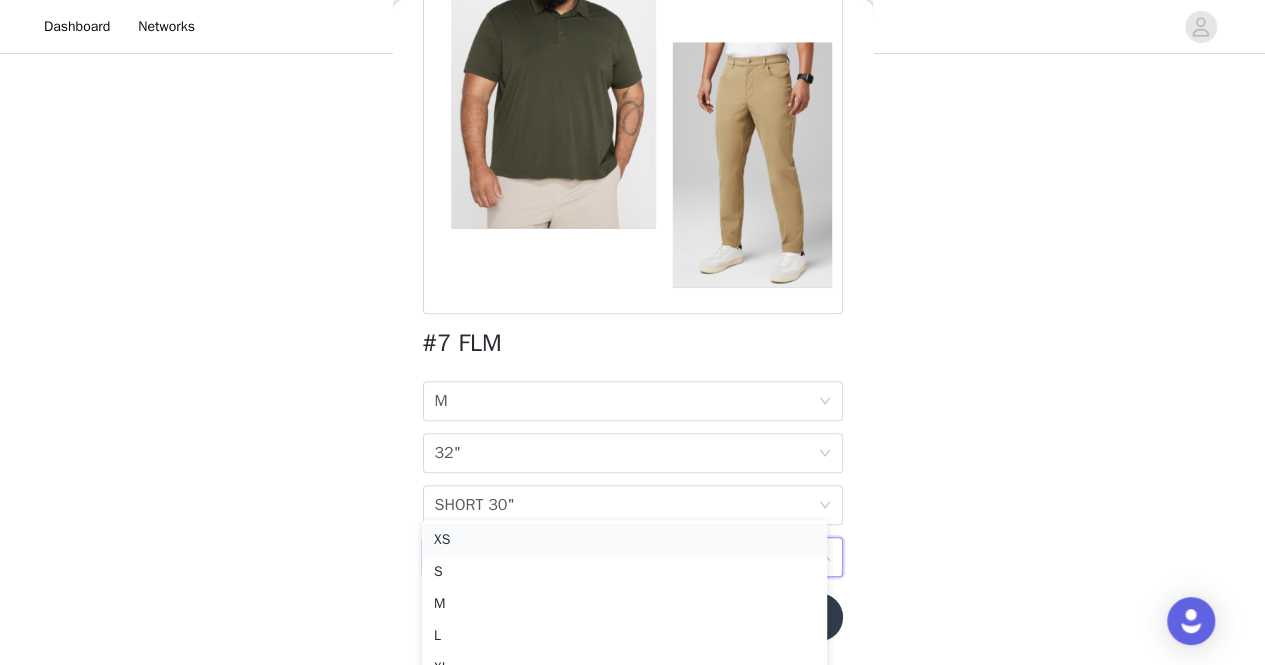 scroll, scrollTop: 215, scrollLeft: 0, axis: vertical 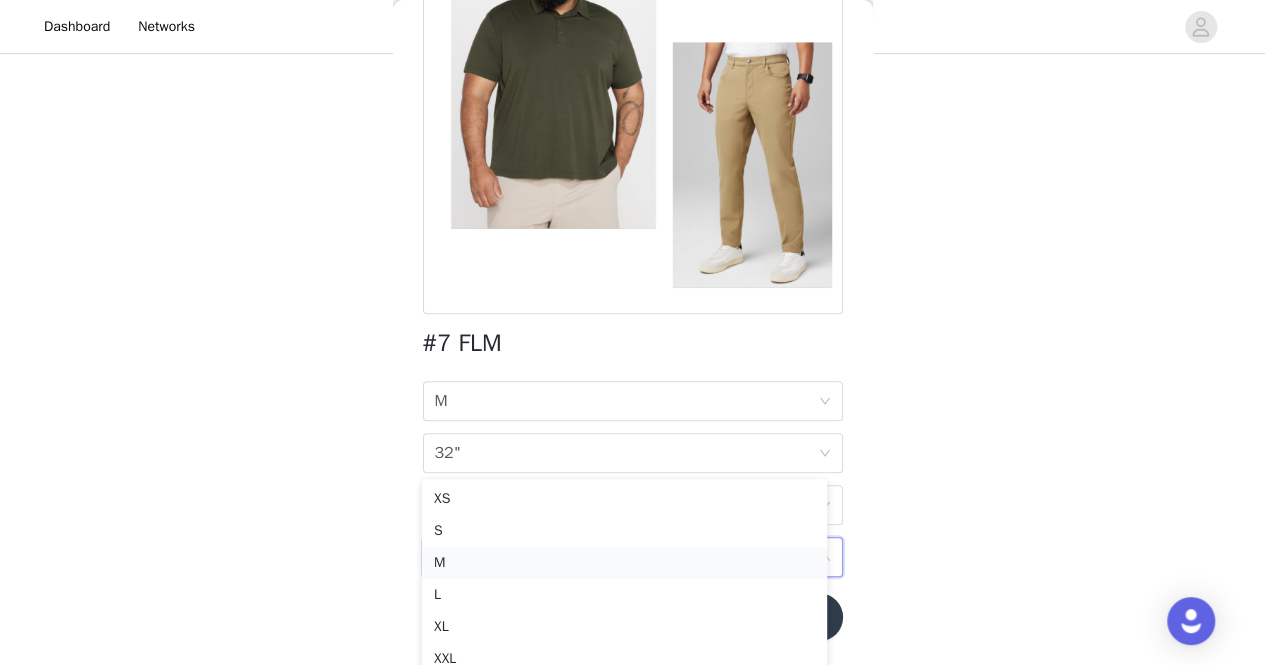 click on "M" at bounding box center (624, 563) 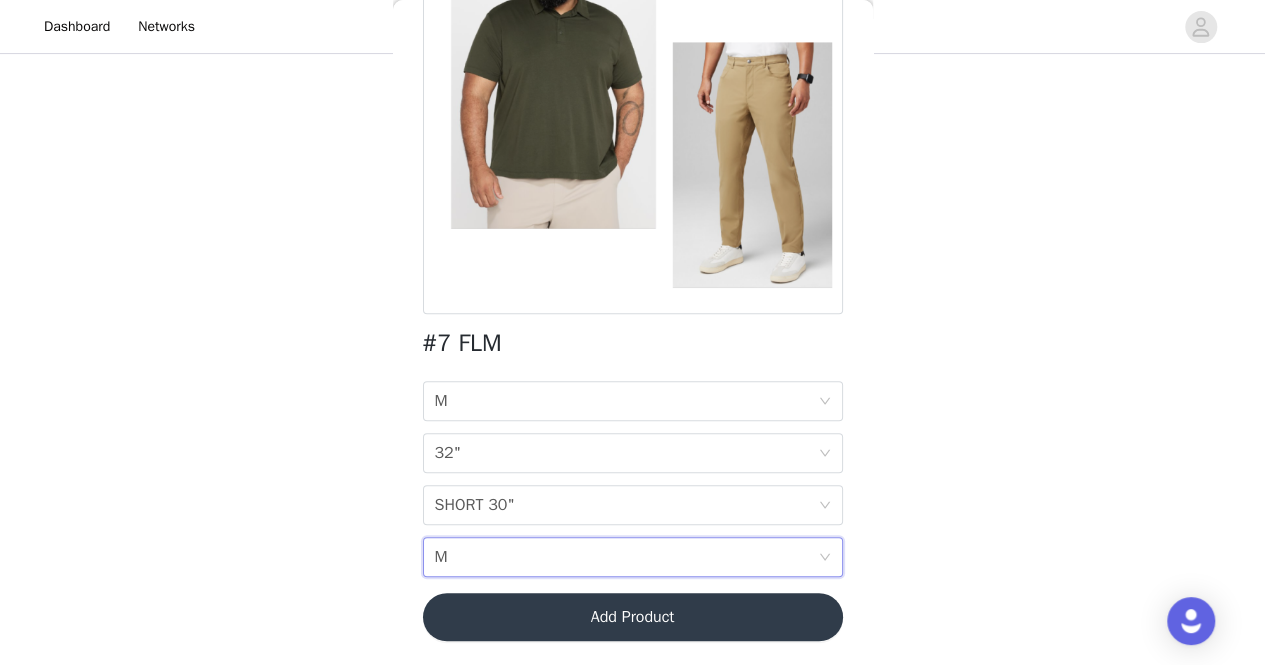 scroll, scrollTop: 113, scrollLeft: 0, axis: vertical 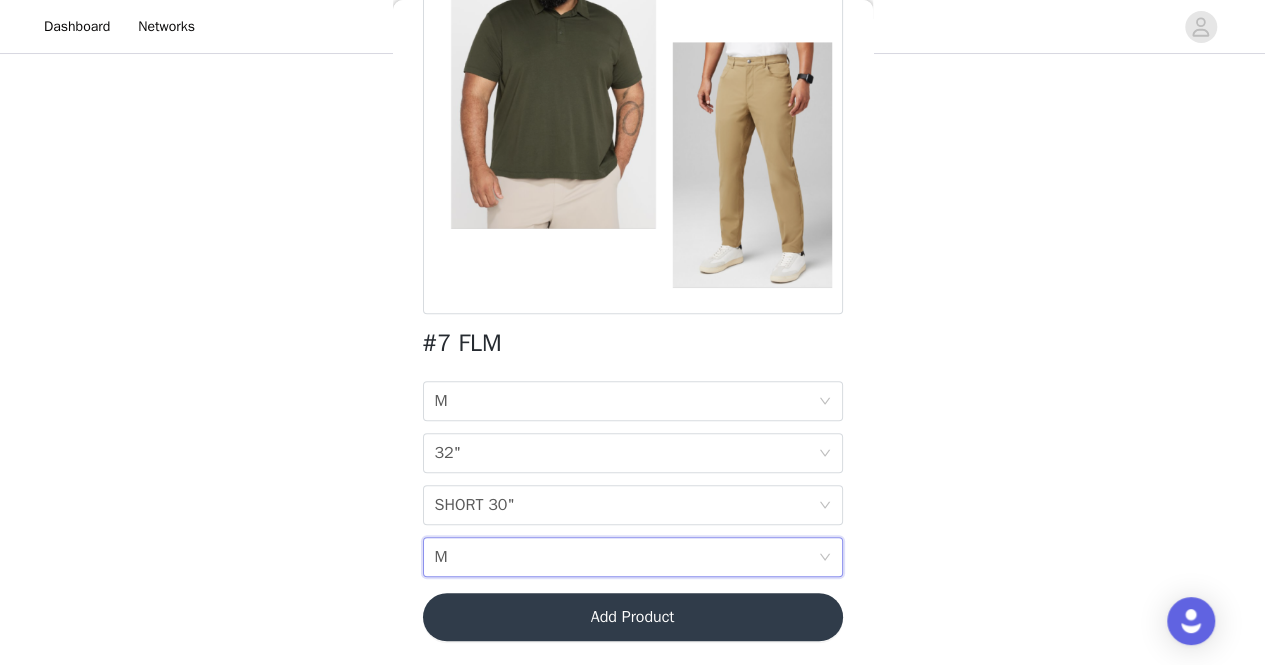 click on "Add Product" at bounding box center [633, 617] 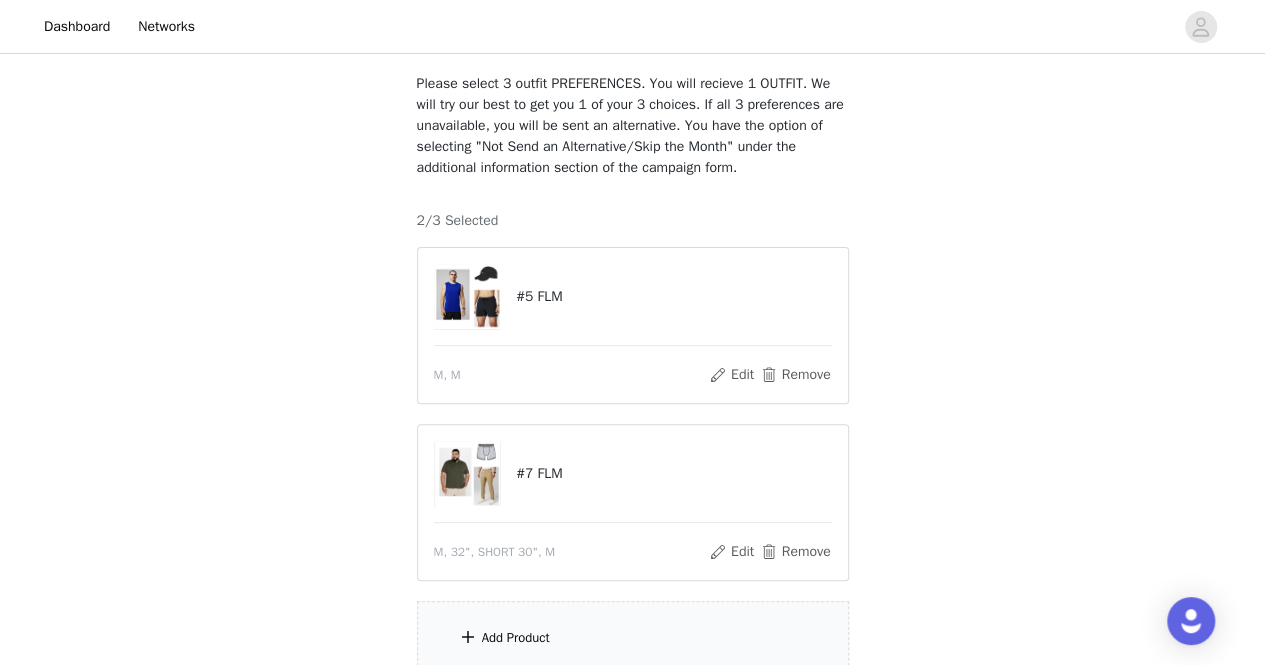scroll, scrollTop: 289, scrollLeft: 0, axis: vertical 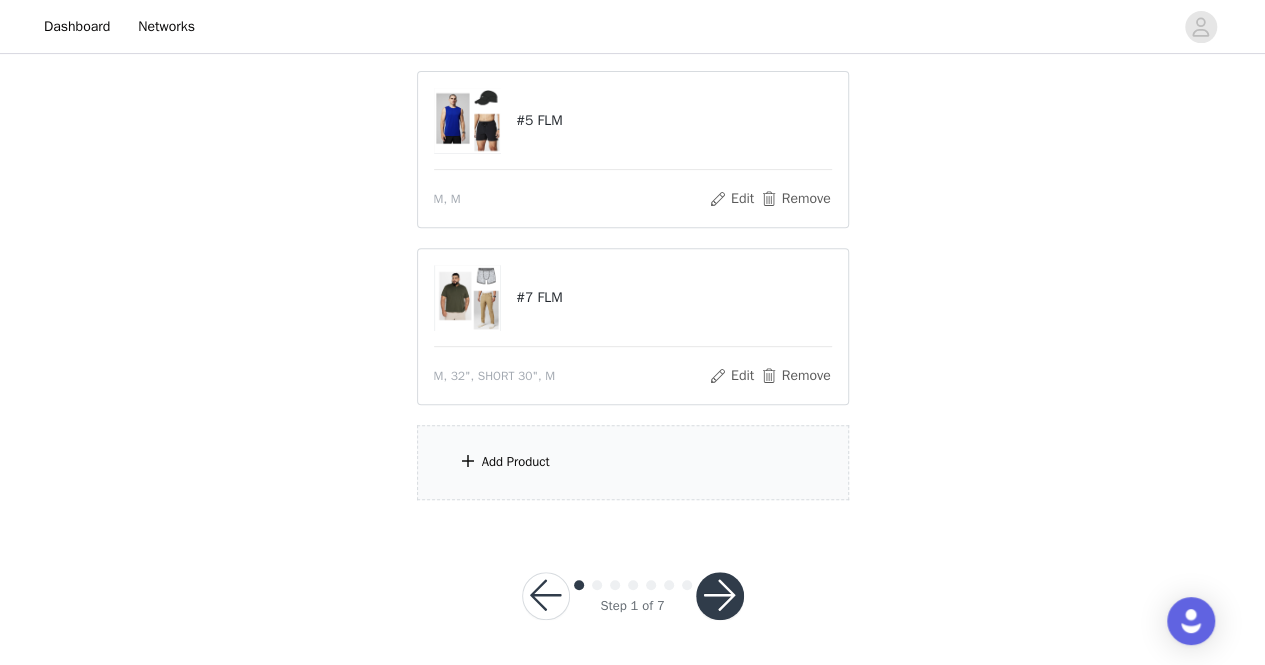 click on "Add Product" at bounding box center (633, 462) 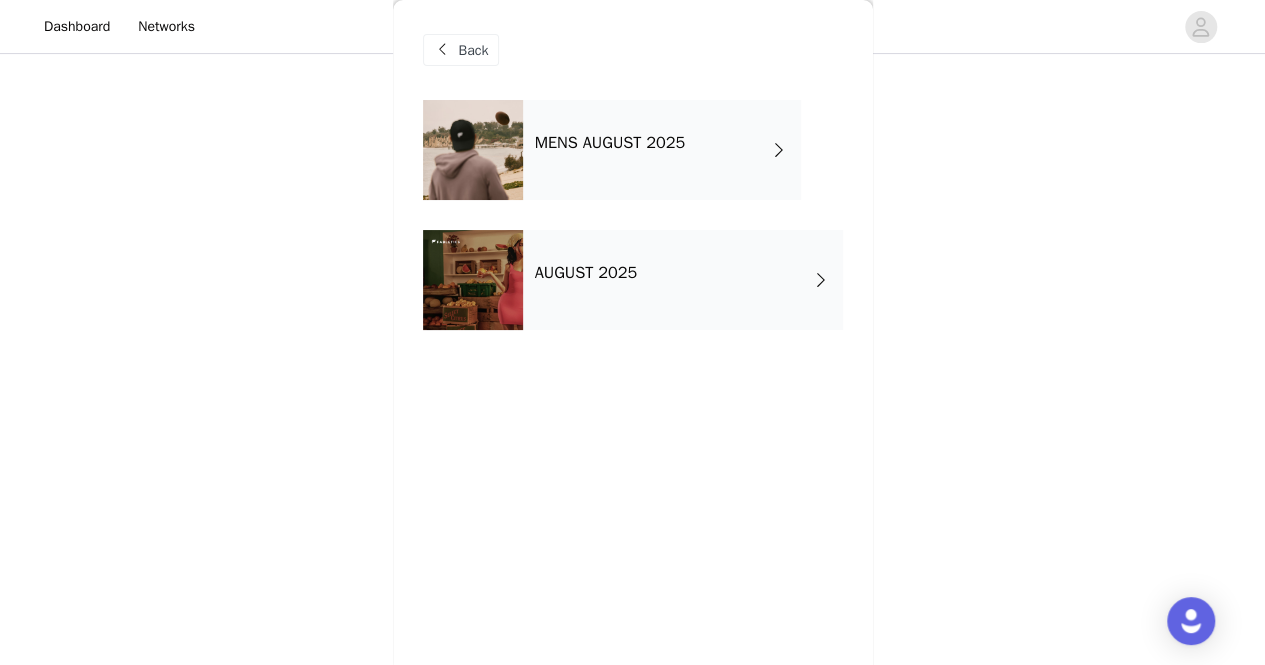 click on "MENS AUGUST 2025" at bounding box center [610, 143] 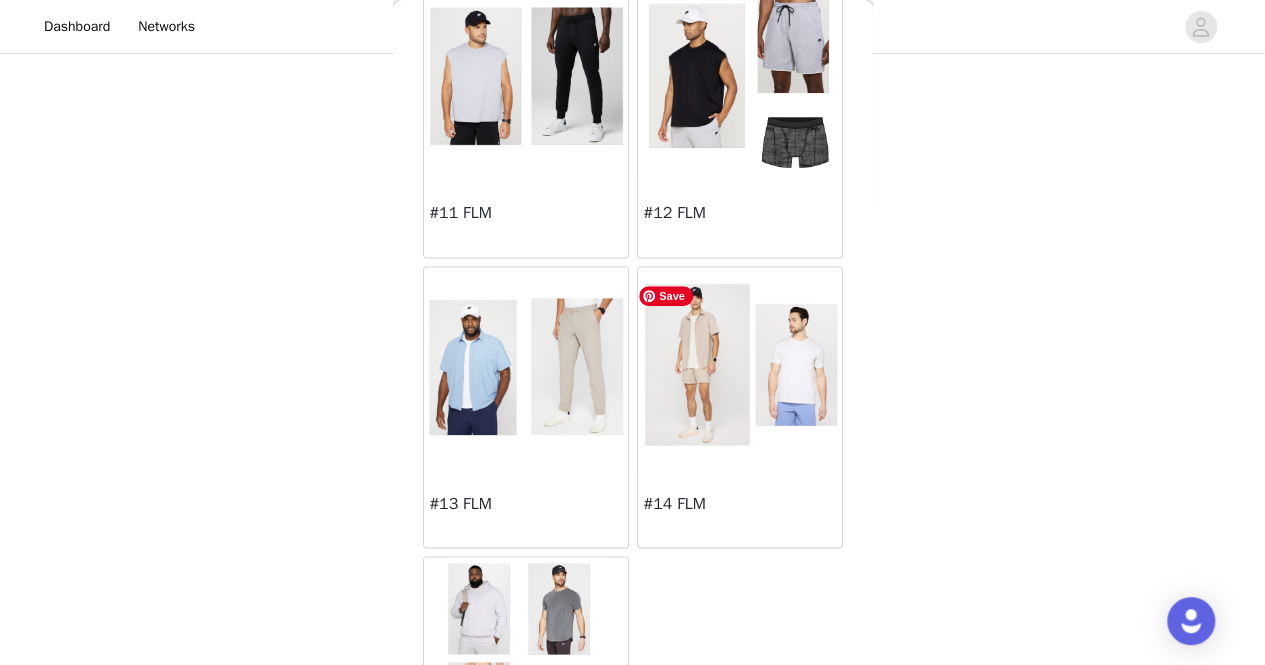scroll, scrollTop: 1745, scrollLeft: 0, axis: vertical 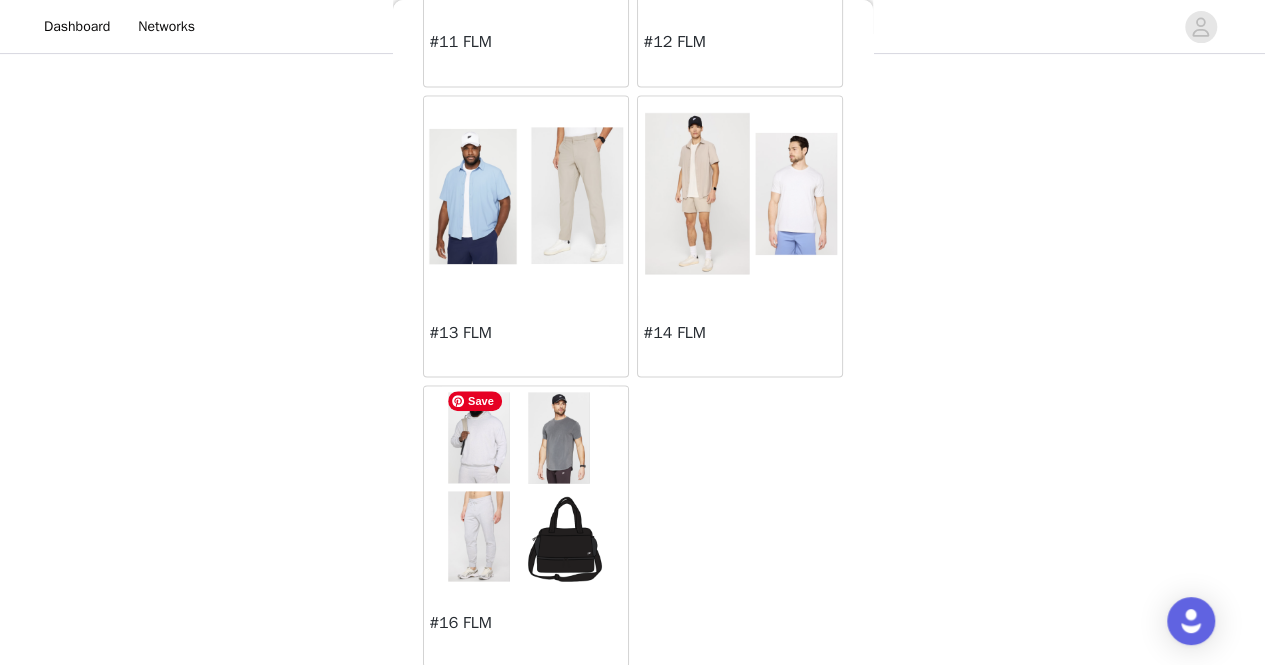 click at bounding box center (525, 486) 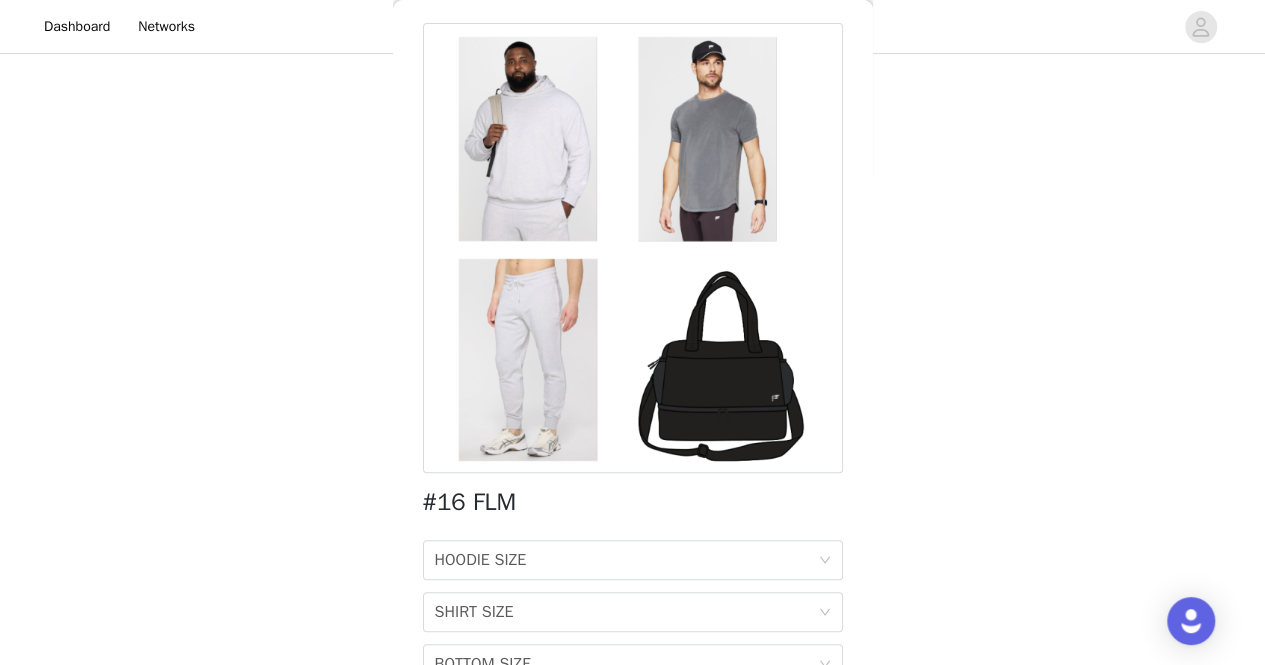 scroll, scrollTop: 0, scrollLeft: 0, axis: both 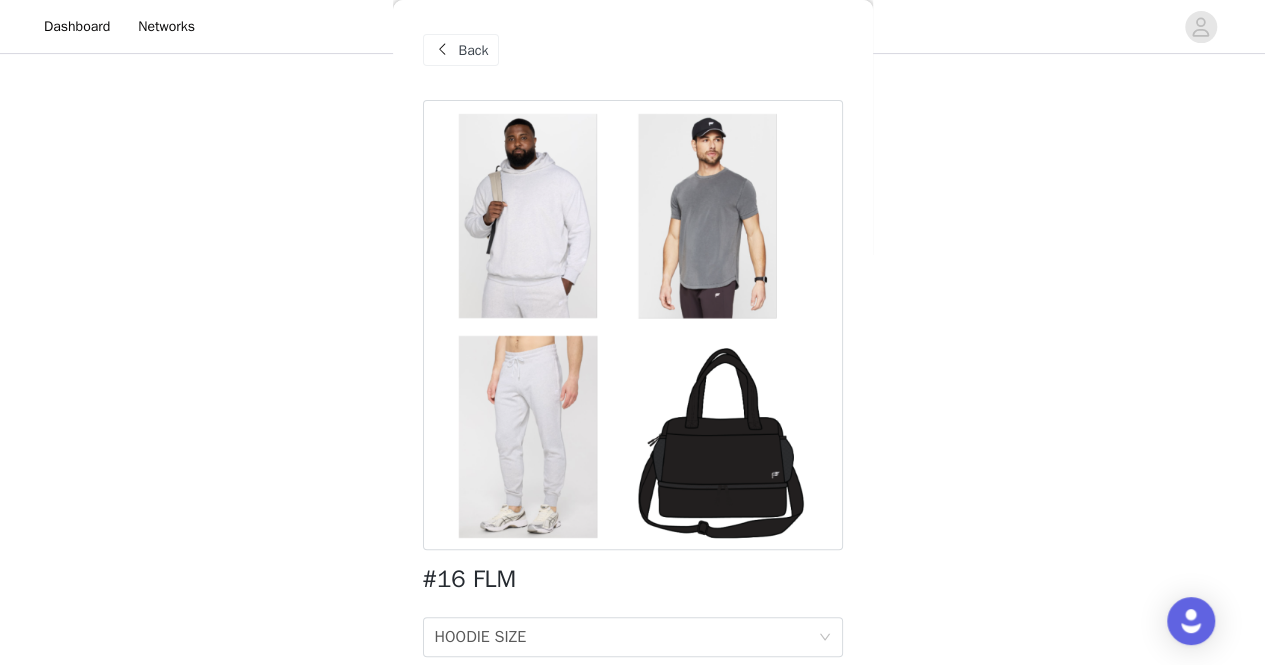 click on "Back" at bounding box center (474, 50) 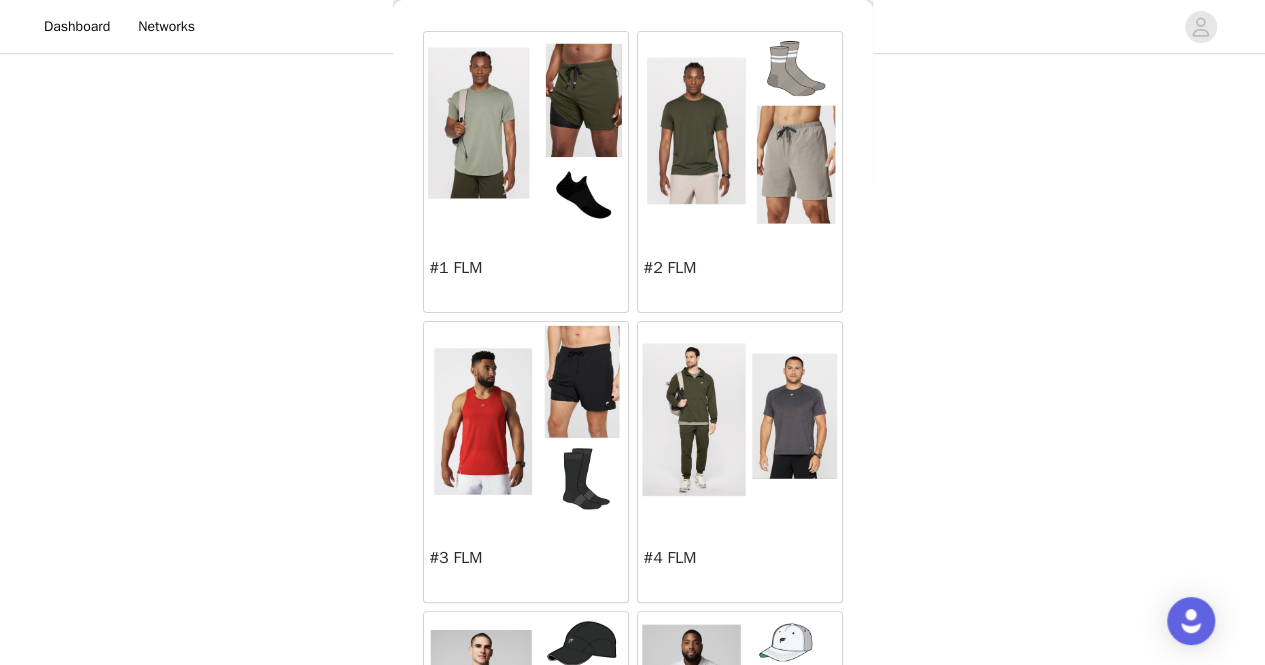 scroll, scrollTop: 70, scrollLeft: 0, axis: vertical 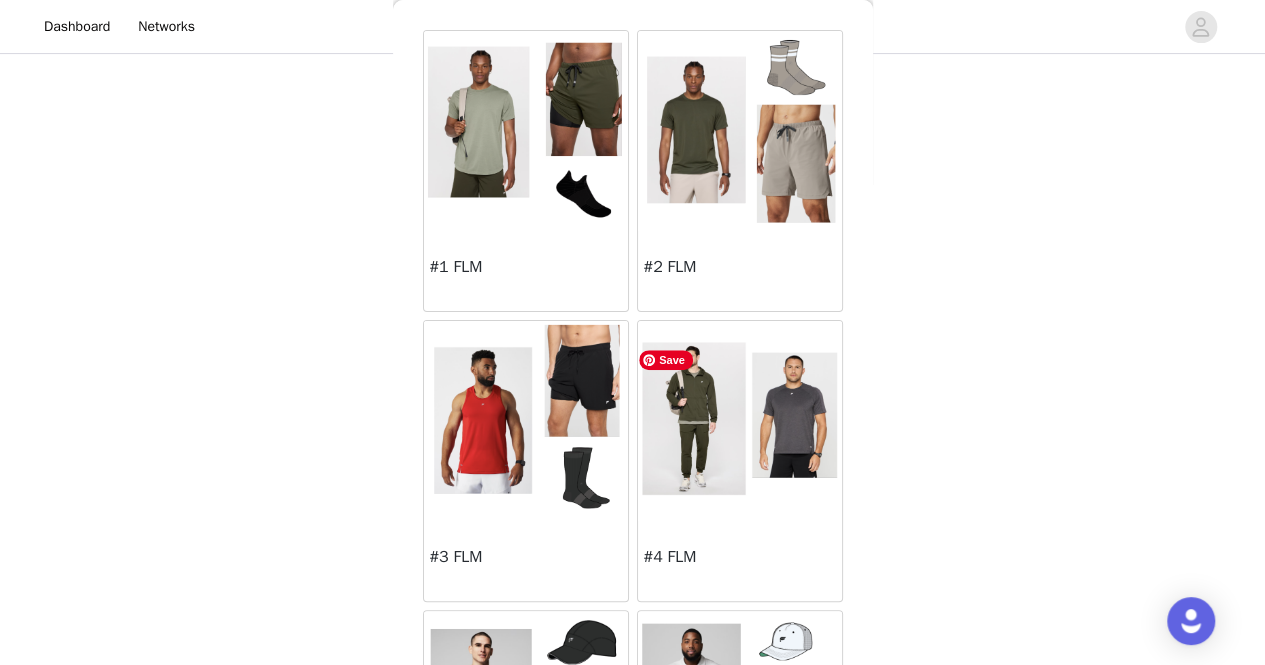 click at bounding box center (740, 421) 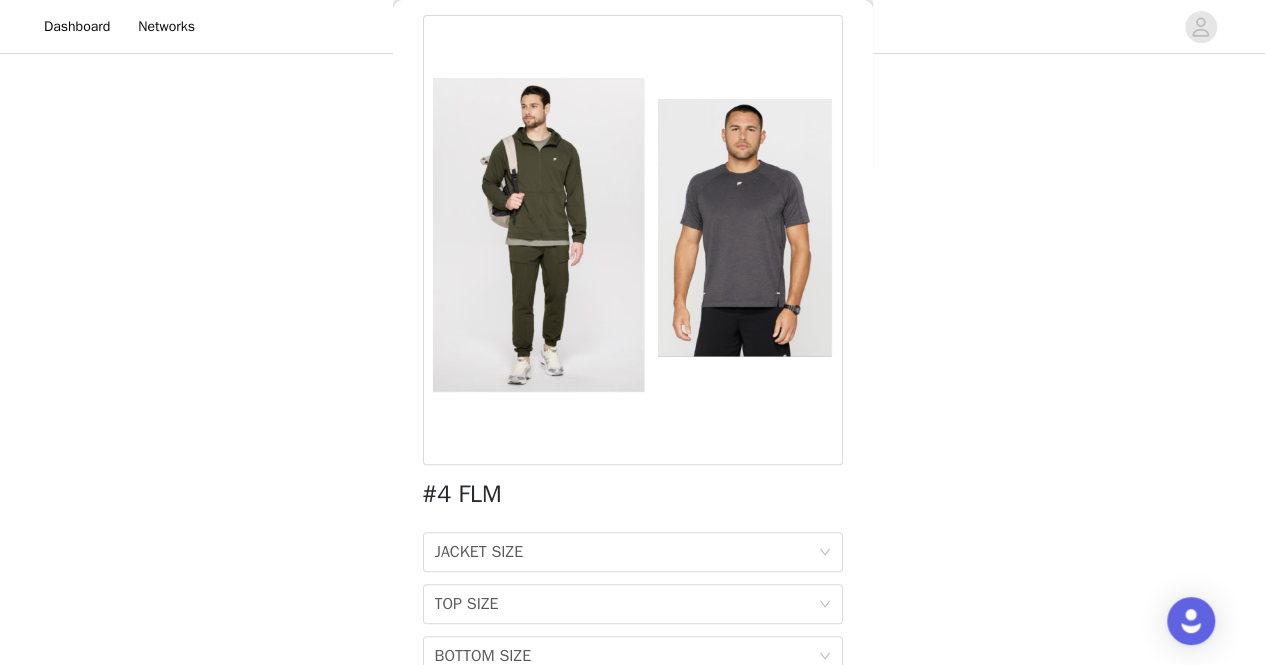 scroll, scrollTop: 236, scrollLeft: 0, axis: vertical 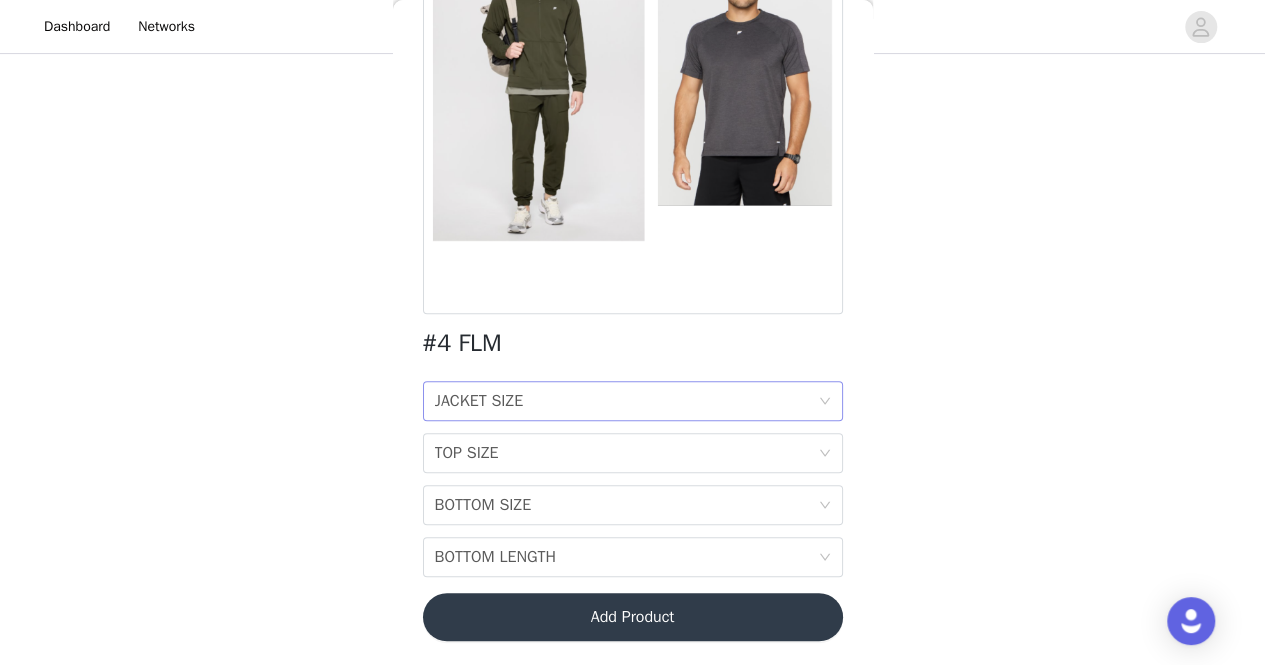 click on "JACKET SIZE JACKET SIZE" at bounding box center [626, 401] 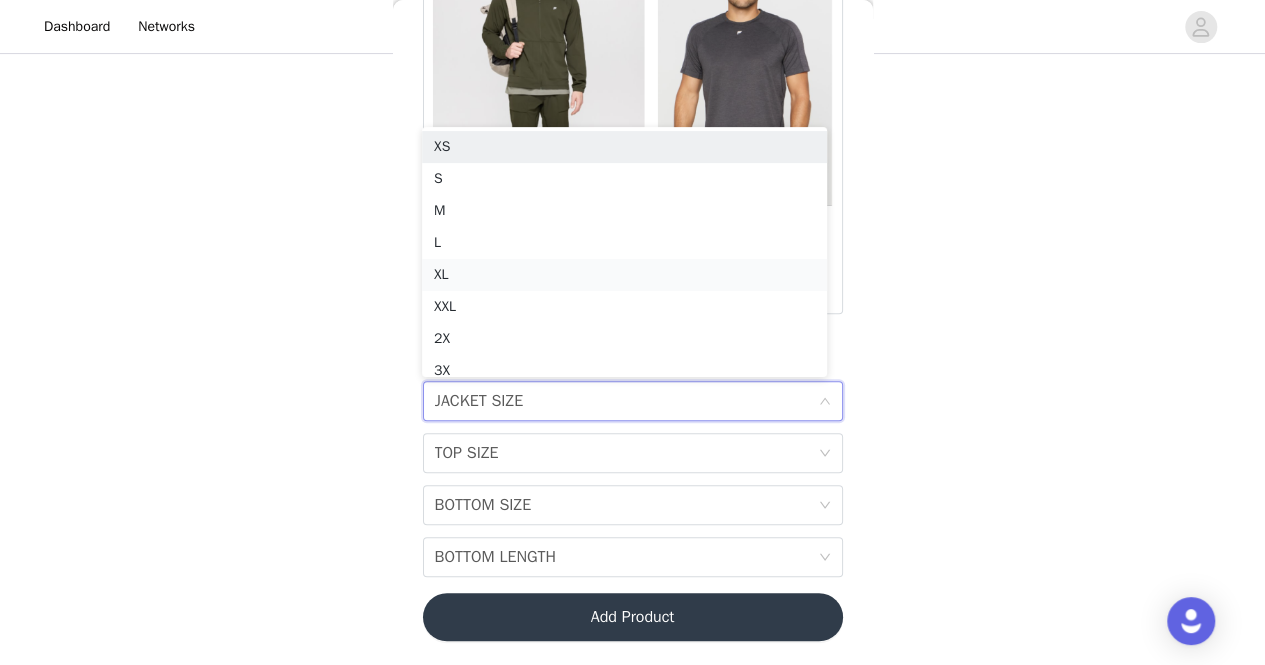 scroll, scrollTop: 10, scrollLeft: 0, axis: vertical 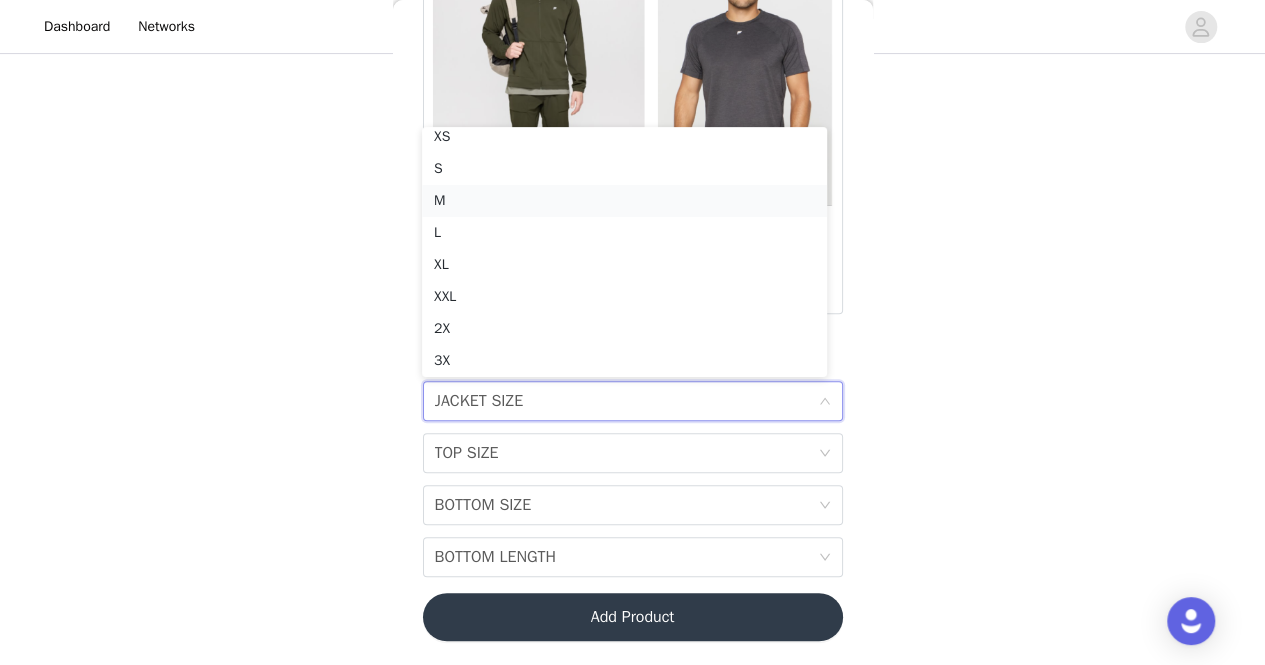click on "M" at bounding box center [624, 201] 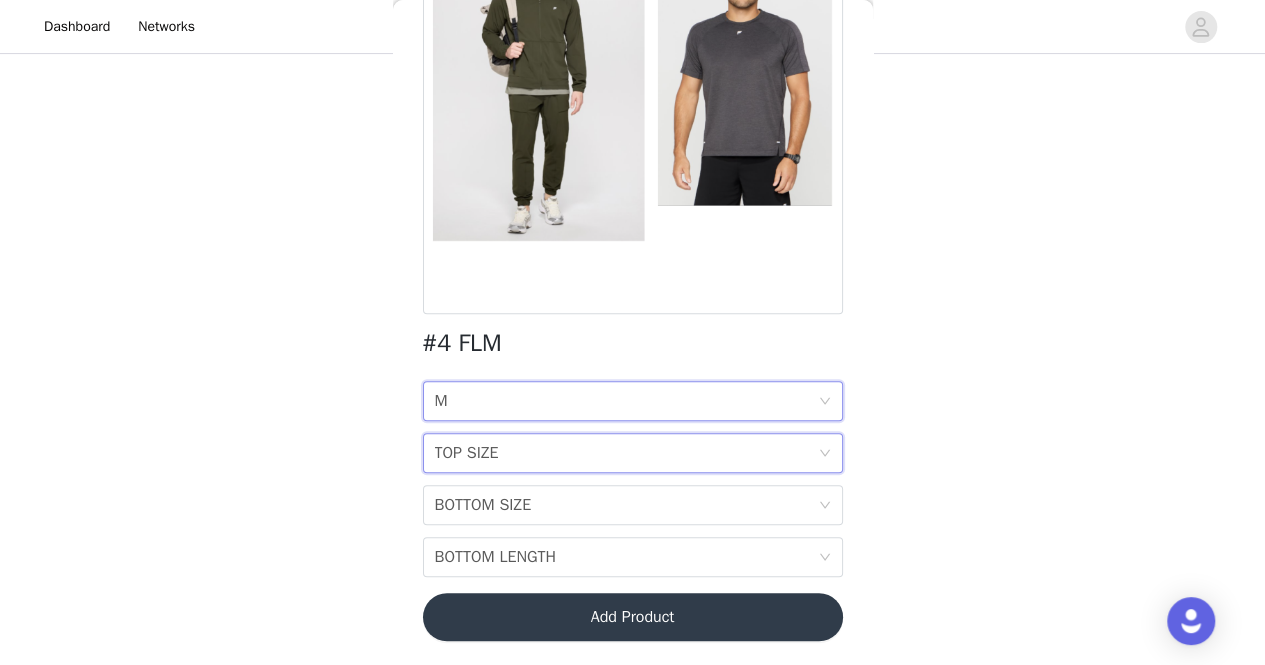 click on "TOP SIZE" at bounding box center (467, 453) 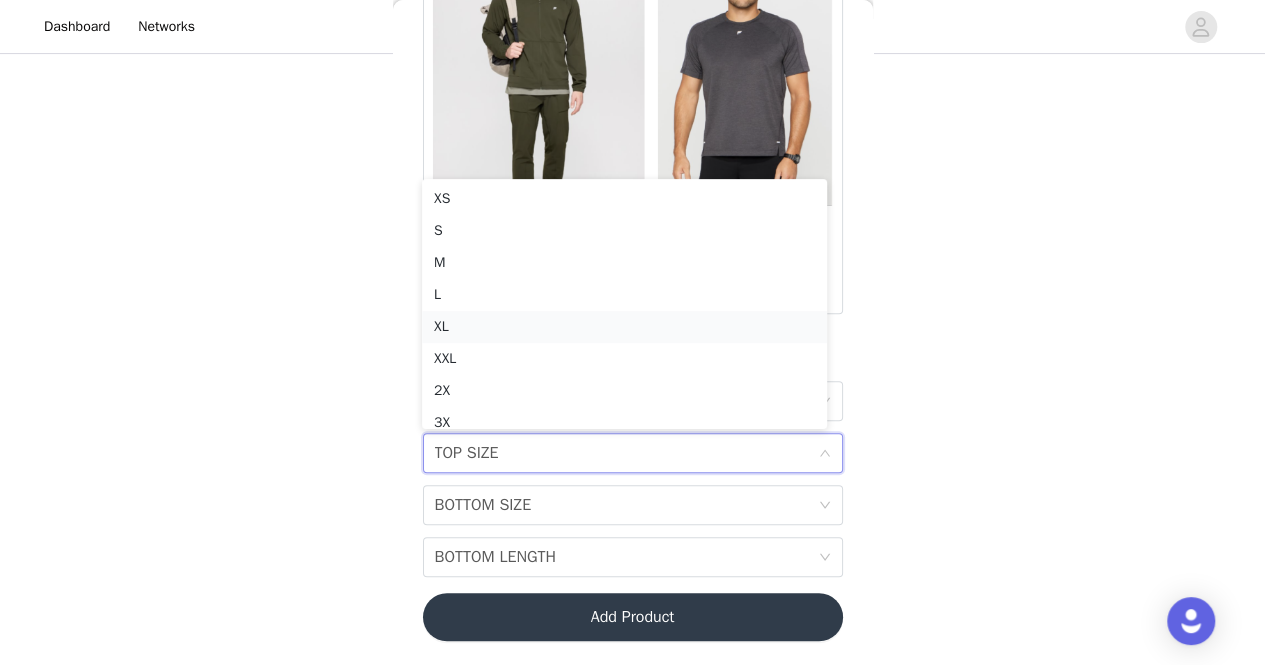 scroll, scrollTop: 10, scrollLeft: 0, axis: vertical 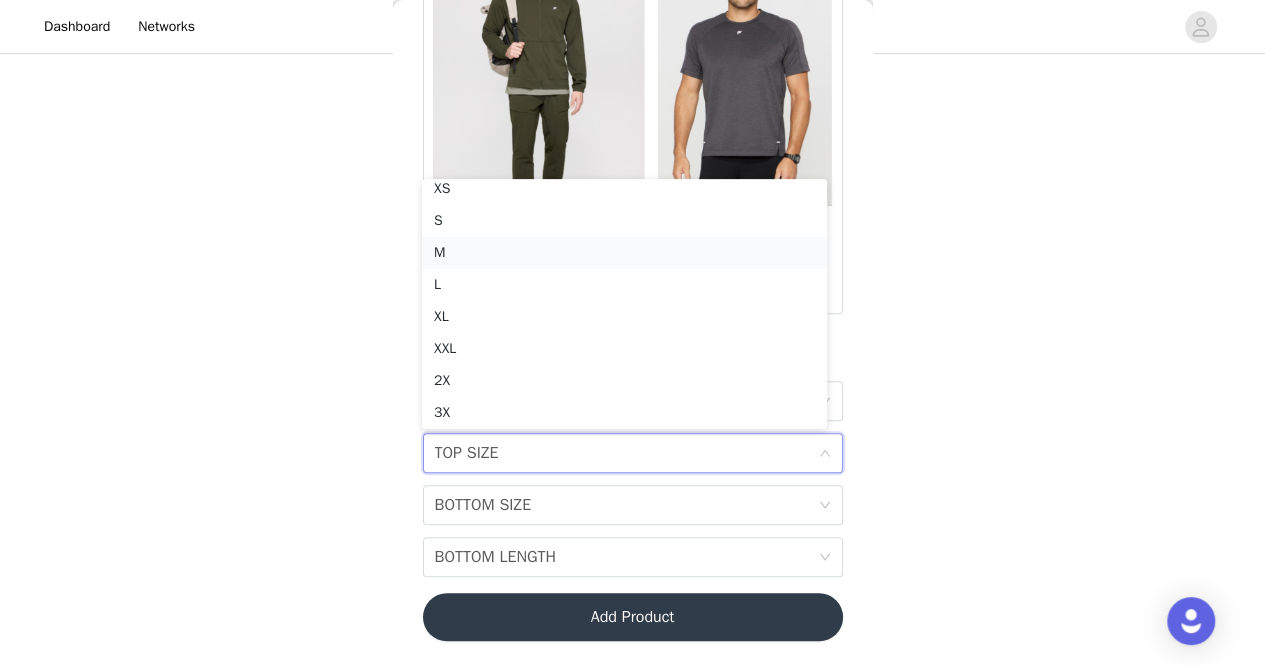 click on "M" at bounding box center (624, 253) 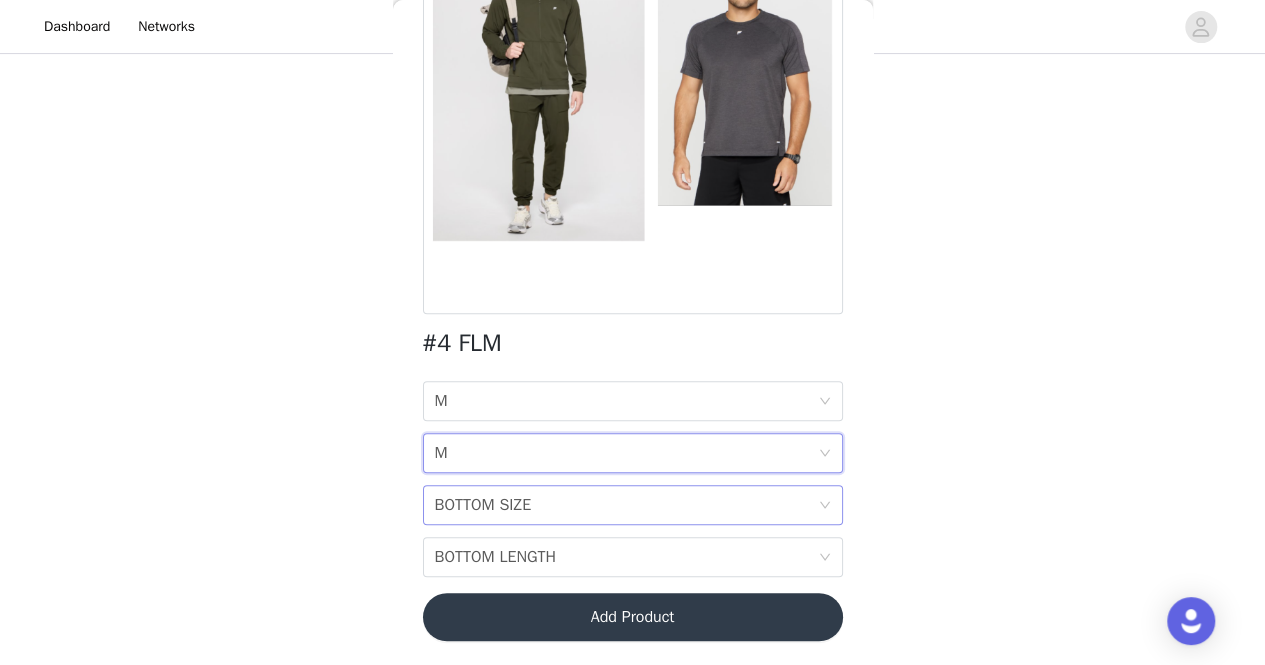 click on "BOTTOM SIZE" at bounding box center [483, 505] 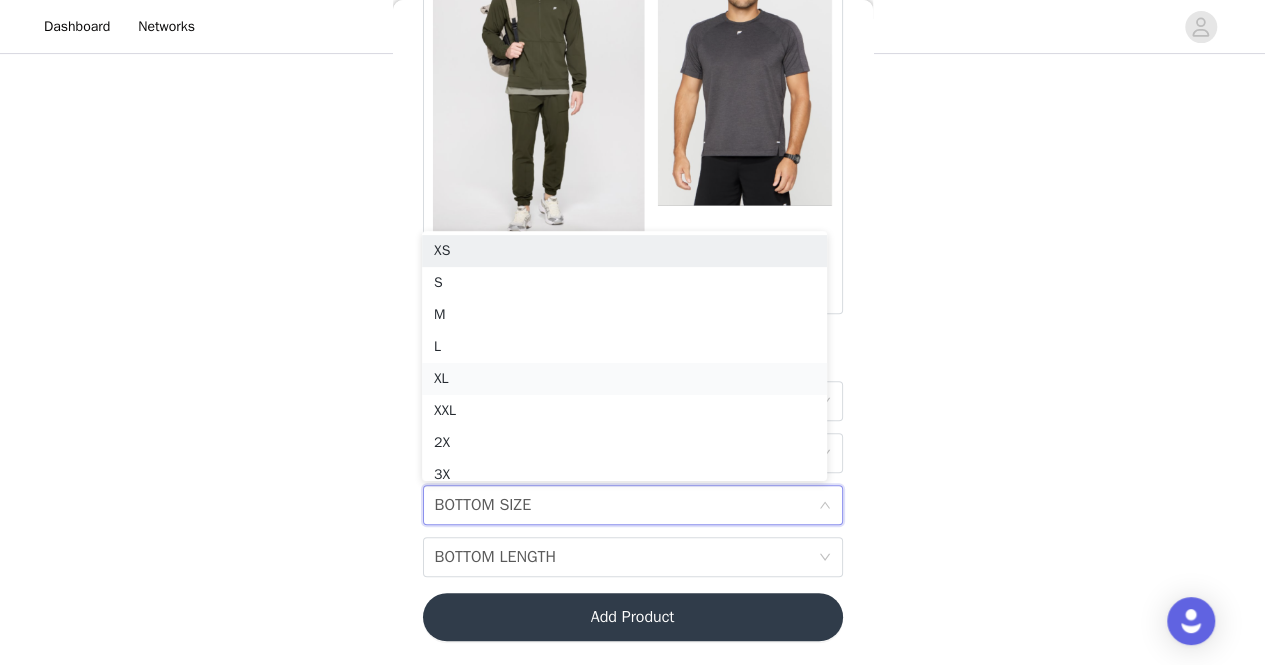 scroll, scrollTop: 10, scrollLeft: 0, axis: vertical 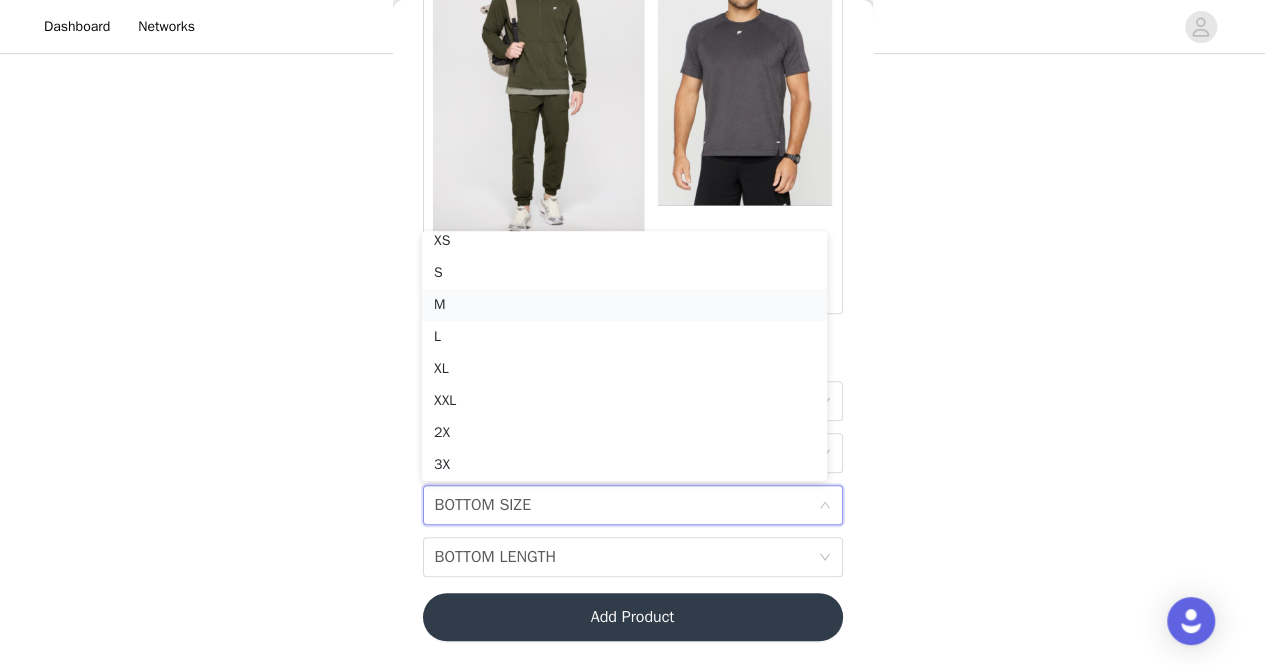 click on "M" at bounding box center [624, 305] 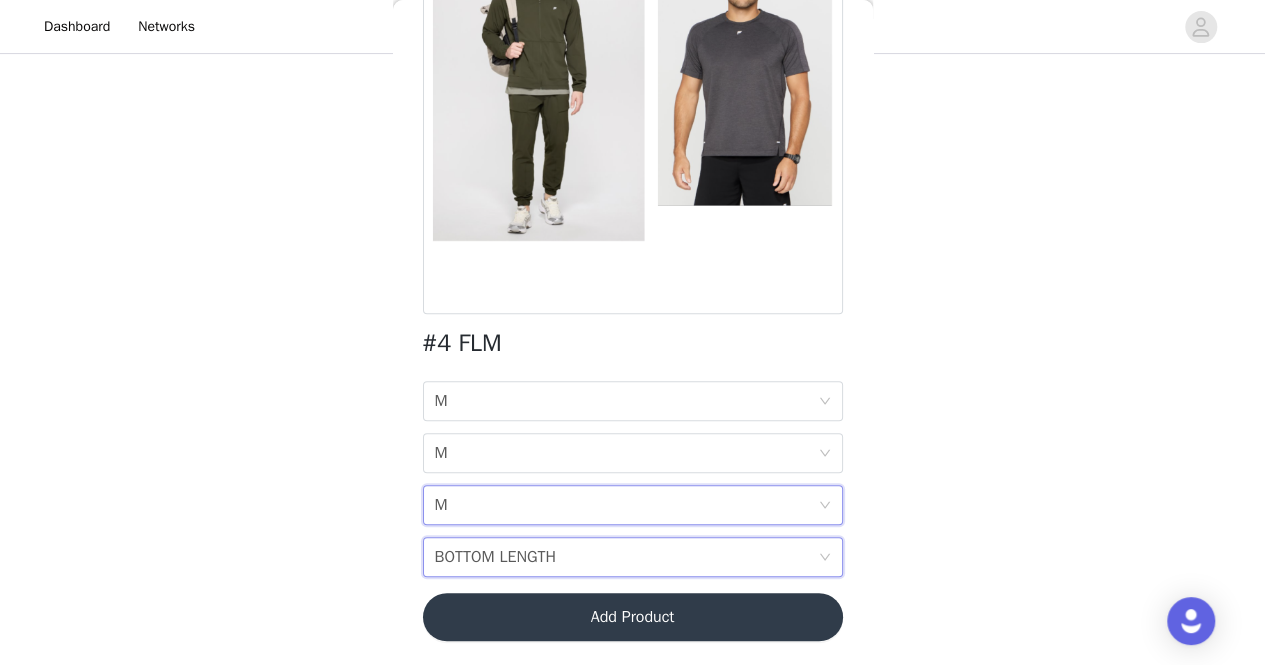 click on "BOTTOM LENGTH" at bounding box center [496, 557] 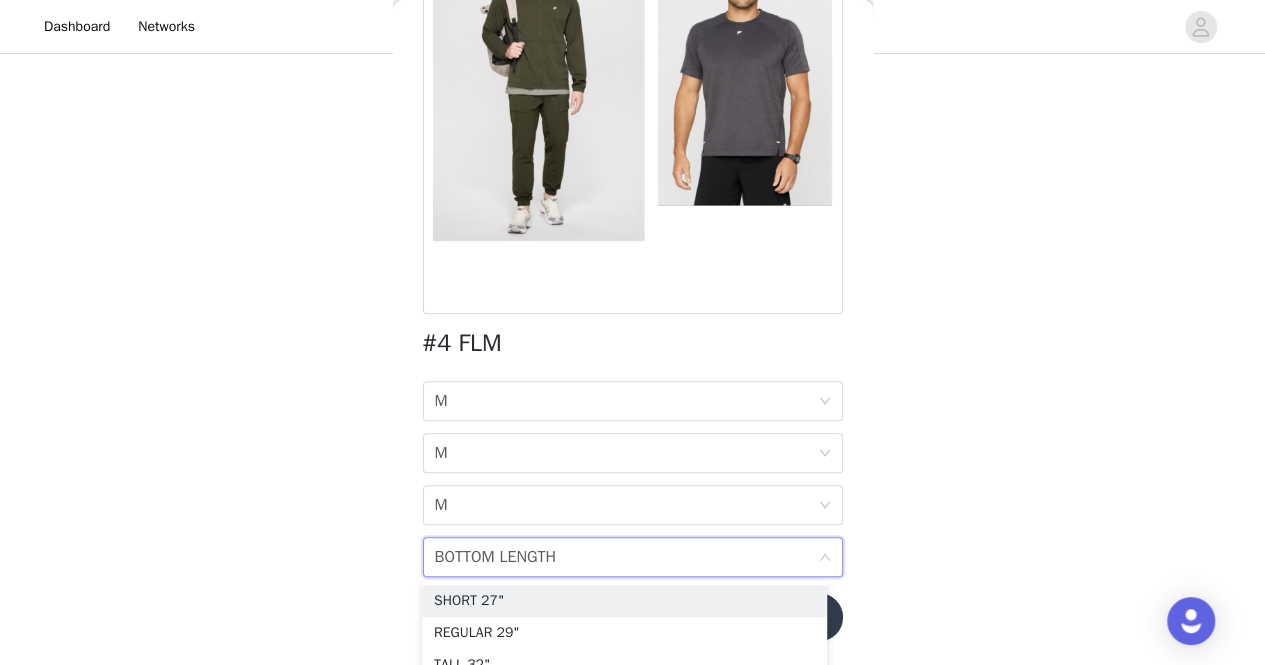 scroll, scrollTop: 308, scrollLeft: 0, axis: vertical 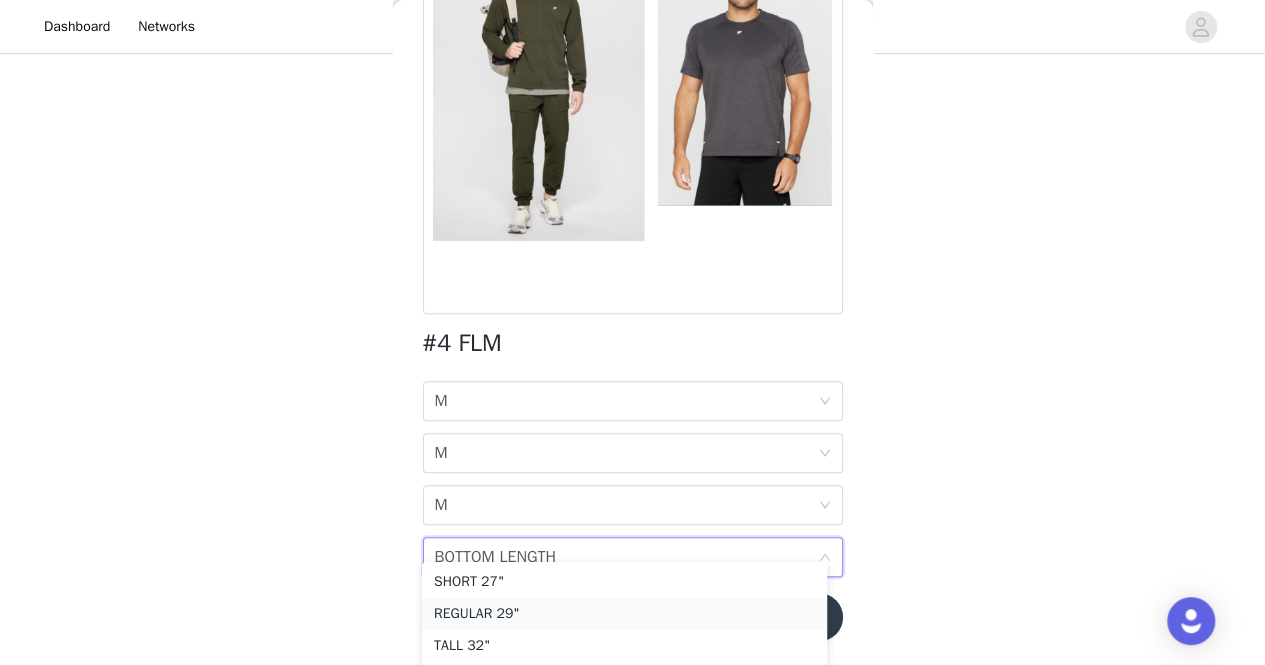 click on "REGULAR 29"" at bounding box center (624, 614) 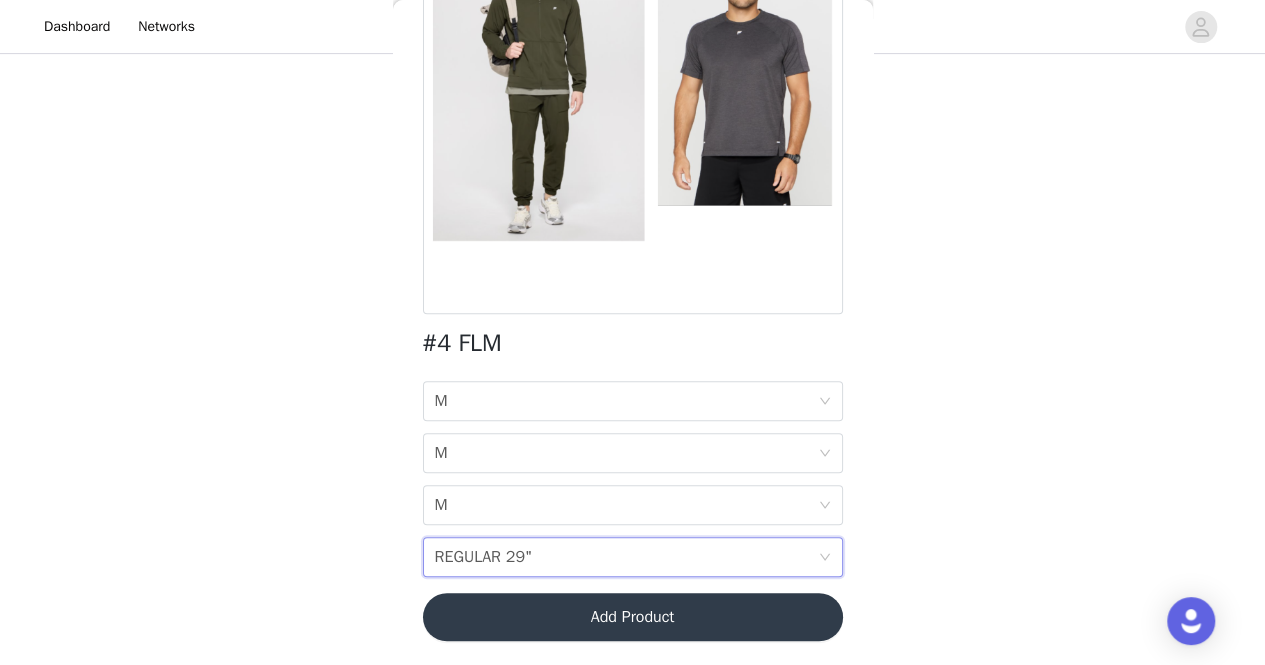 scroll, scrollTop: 289, scrollLeft: 0, axis: vertical 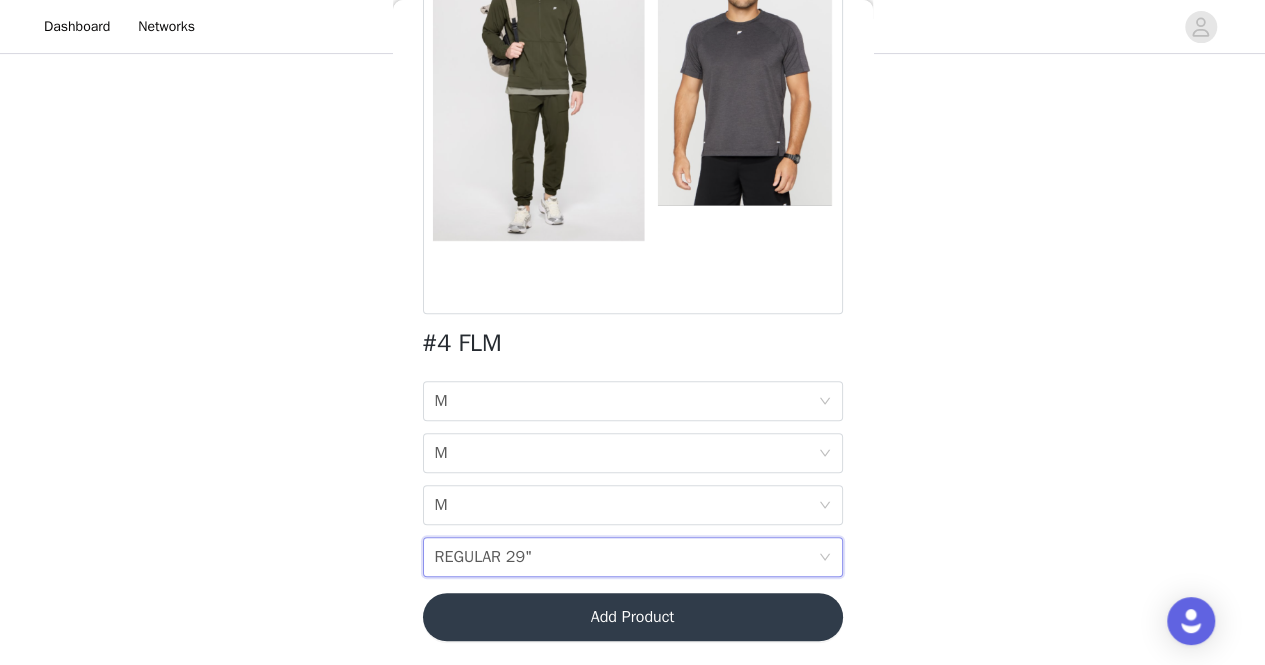click on "Add Product" at bounding box center (633, 617) 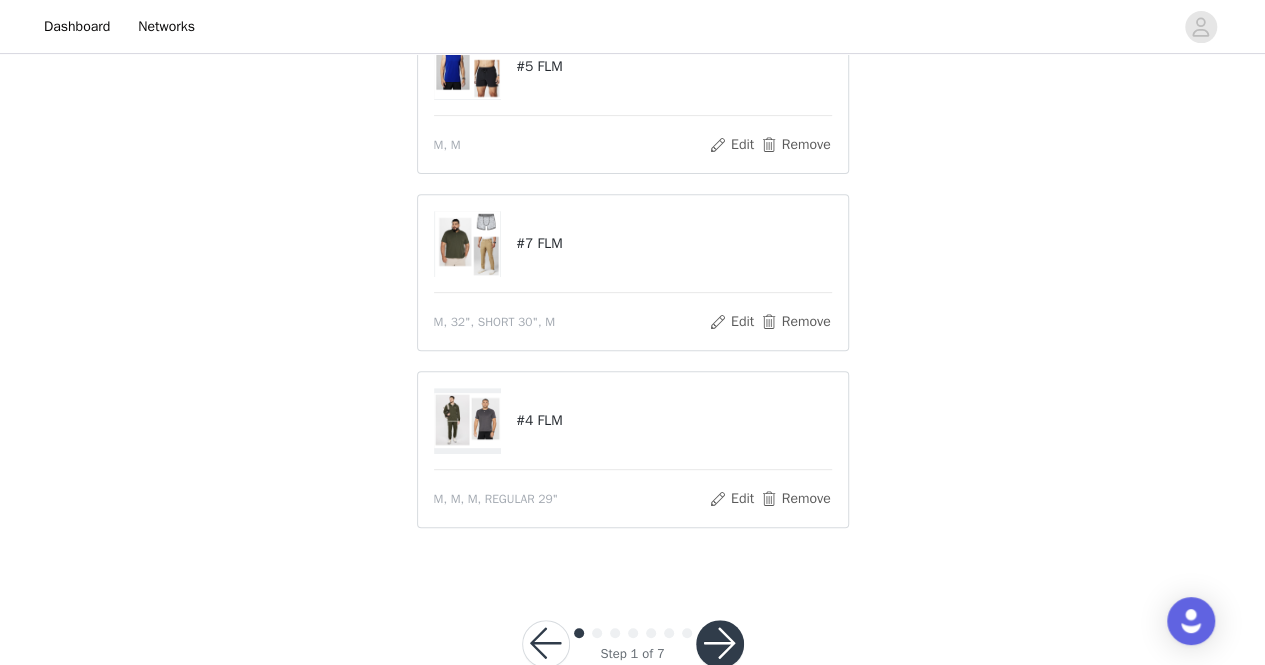 scroll, scrollTop: 0, scrollLeft: 0, axis: both 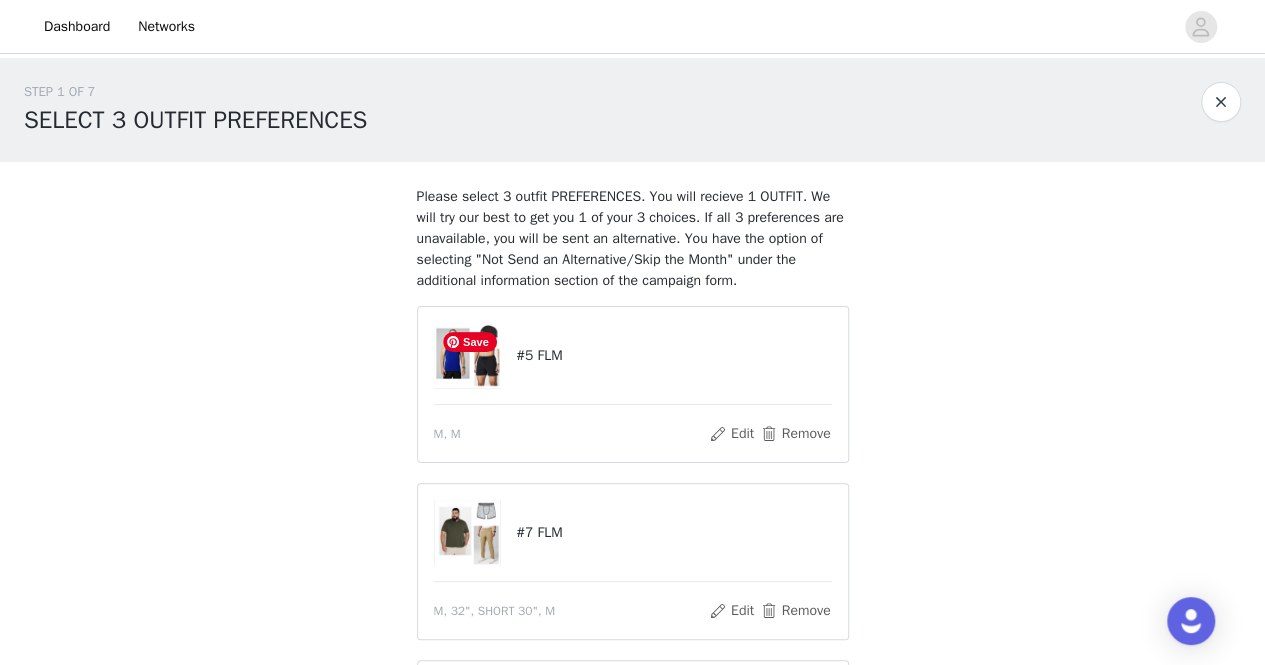 click at bounding box center (468, 355) 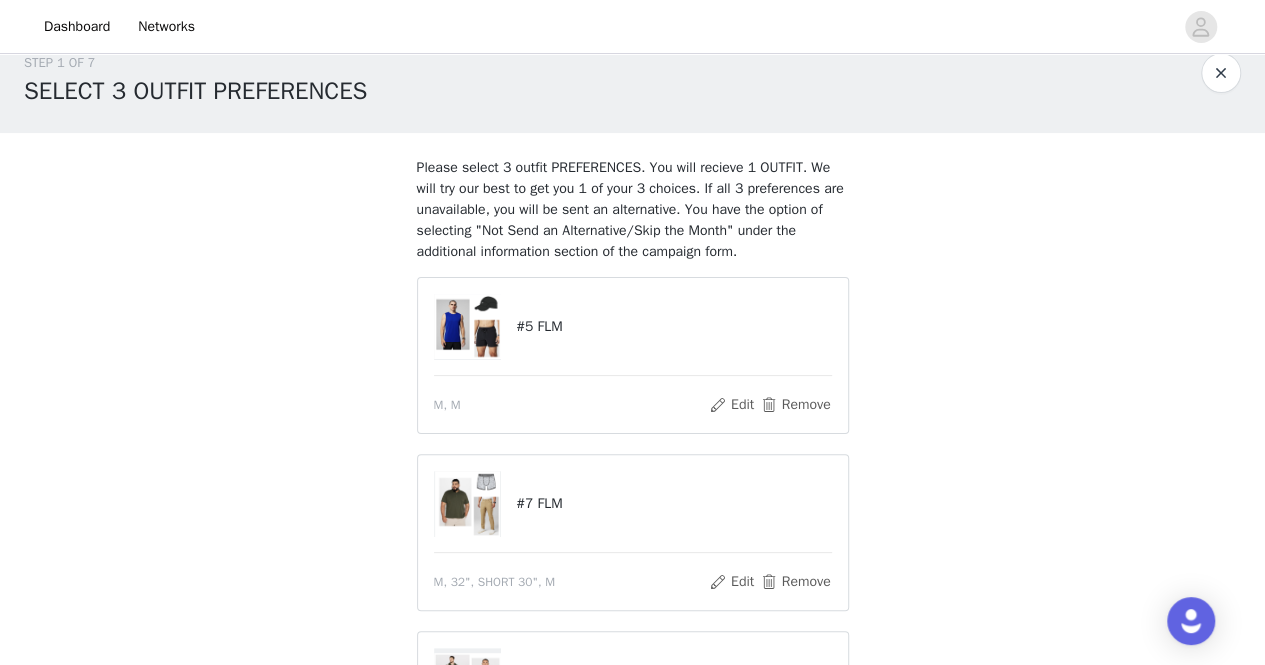 scroll, scrollTop: 336, scrollLeft: 0, axis: vertical 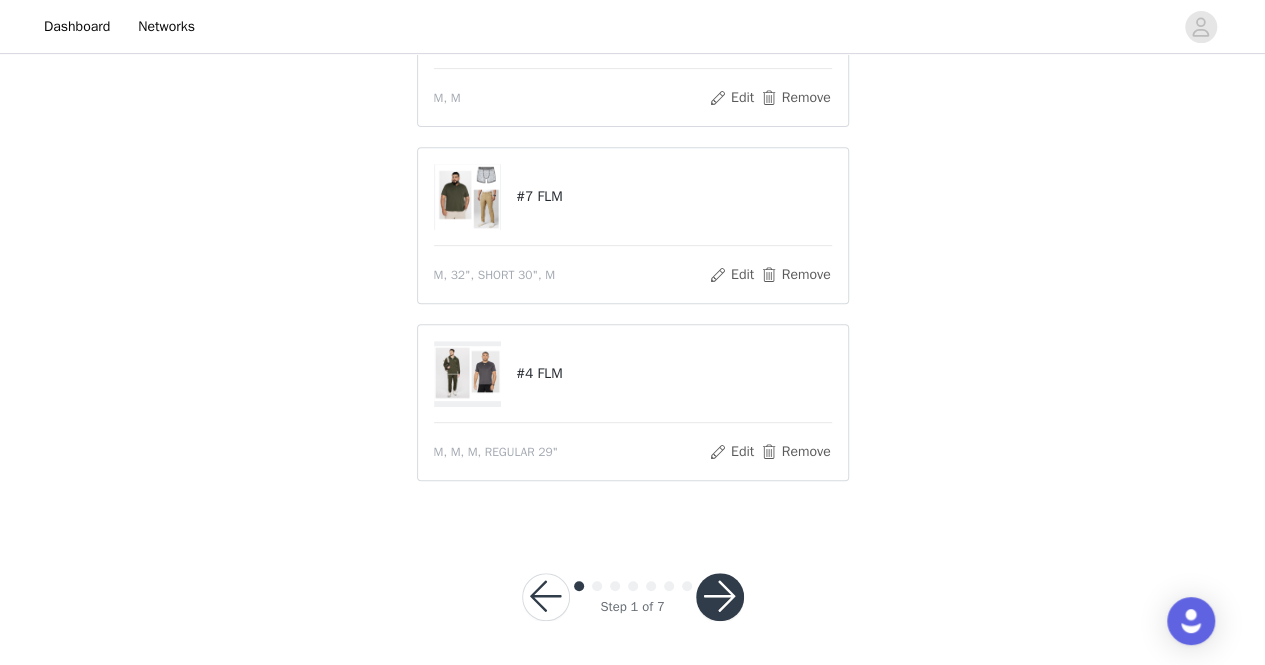 click at bounding box center (720, 597) 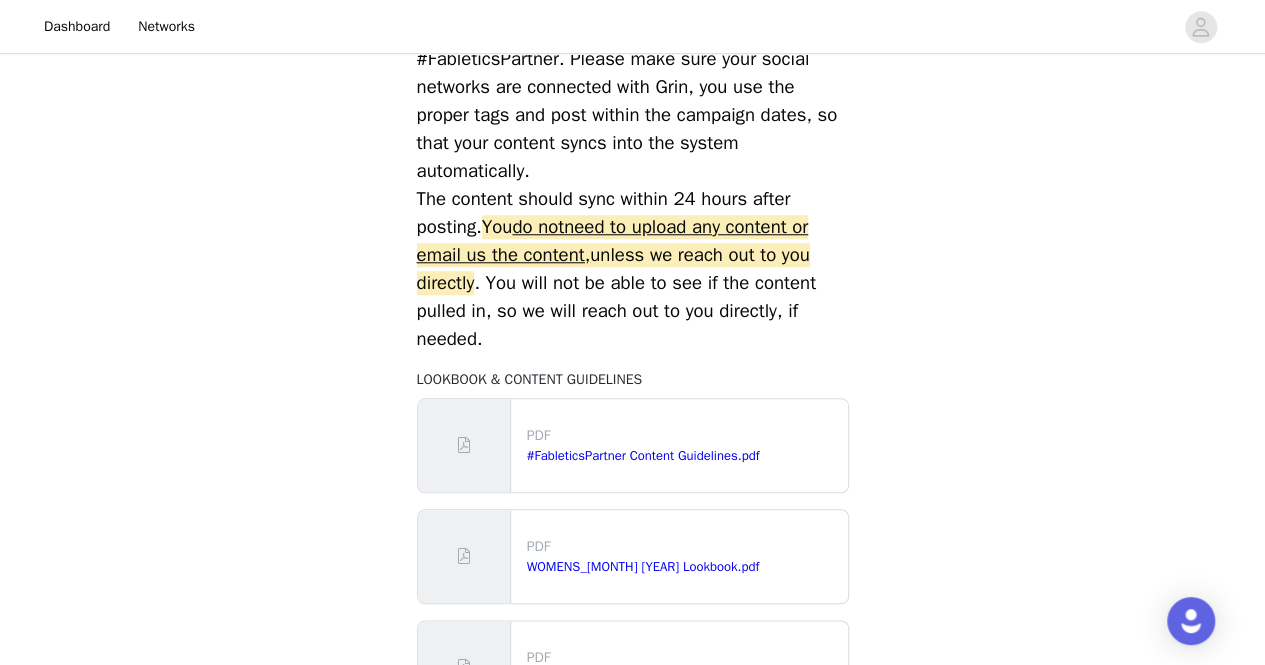 scroll, scrollTop: 1033, scrollLeft: 0, axis: vertical 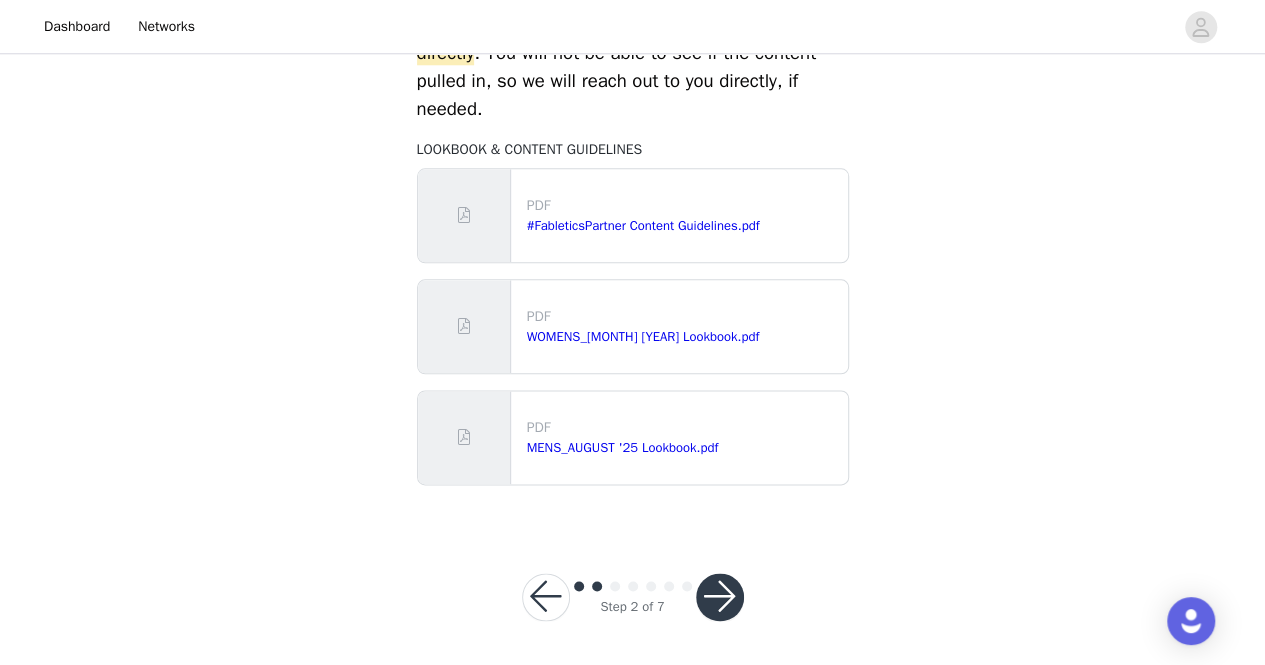 click at bounding box center [720, 597] 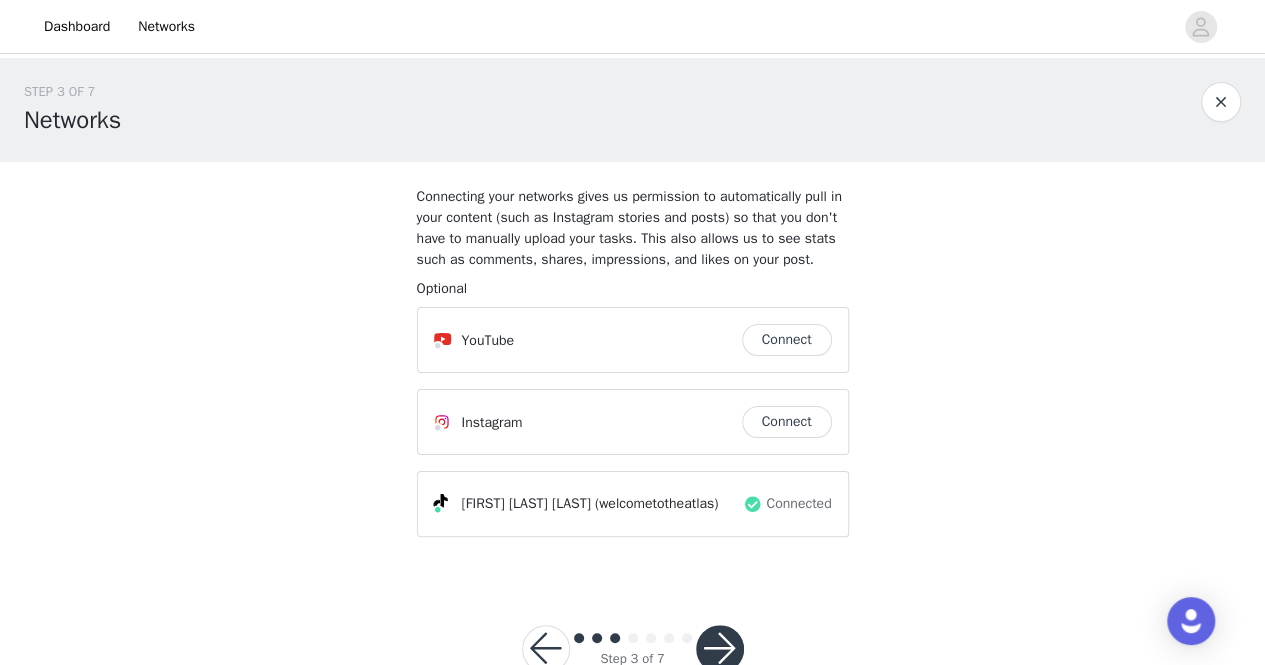 scroll, scrollTop: 62, scrollLeft: 0, axis: vertical 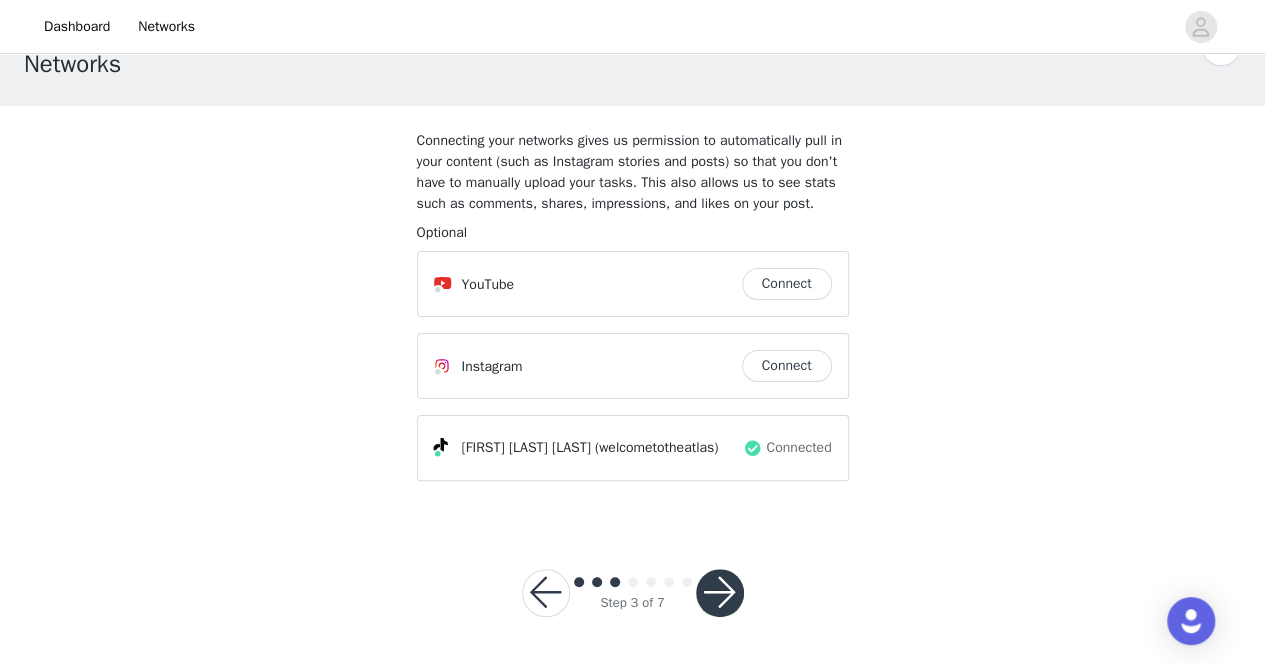 click at bounding box center (720, 593) 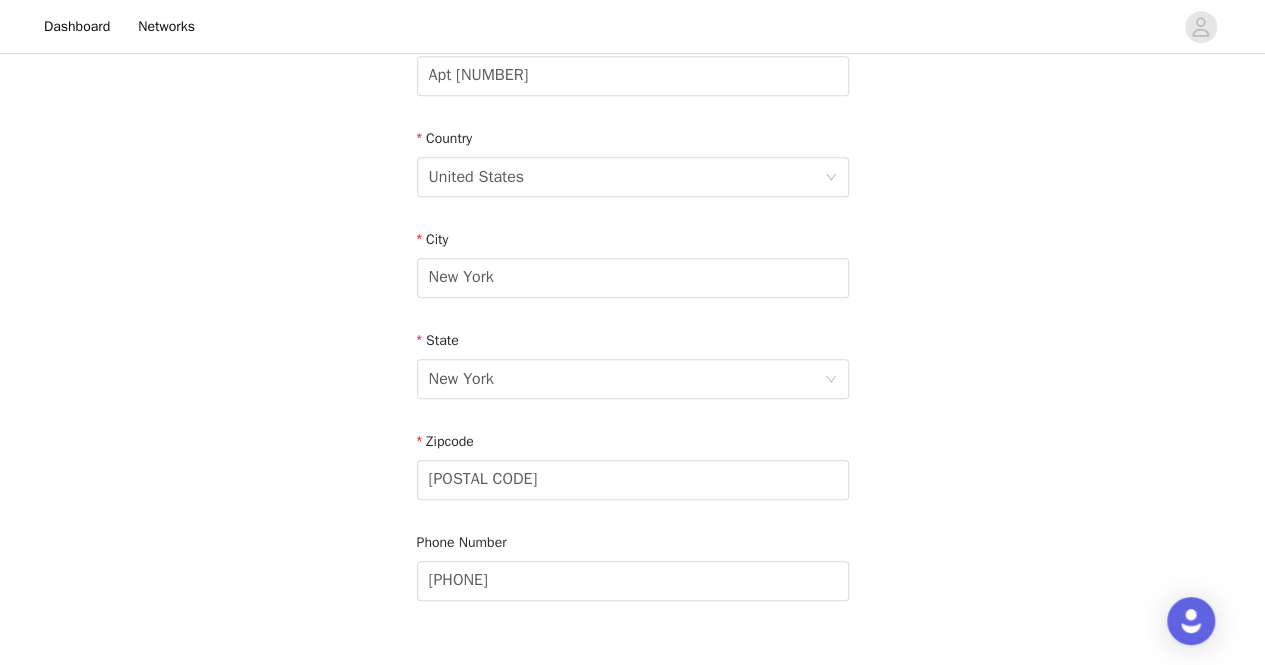 scroll, scrollTop: 698, scrollLeft: 0, axis: vertical 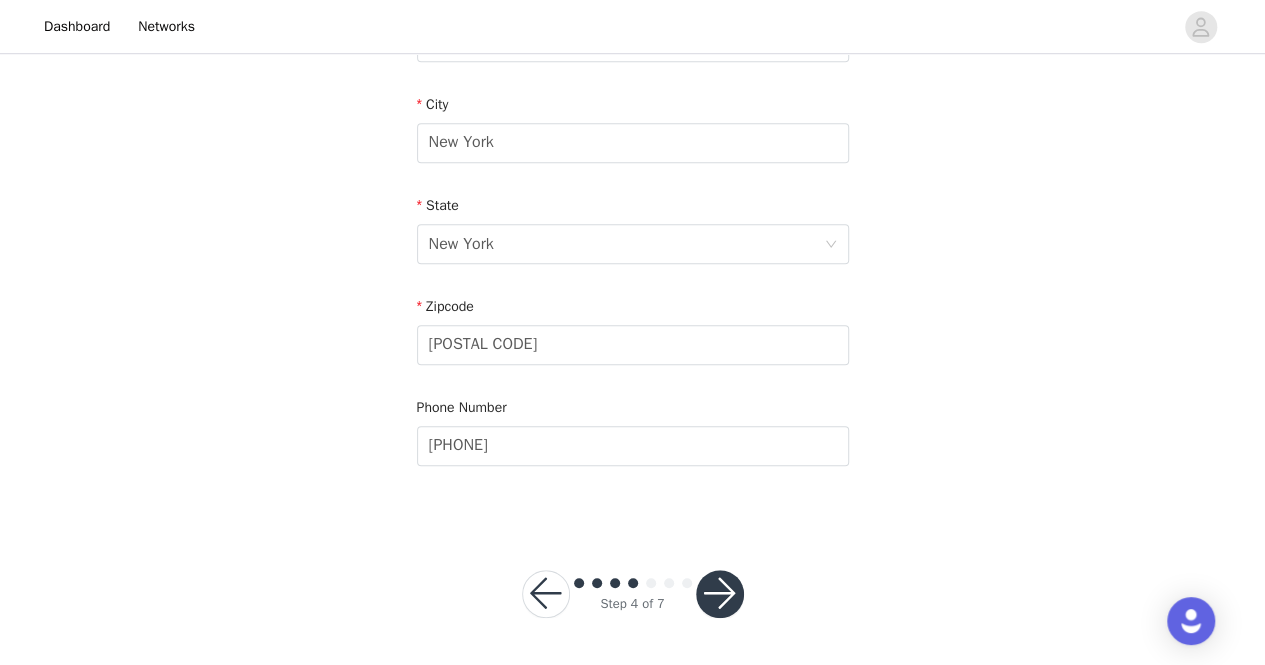 click at bounding box center (720, 594) 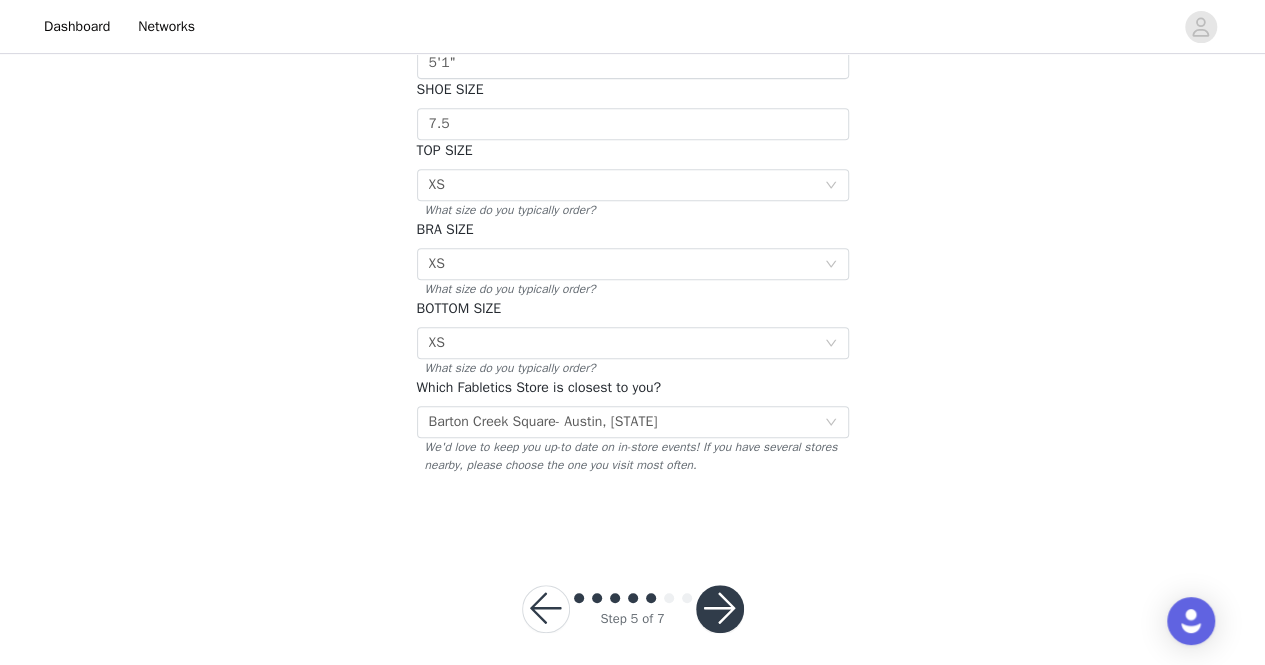 scroll, scrollTop: 410, scrollLeft: 0, axis: vertical 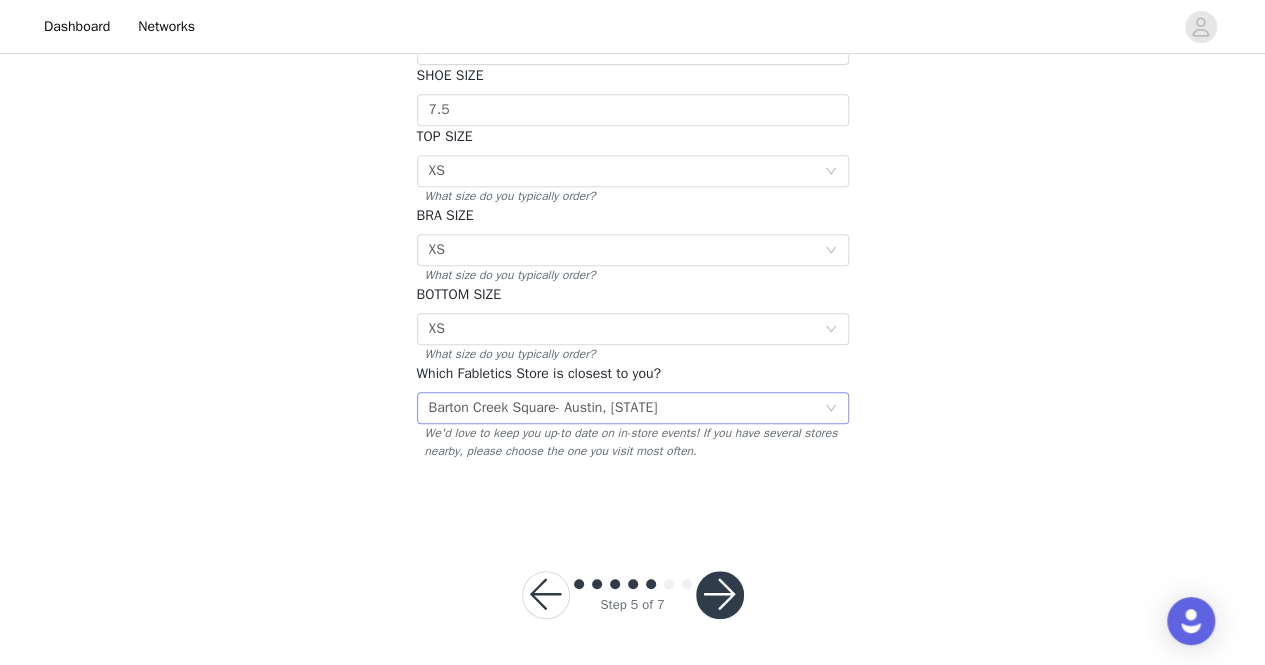 click on "Barton Creek Square- Austin, [STATE]" at bounding box center [543, 408] 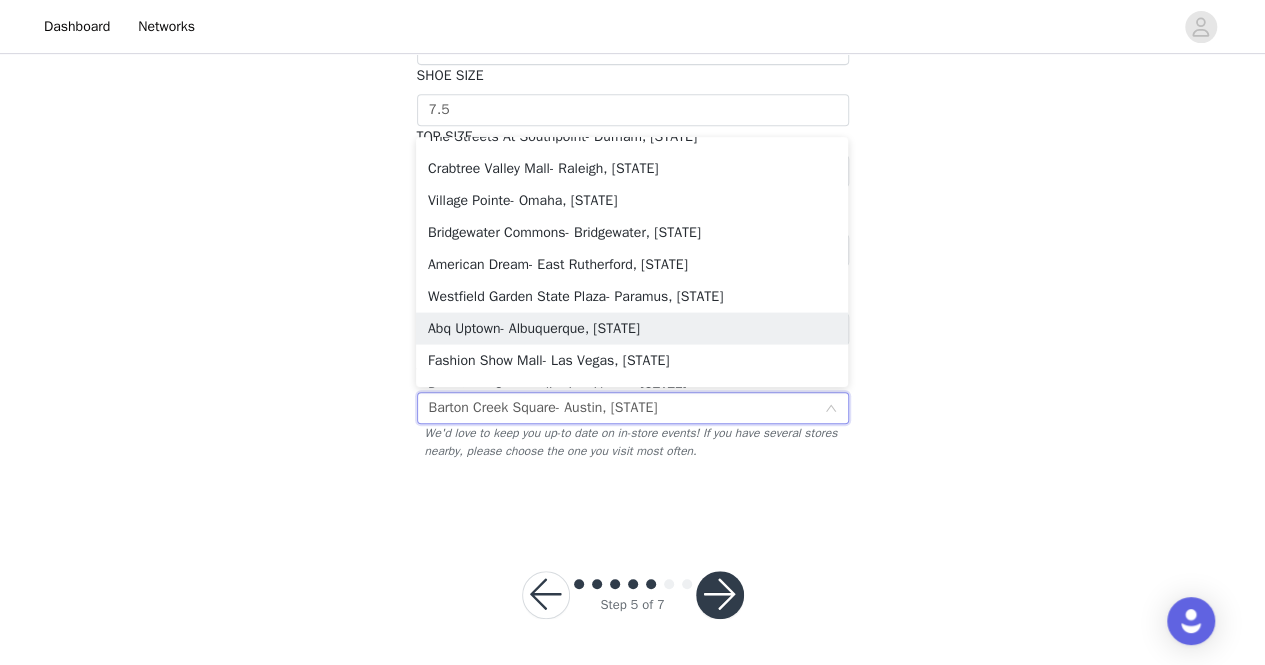 scroll, scrollTop: 2064, scrollLeft: 0, axis: vertical 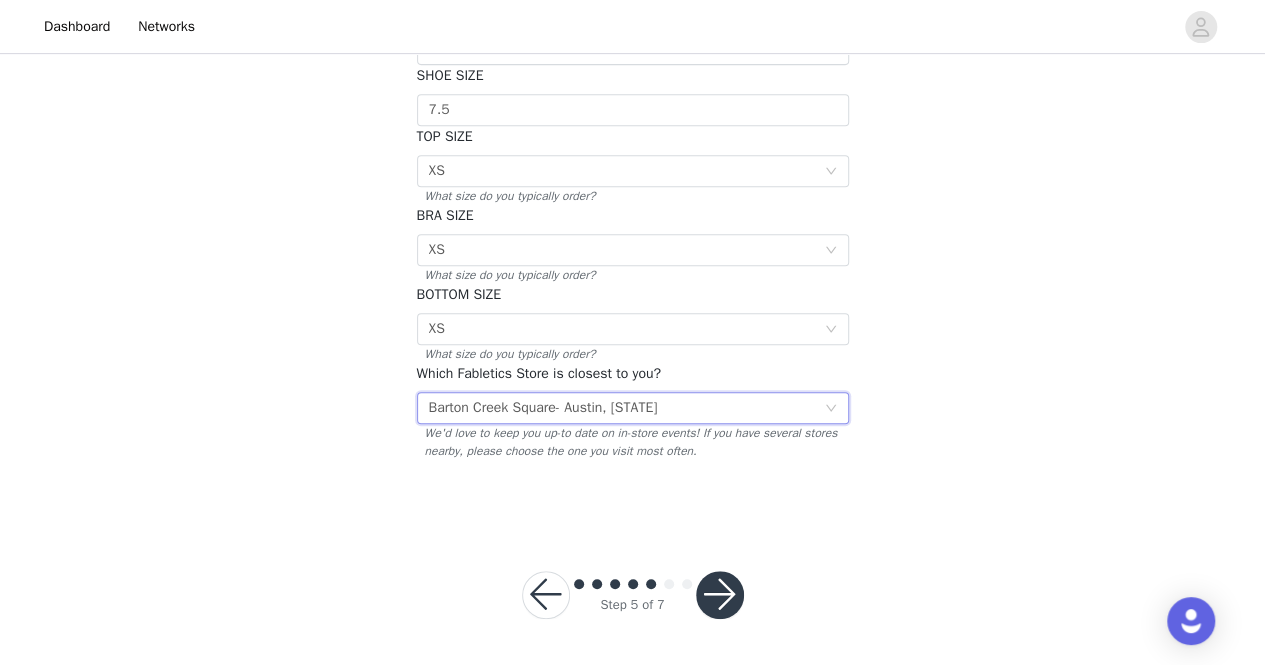 click on "Barton Creek Square- Austin, [STATE]" at bounding box center [543, 408] 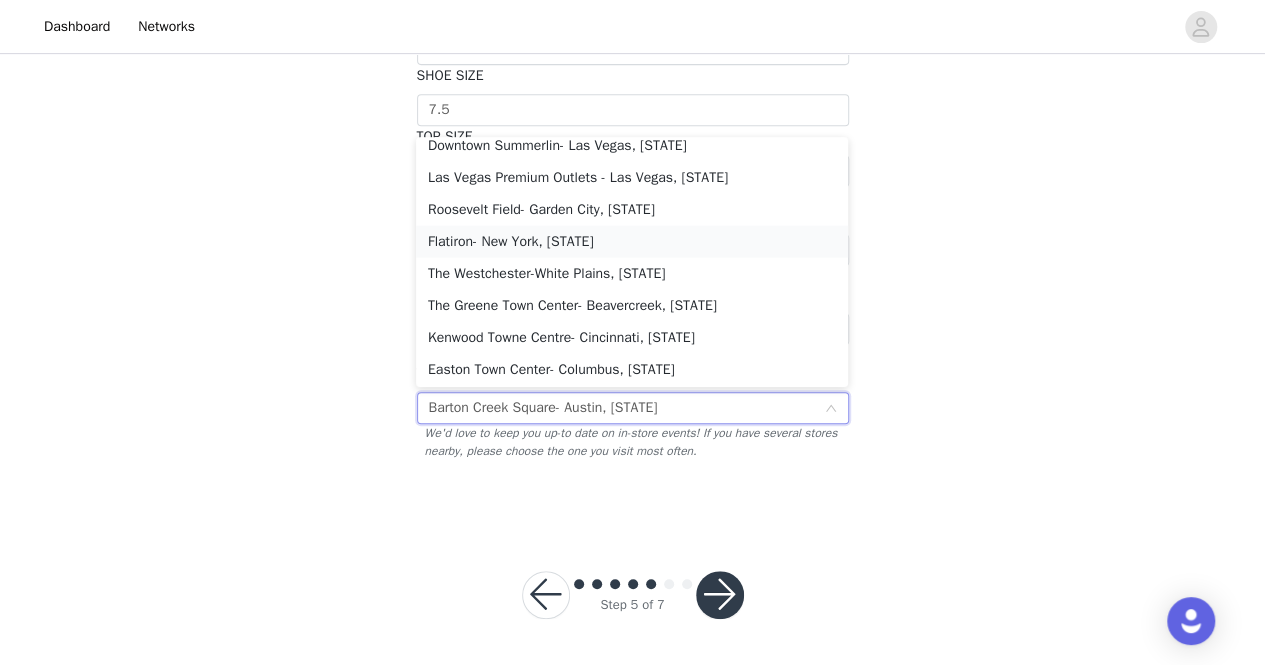 scroll, scrollTop: 2324, scrollLeft: 0, axis: vertical 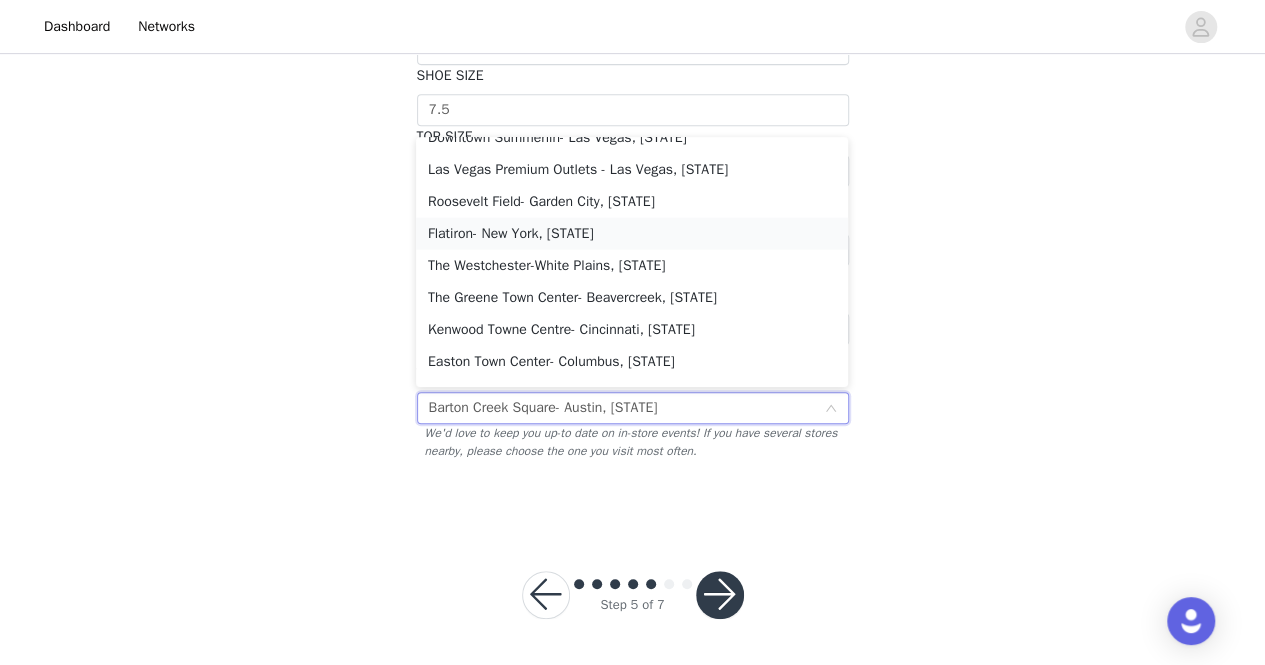 click on "Flatiron- New York, [STATE]" at bounding box center (632, 233) 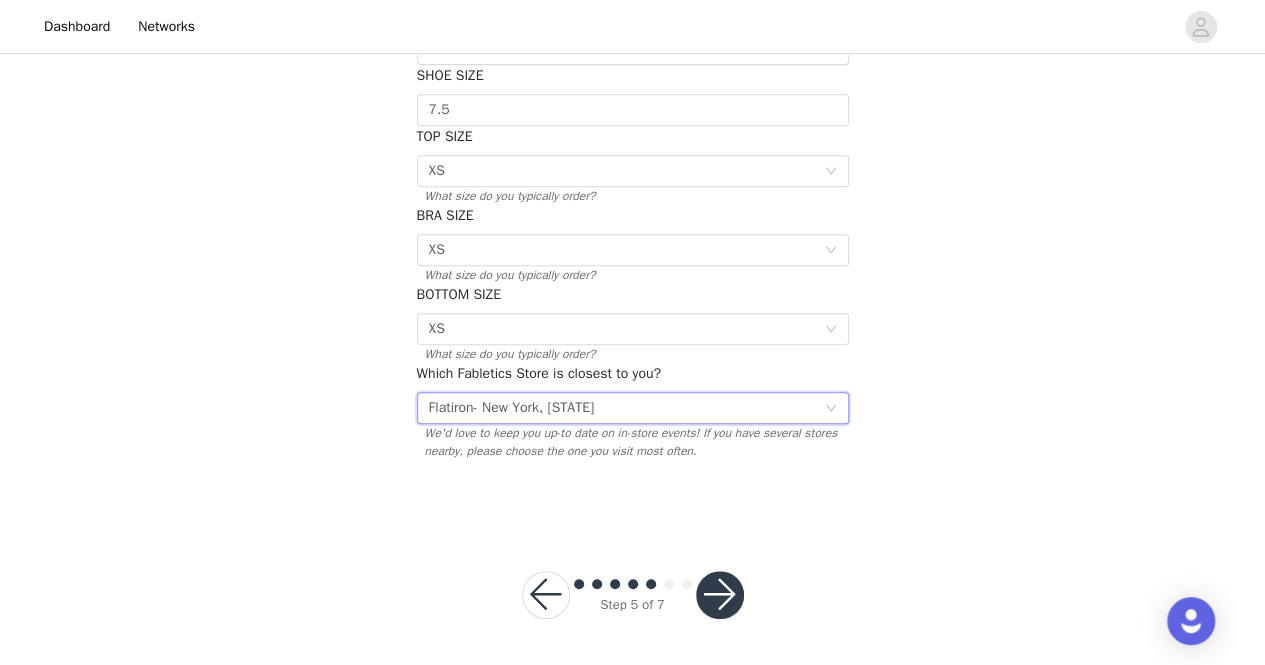 click at bounding box center (720, 595) 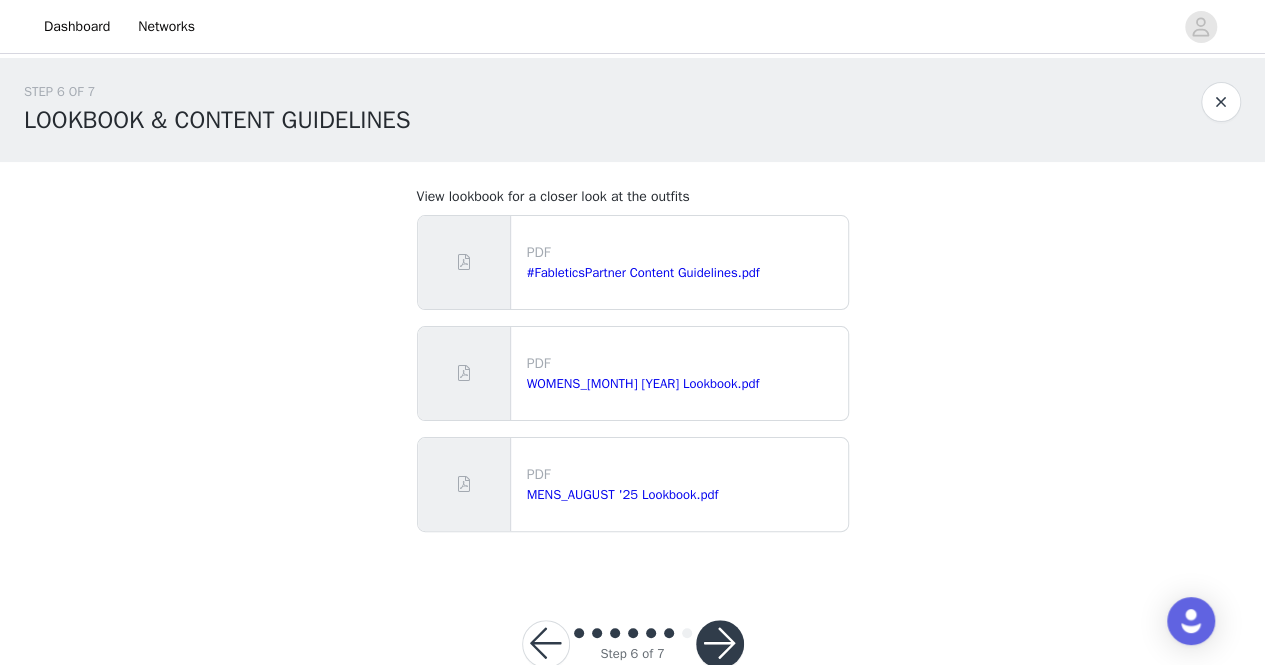 scroll, scrollTop: 48, scrollLeft: 0, axis: vertical 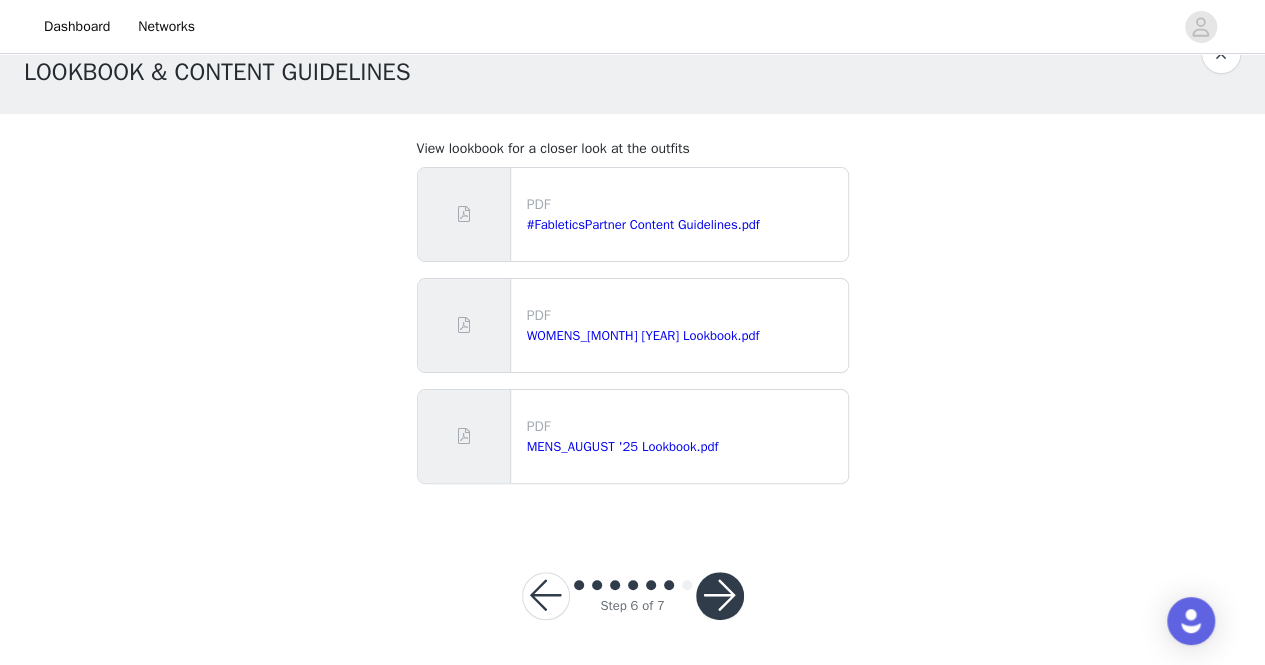 click at bounding box center (720, 596) 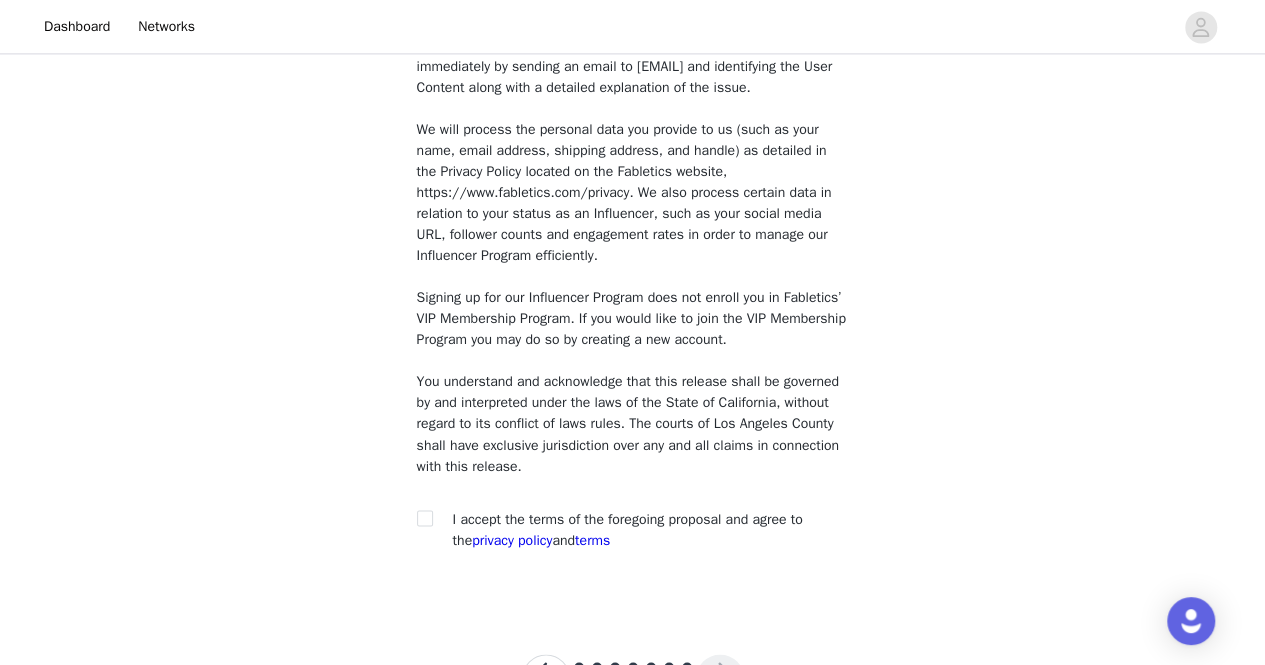 scroll, scrollTop: 1560, scrollLeft: 0, axis: vertical 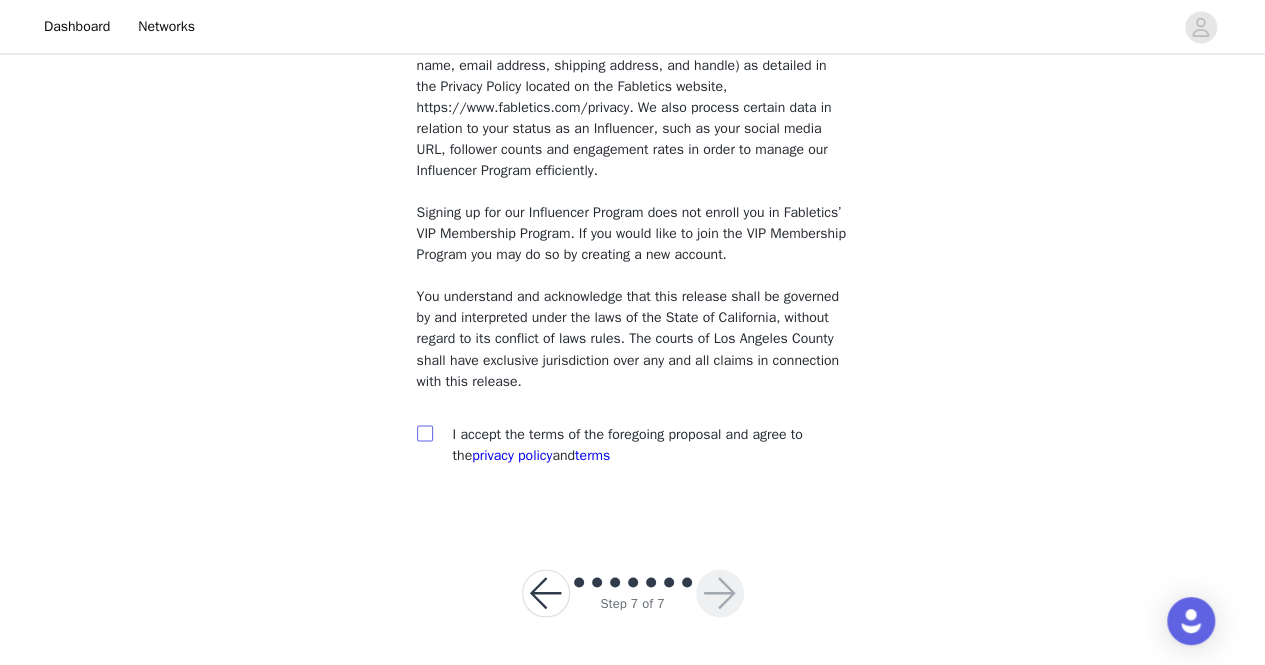 click at bounding box center (424, 432) 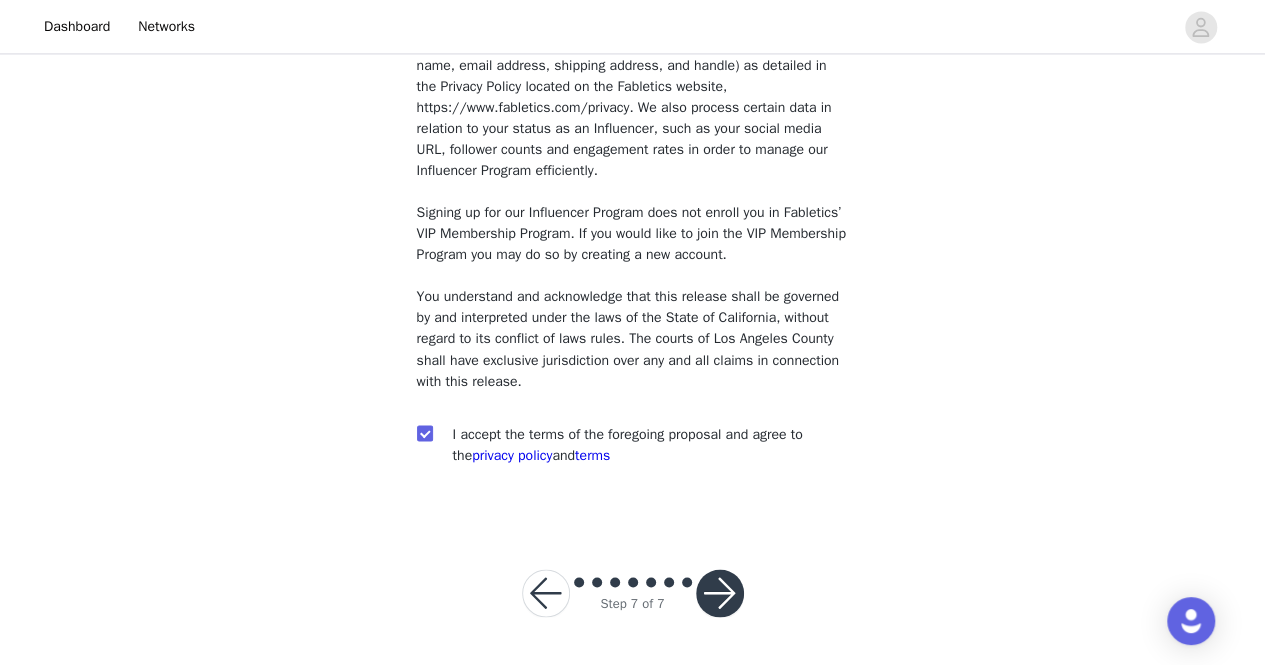 click at bounding box center (720, 593) 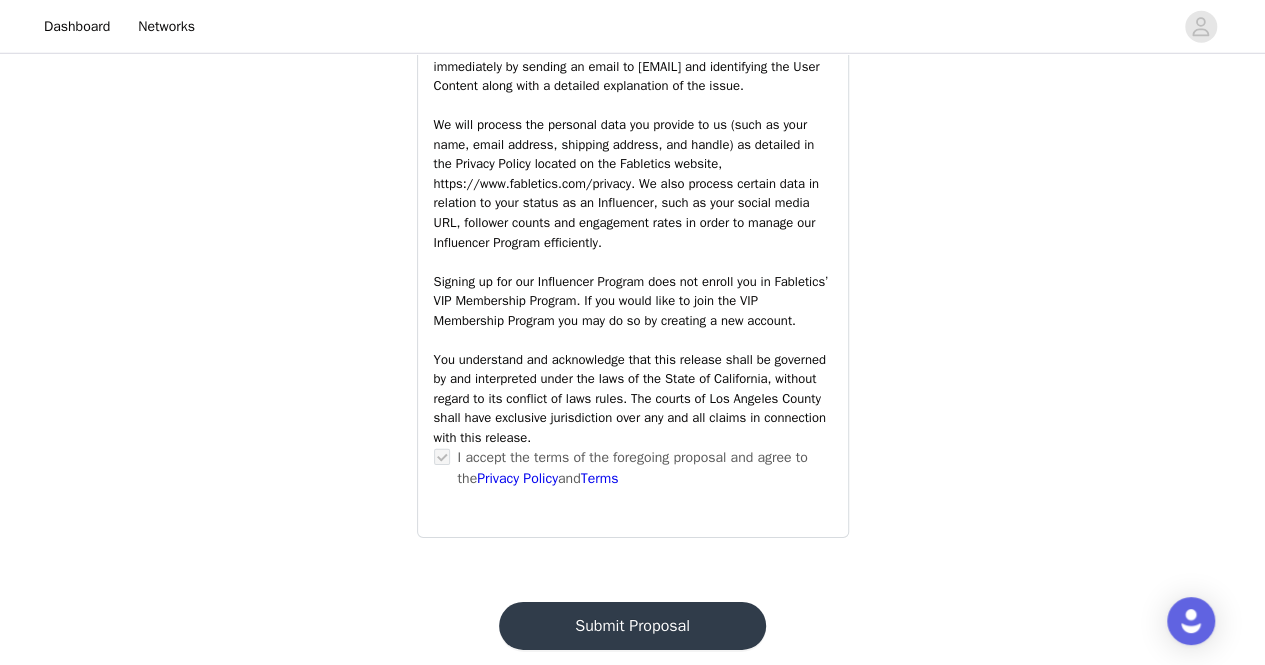scroll, scrollTop: 2895, scrollLeft: 0, axis: vertical 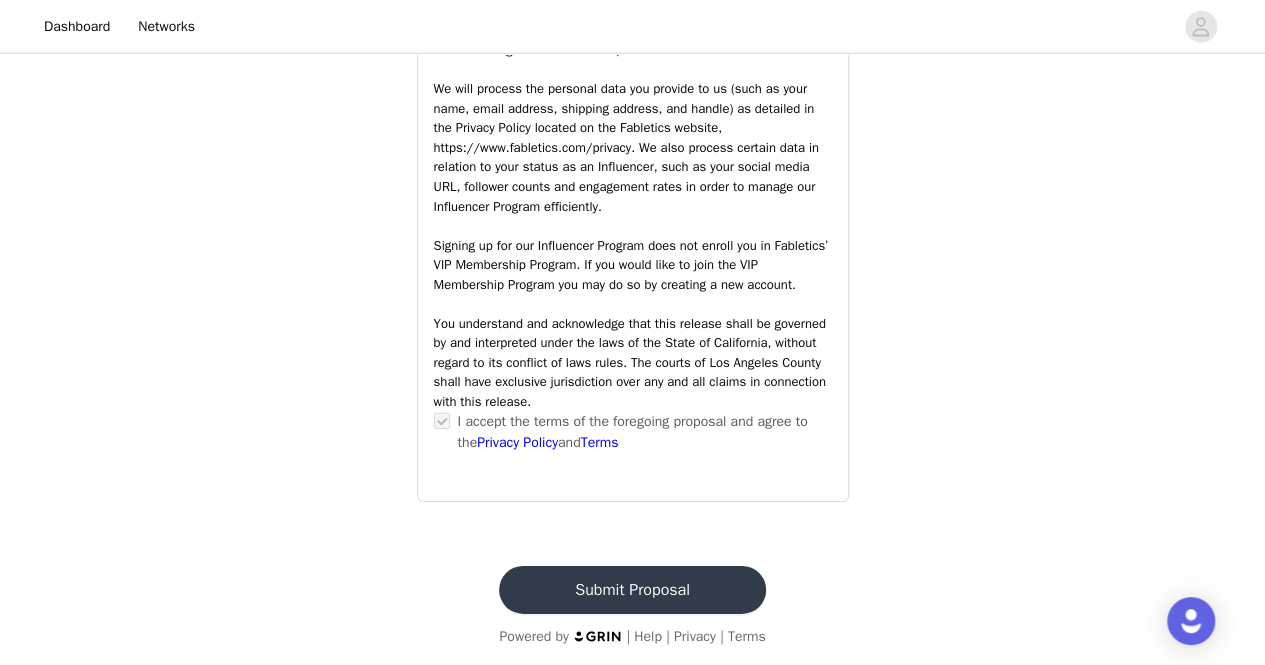 click on "Submit Proposal" at bounding box center [632, 590] 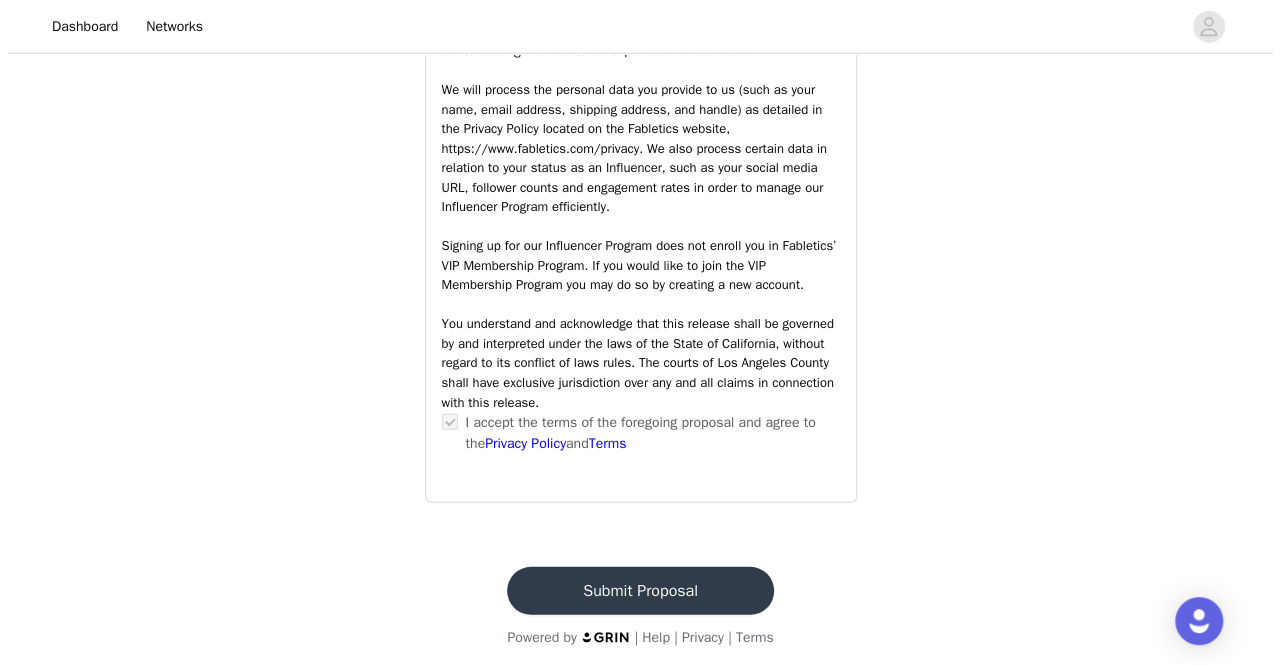 scroll, scrollTop: 0, scrollLeft: 0, axis: both 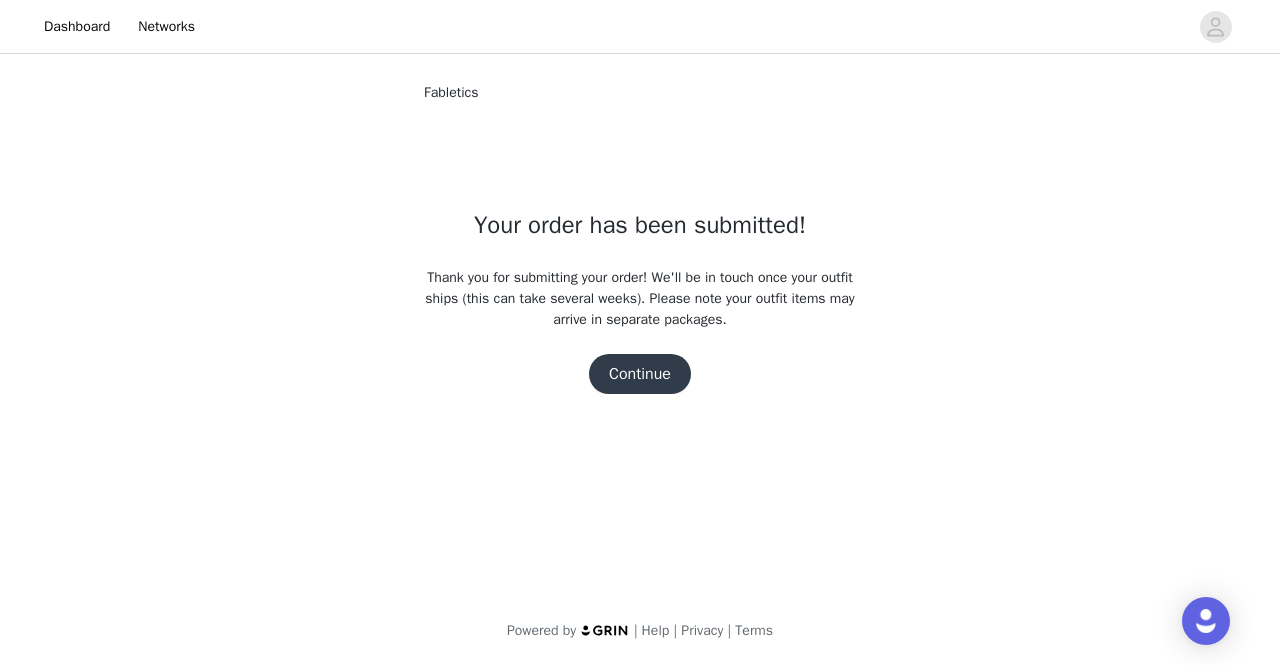 click on "Continue" at bounding box center [640, 374] 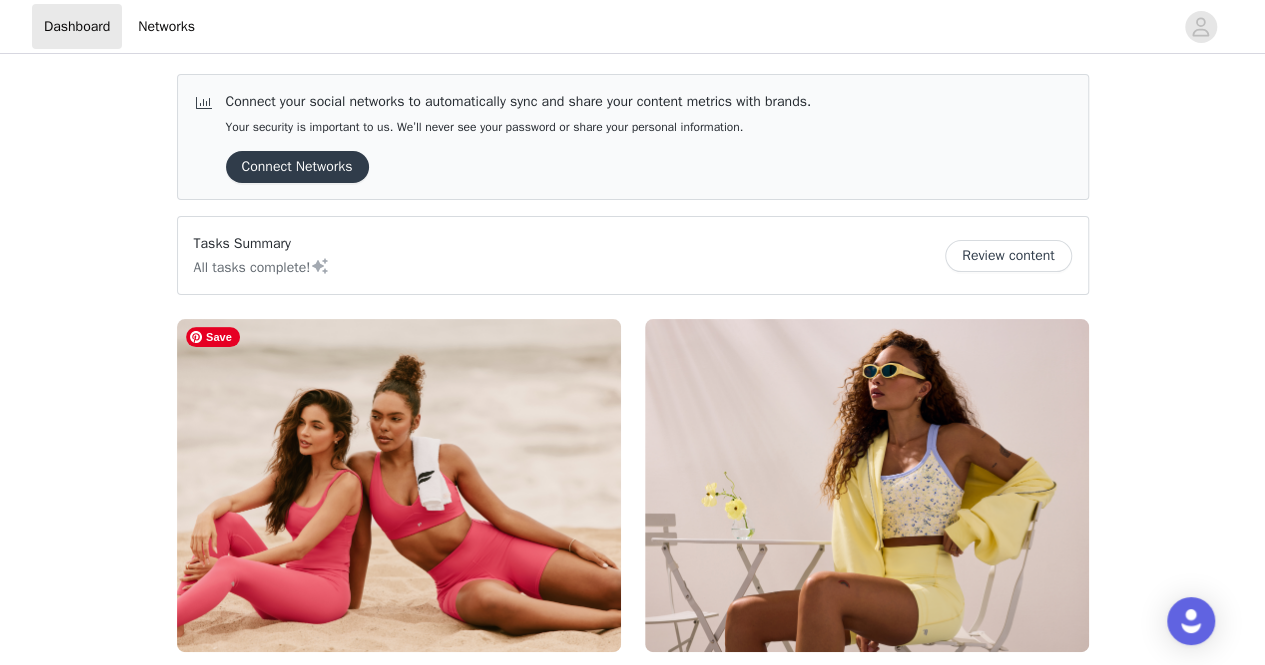 scroll, scrollTop: 233, scrollLeft: 0, axis: vertical 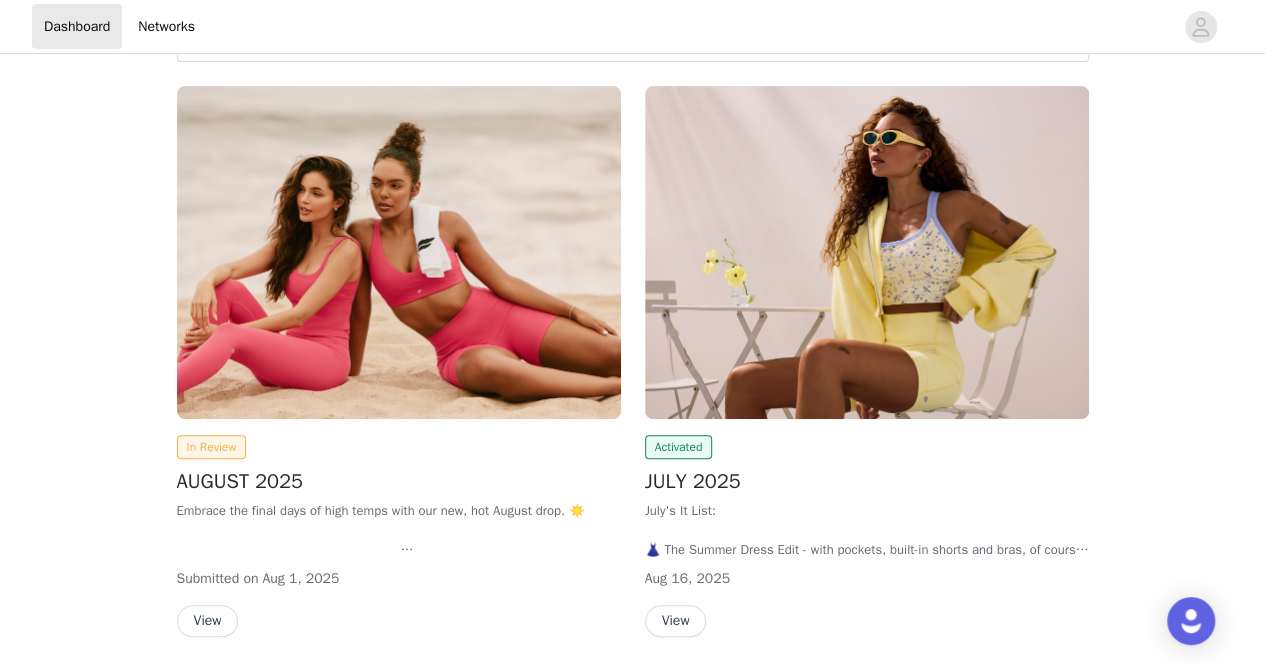 click on "AUGUST 2025" at bounding box center (399, 482) 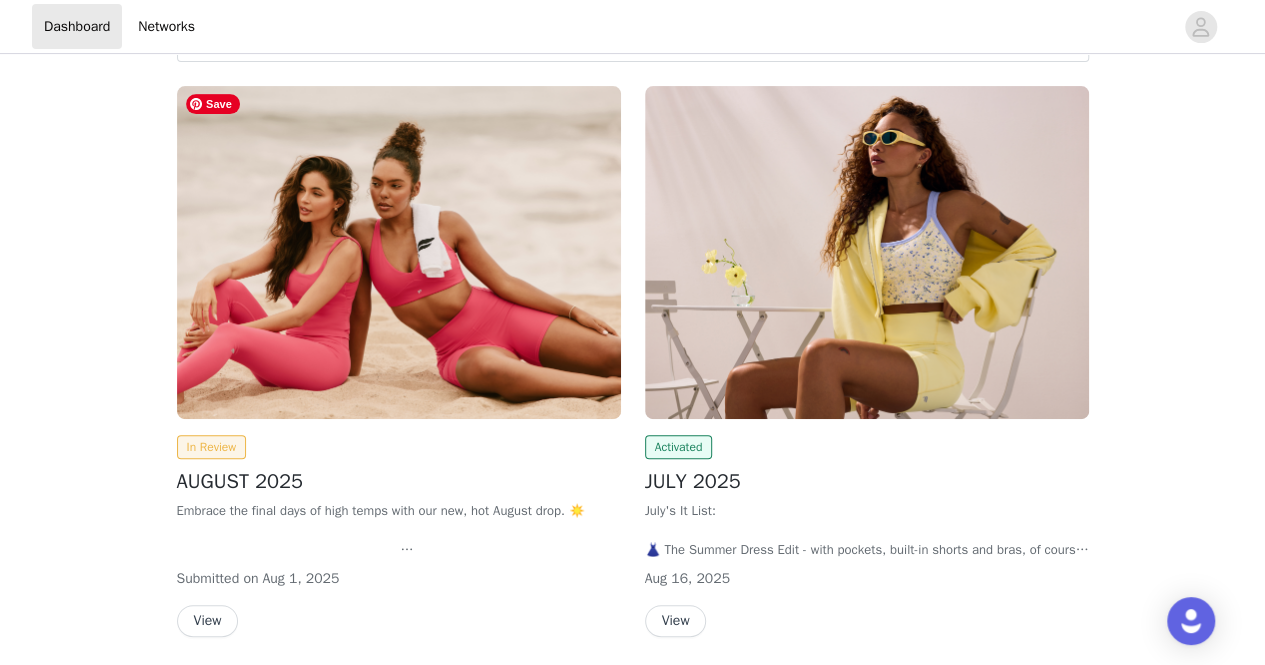 click at bounding box center (399, 252) 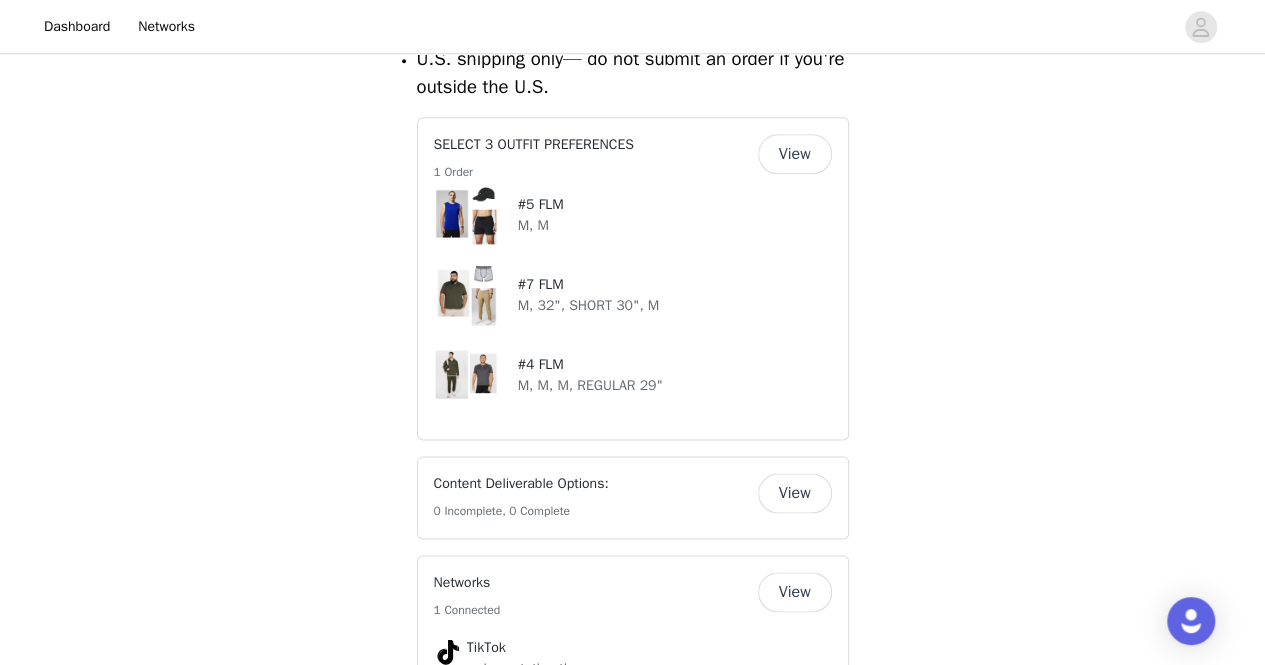 scroll, scrollTop: 1045, scrollLeft: 0, axis: vertical 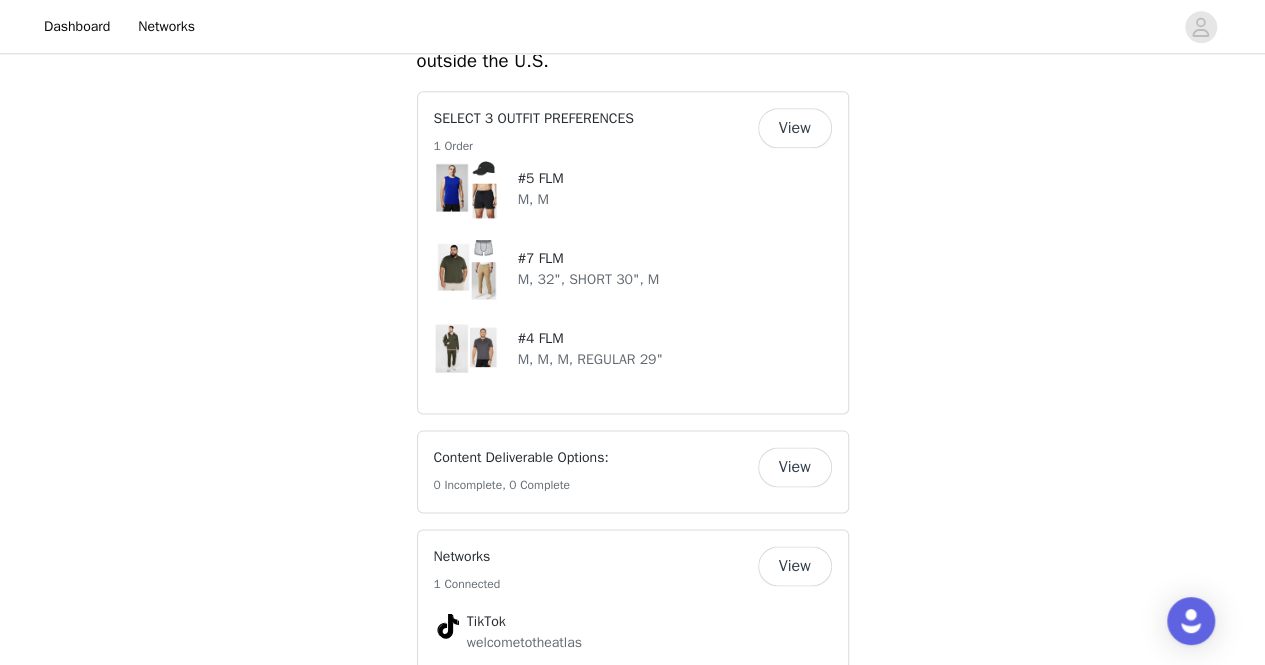 click on "View" at bounding box center [795, 128] 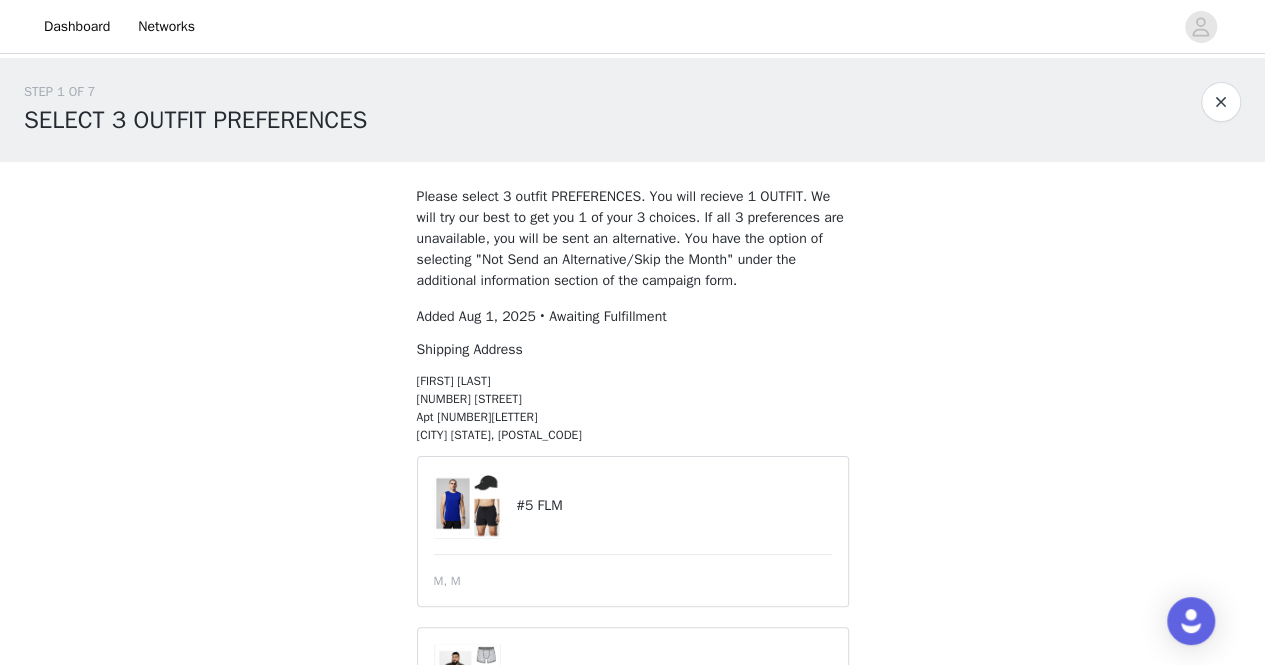 scroll, scrollTop: 372, scrollLeft: 0, axis: vertical 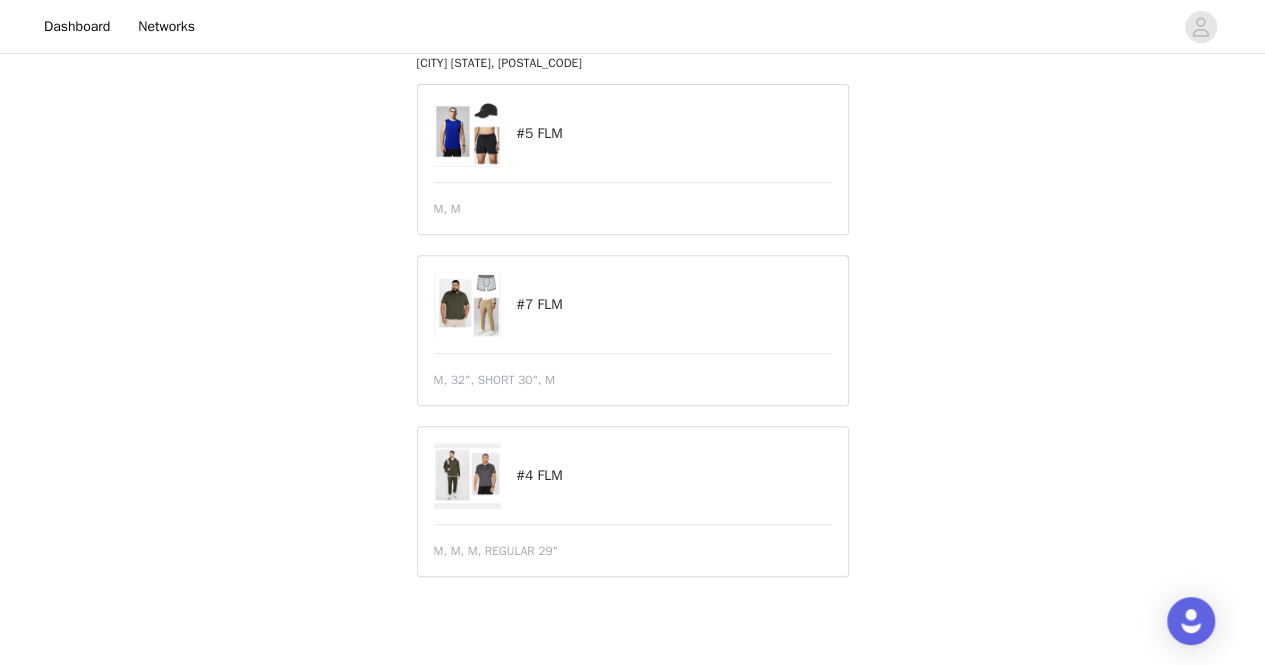 click at bounding box center (468, 133) 